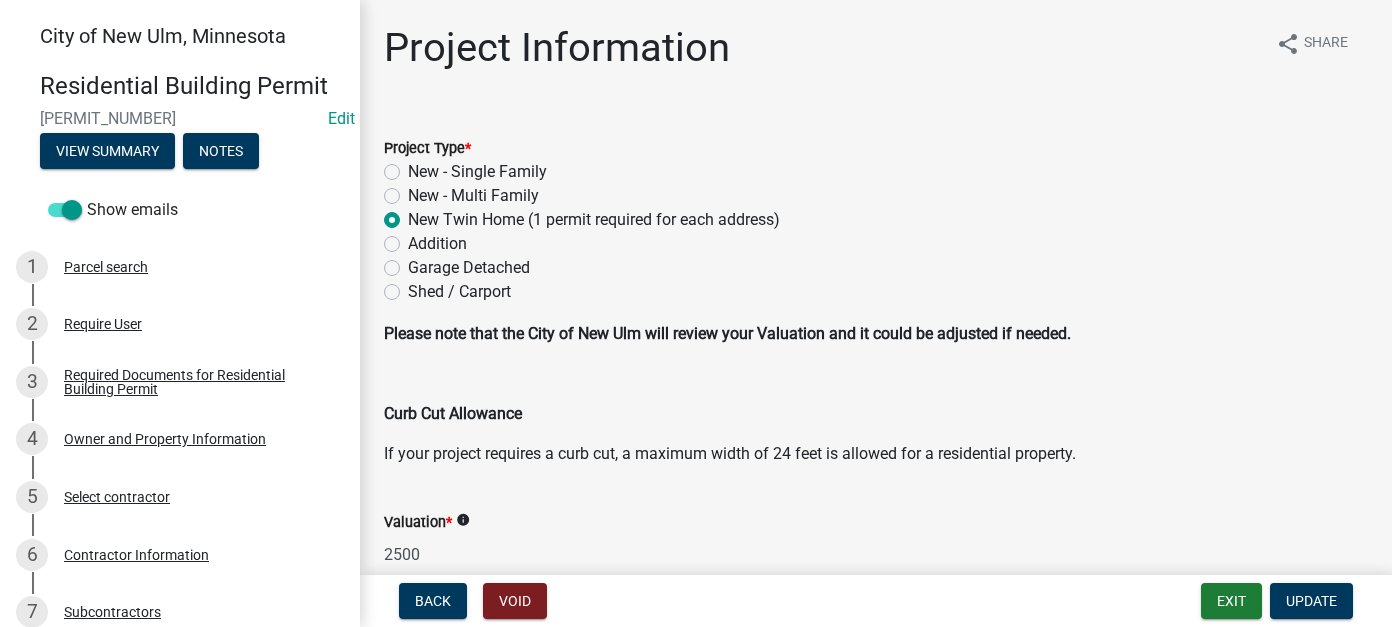 scroll, scrollTop: 0, scrollLeft: 0, axis: both 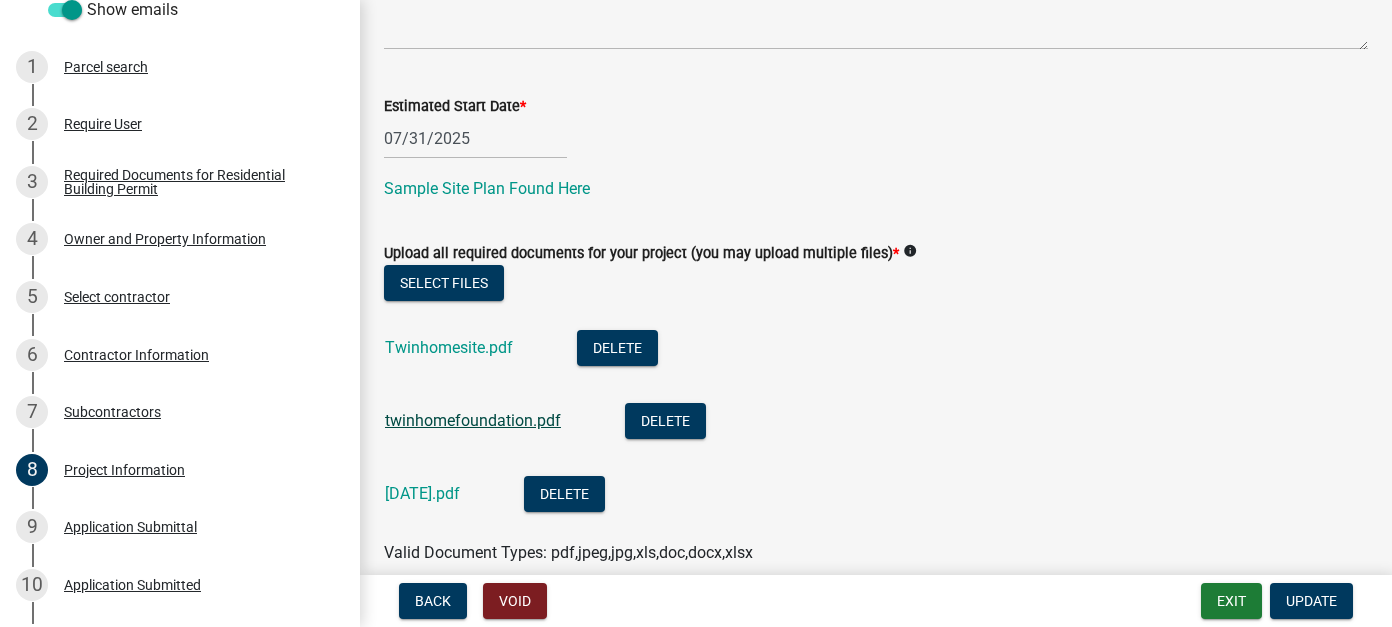 click on "twinhomefoundation.pdf" 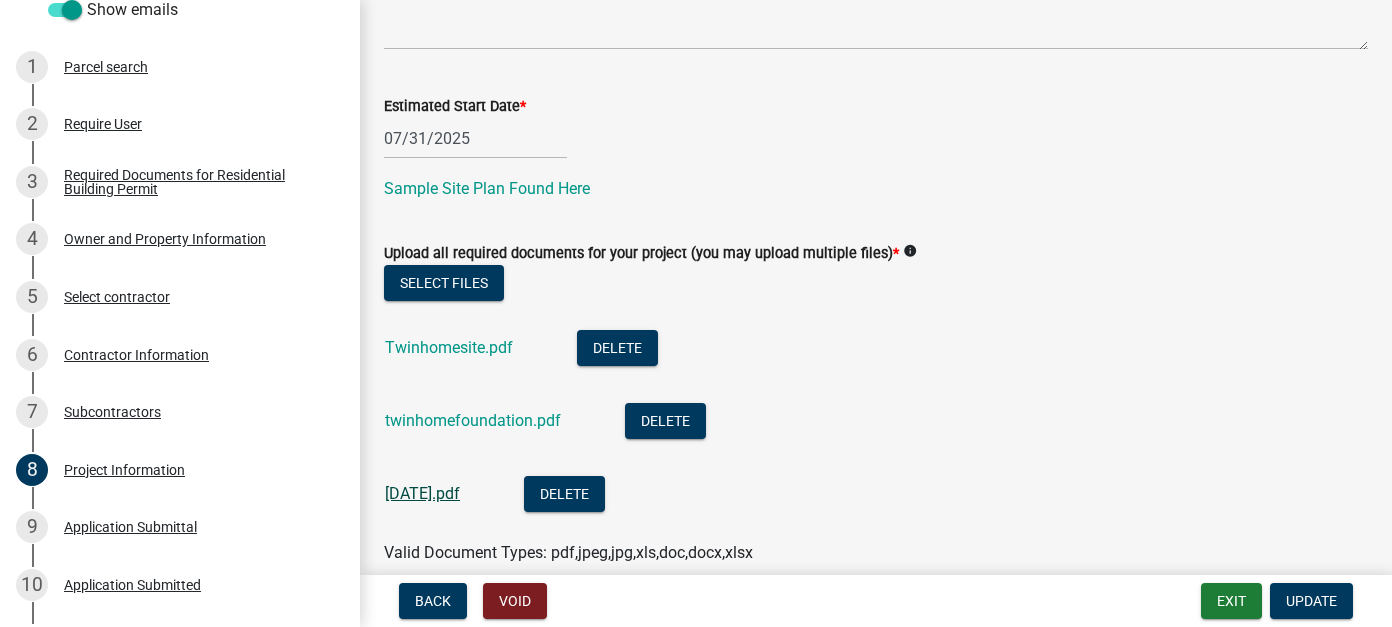 click on "[DATE].pdf" 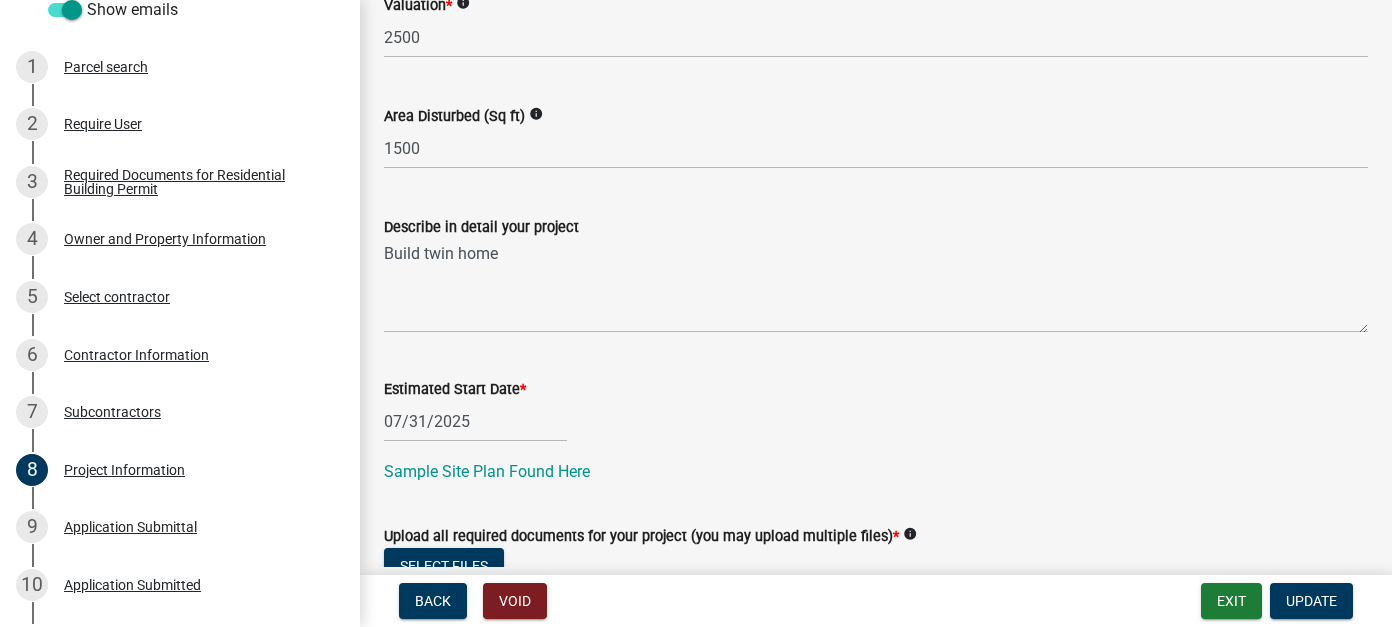 scroll, scrollTop: 400, scrollLeft: 0, axis: vertical 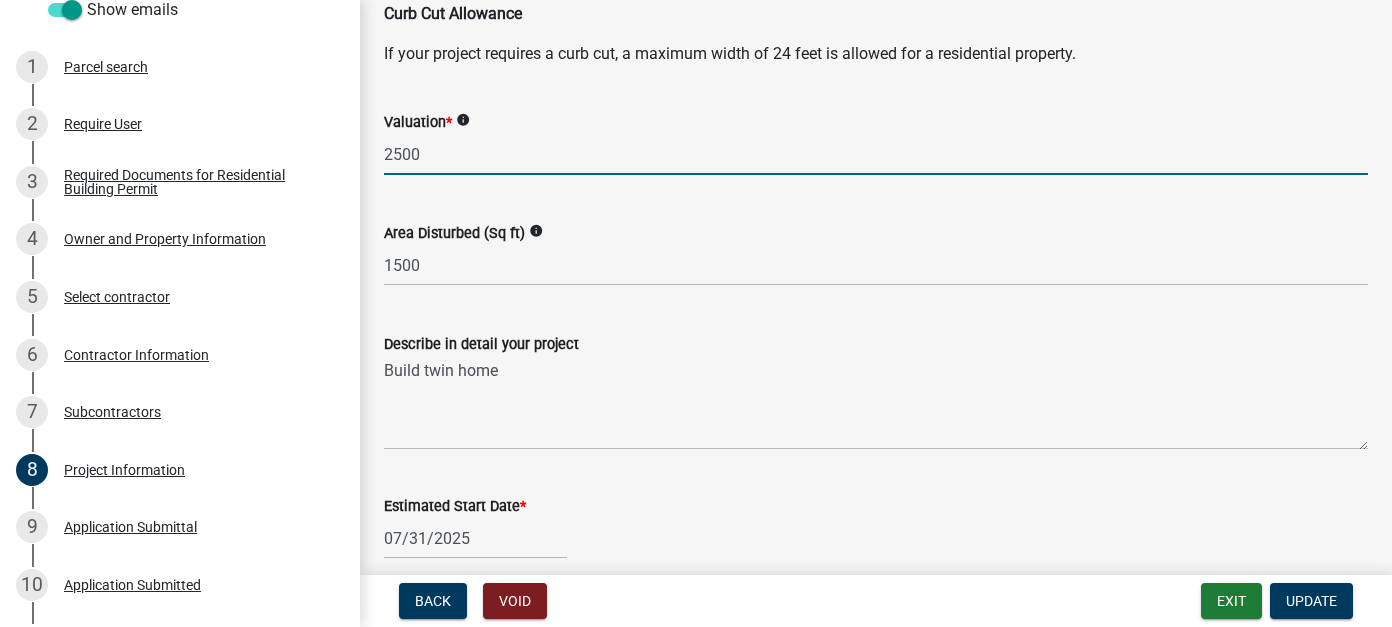 drag, startPoint x: 427, startPoint y: 155, endPoint x: 379, endPoint y: 149, distance: 48.373547 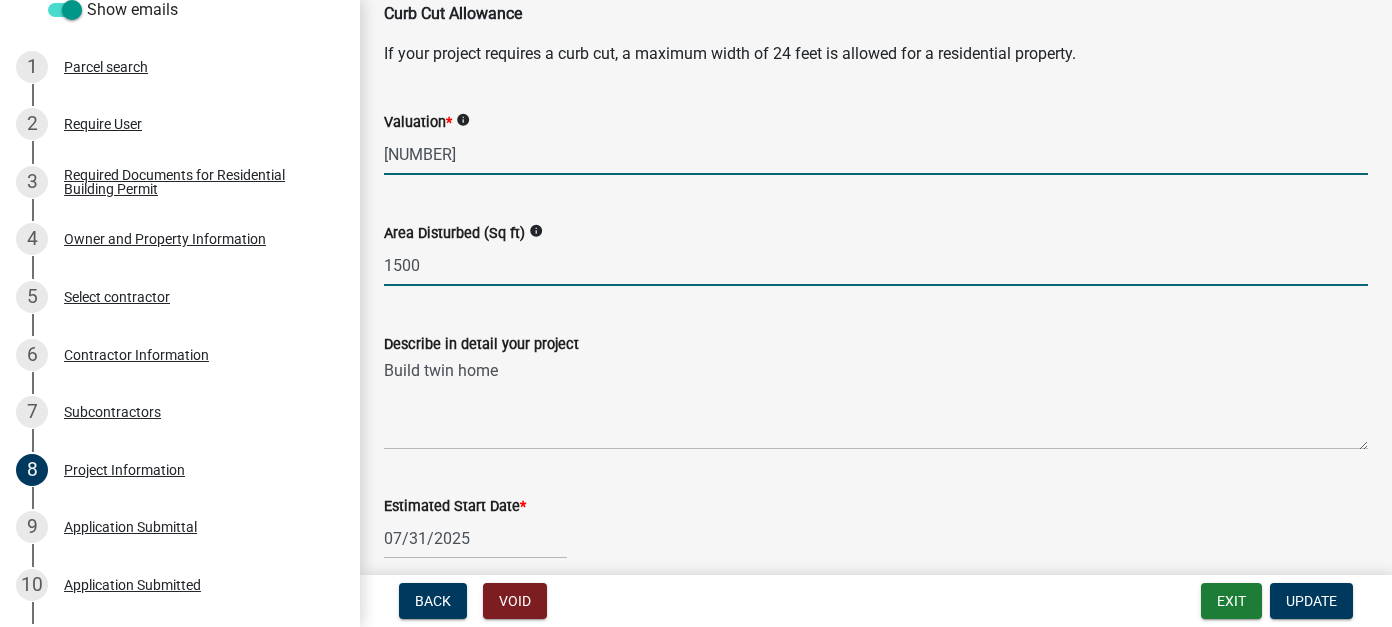 type on "240000" 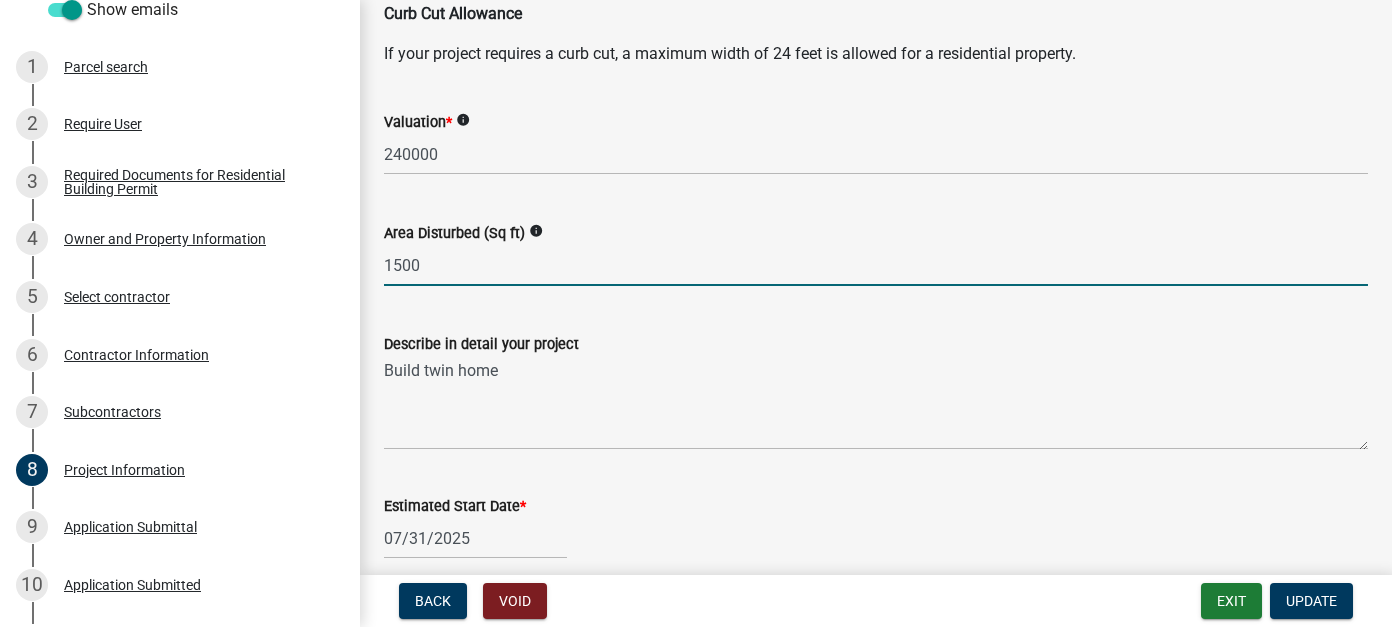click on "1500" 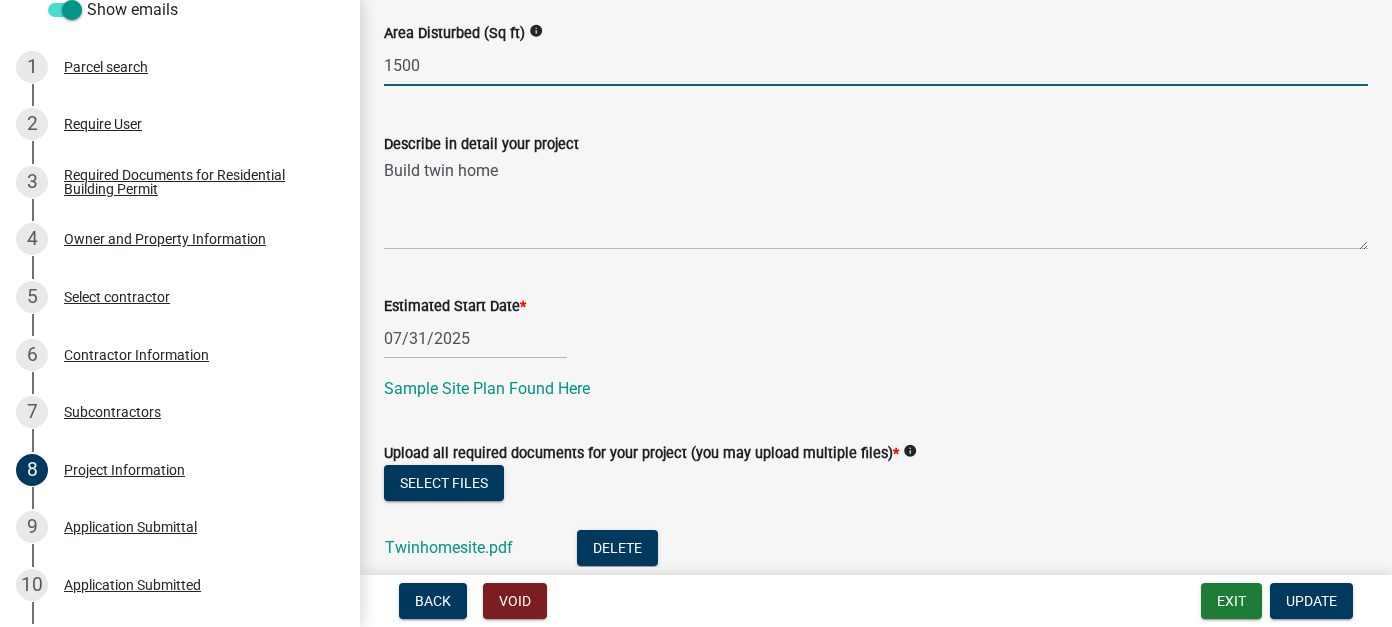 scroll, scrollTop: 700, scrollLeft: 0, axis: vertical 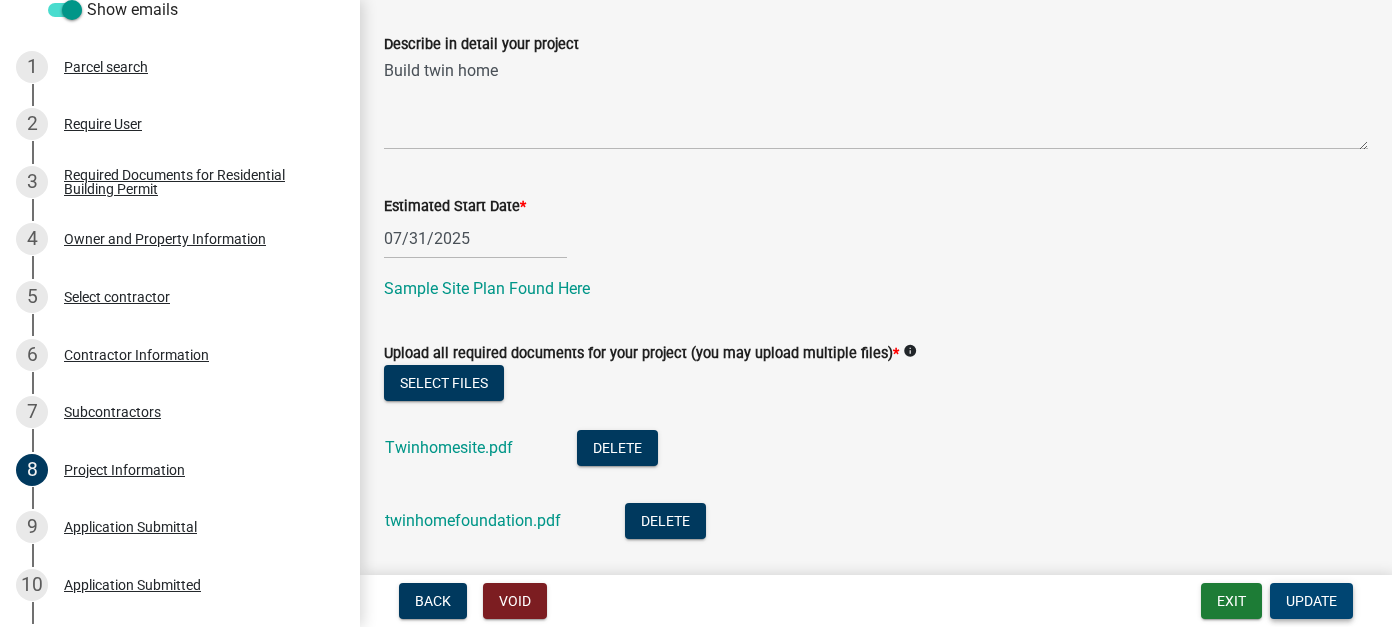 click on "Update" at bounding box center (1311, 601) 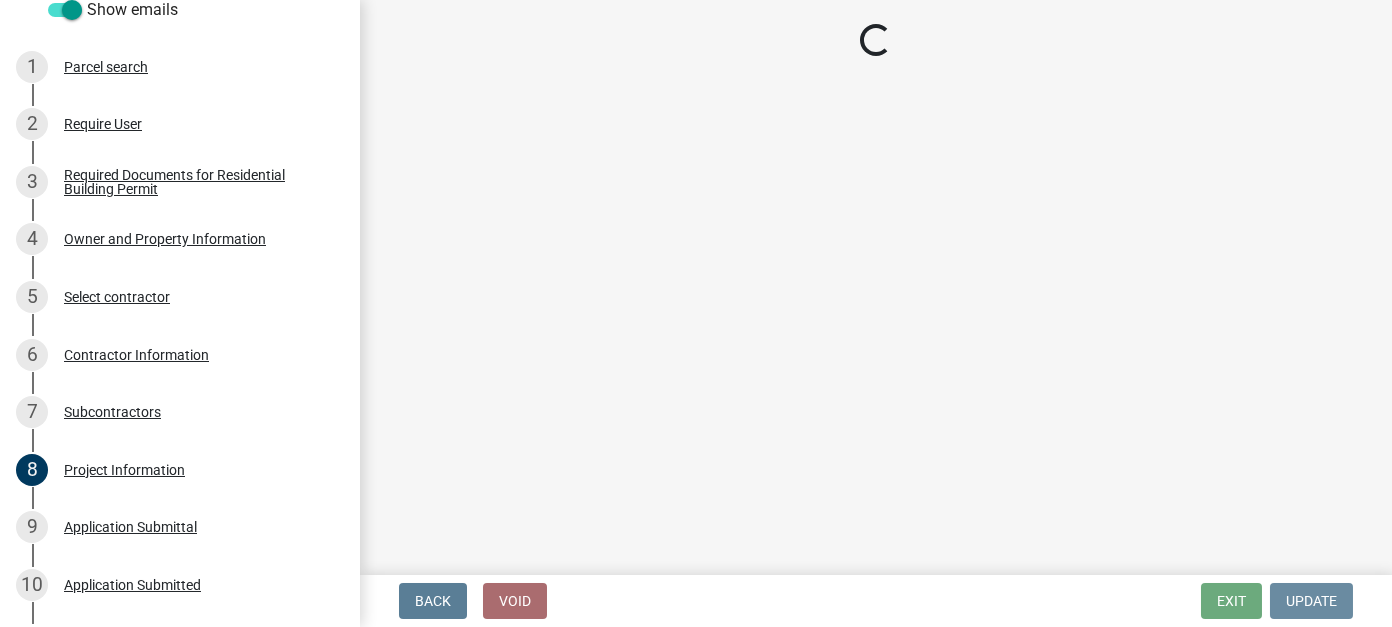 scroll, scrollTop: 0, scrollLeft: 0, axis: both 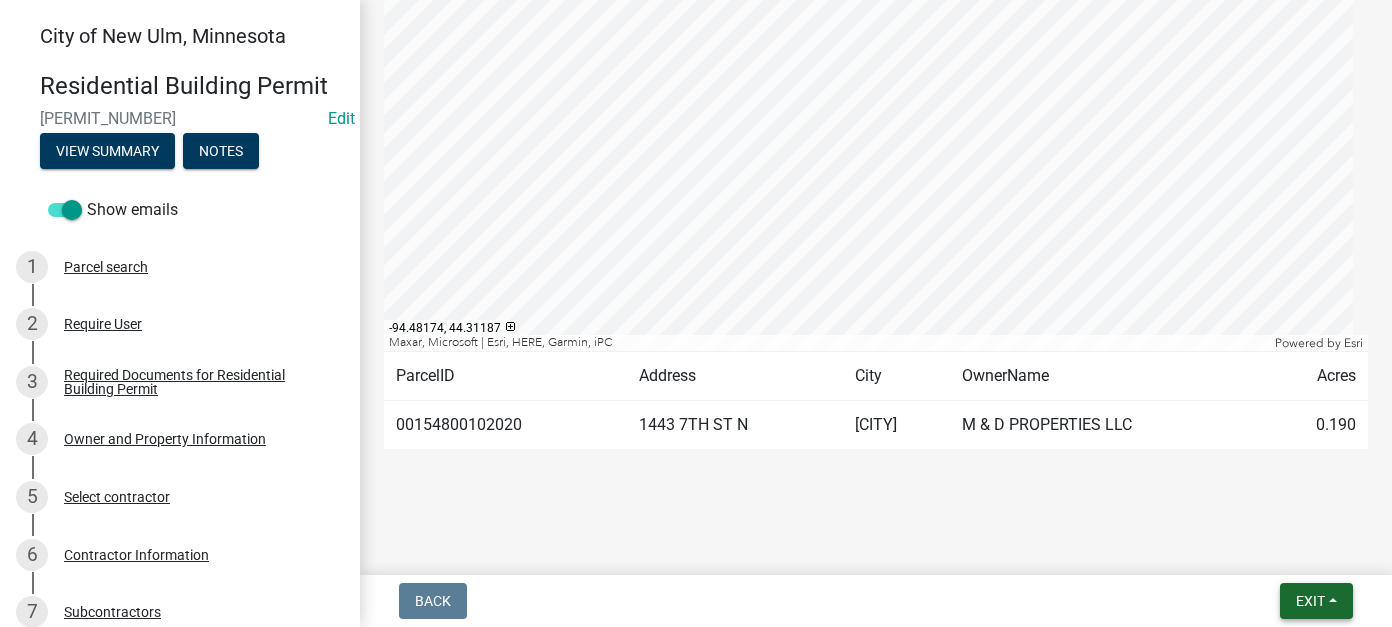 click on "Exit" at bounding box center [1310, 601] 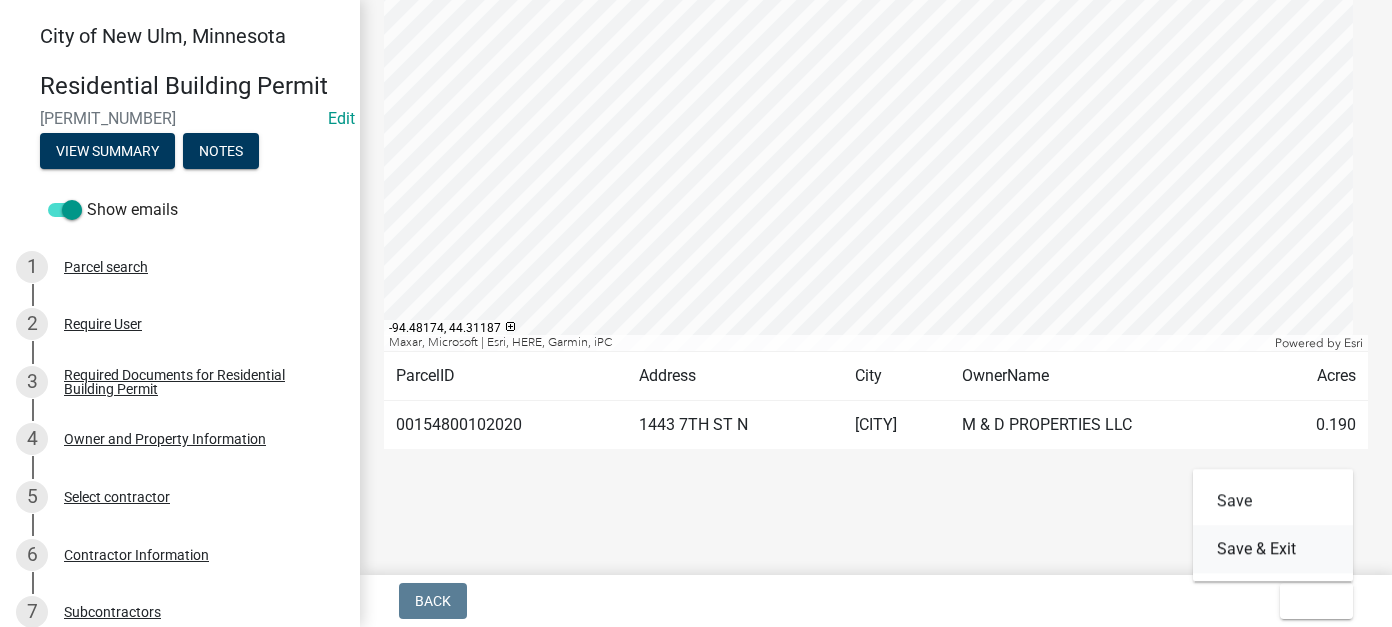 click on "Save & Exit" at bounding box center [1273, 549] 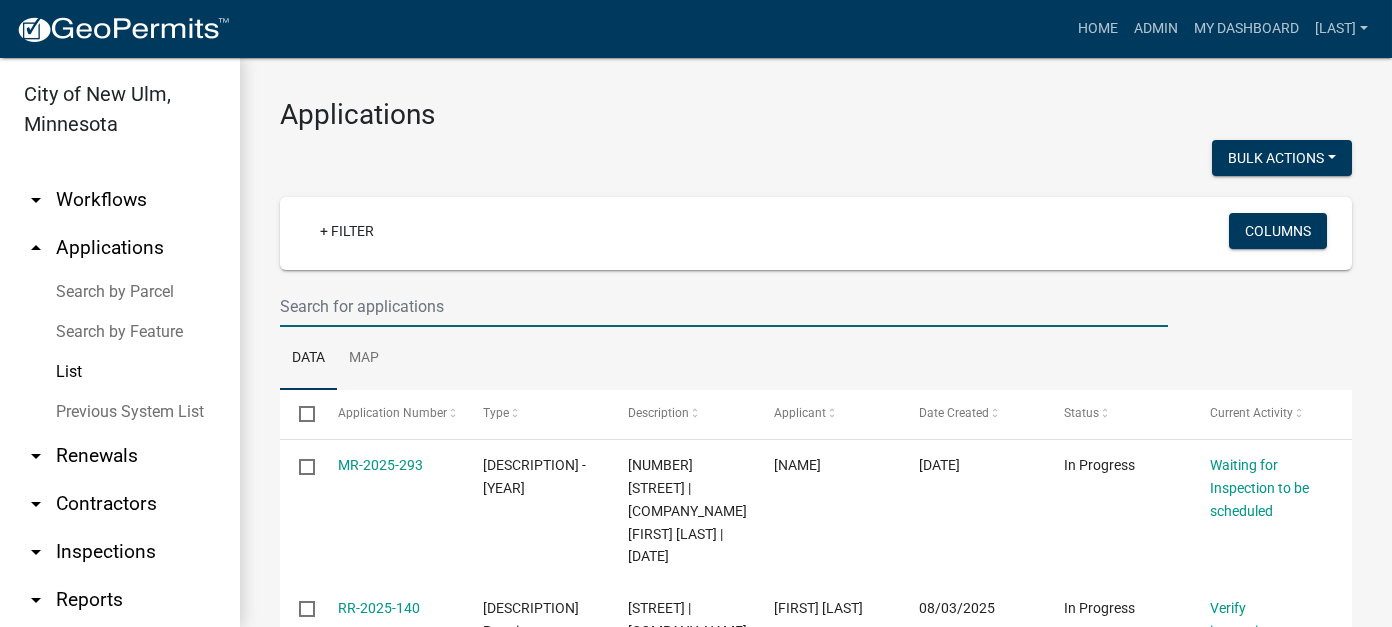 click at bounding box center (724, 306) 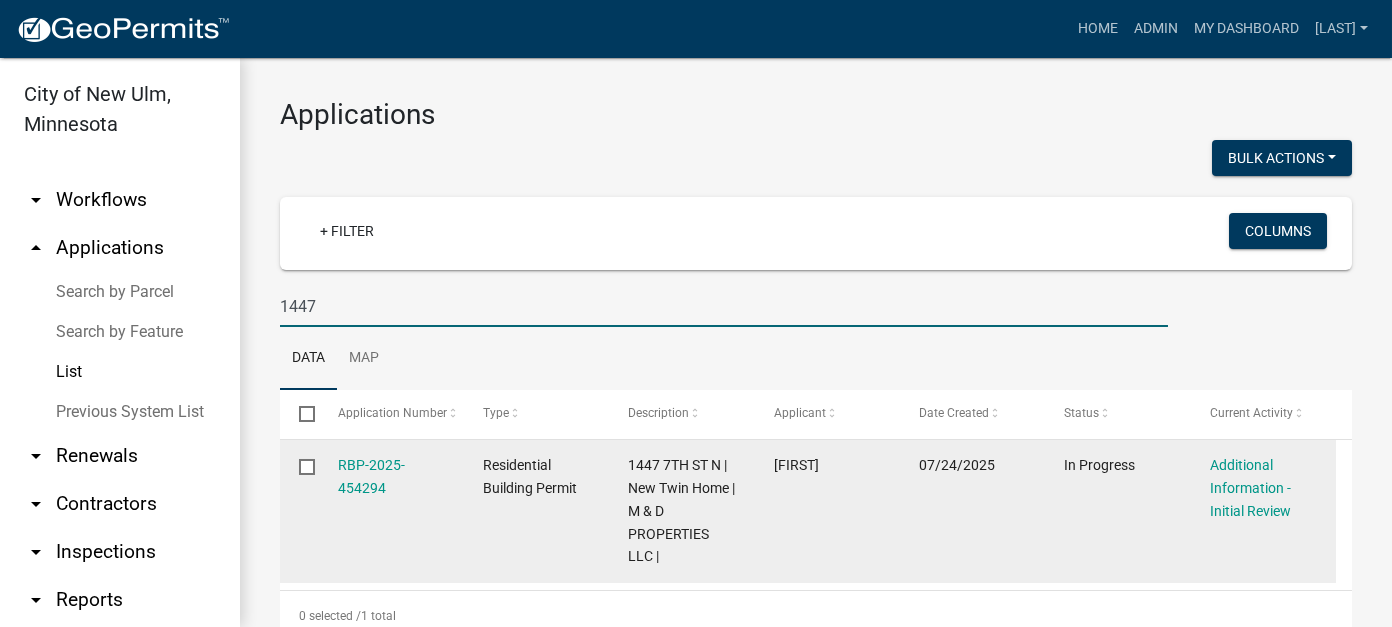 type on "1447" 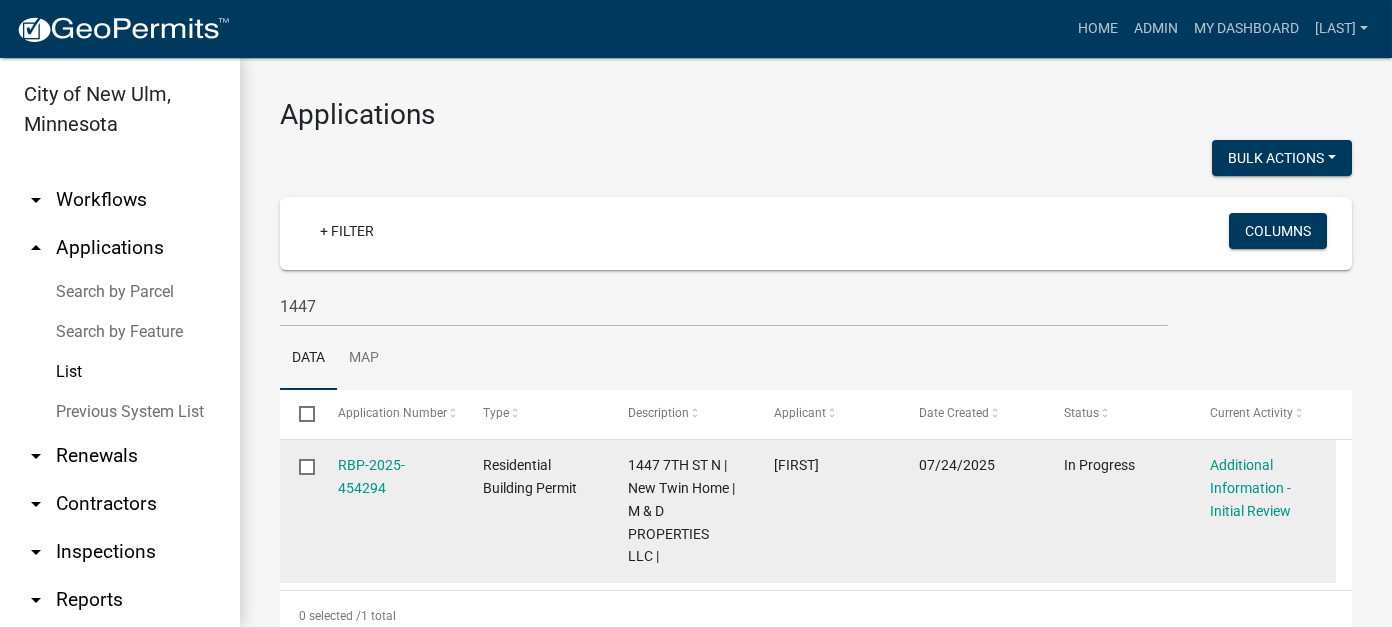 click on "RBP-2025-454294" 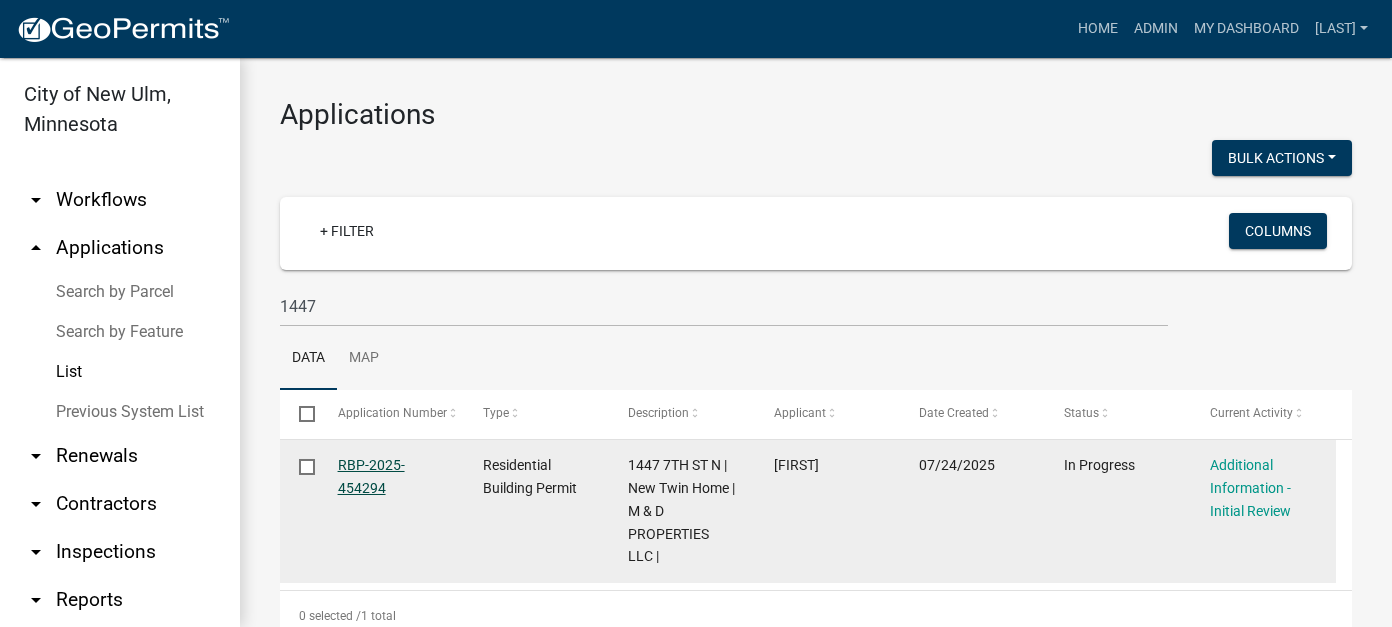 click on "RBP-2025-454294" 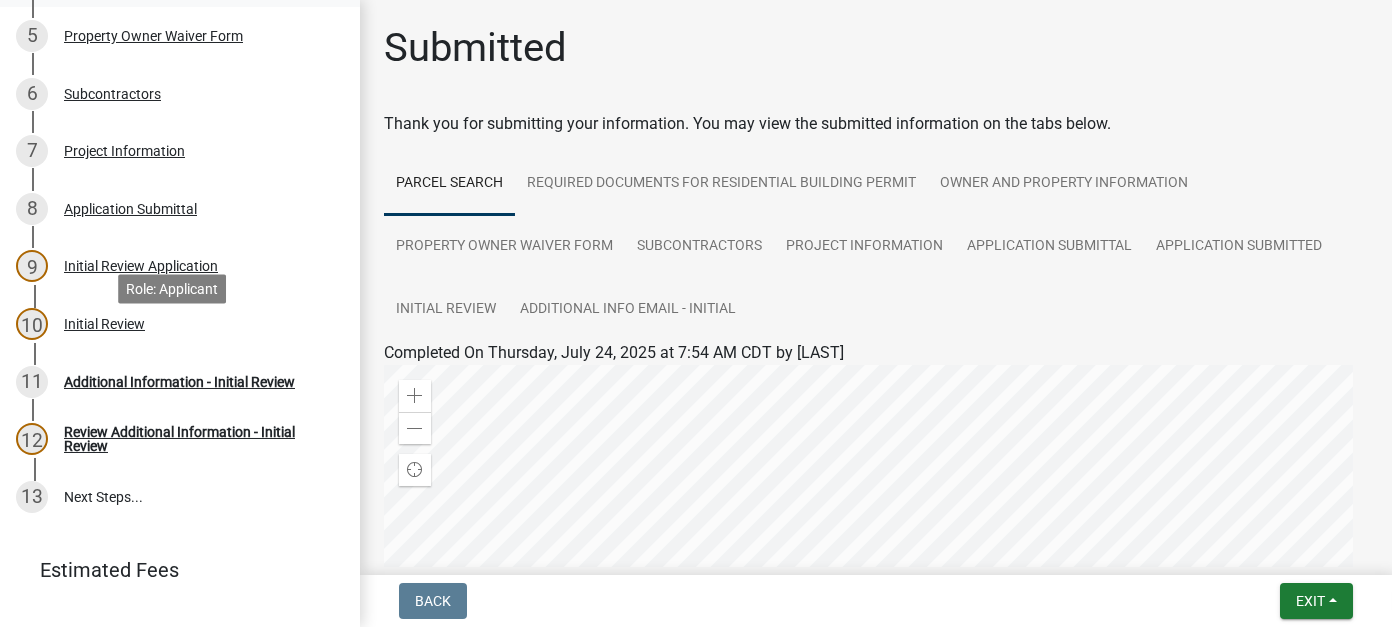 scroll, scrollTop: 500, scrollLeft: 0, axis: vertical 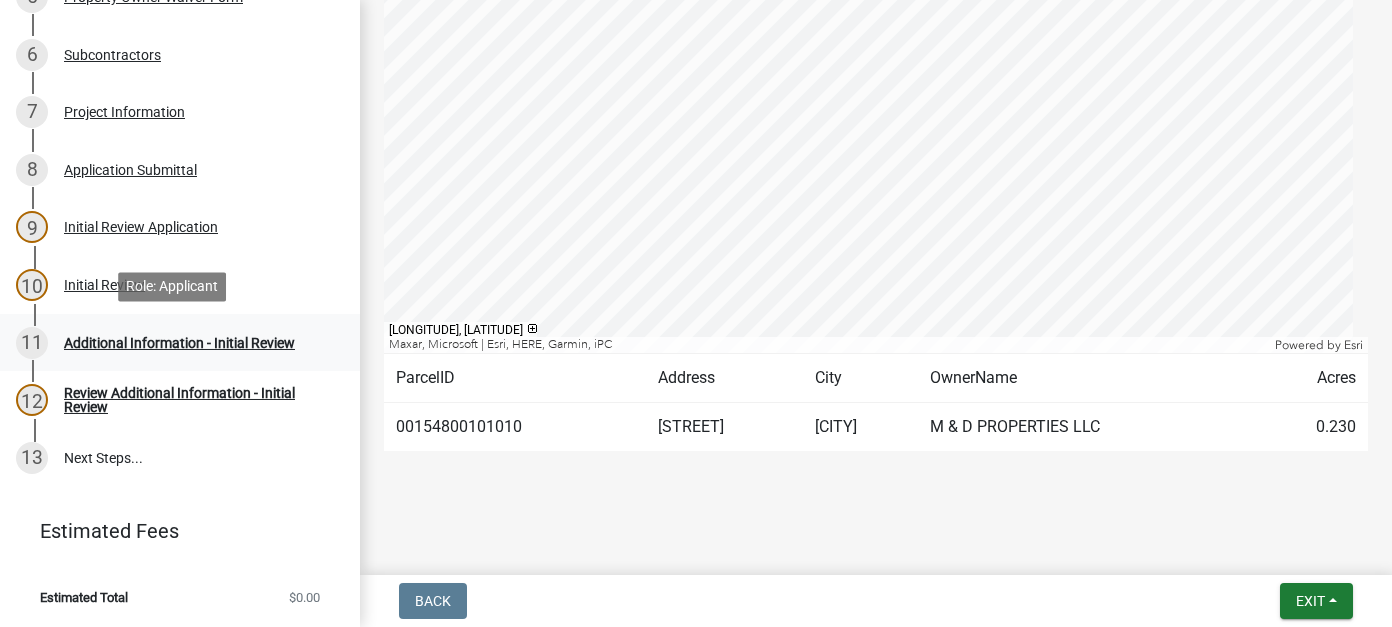 click on "Additional Information - Initial Review" at bounding box center [179, 343] 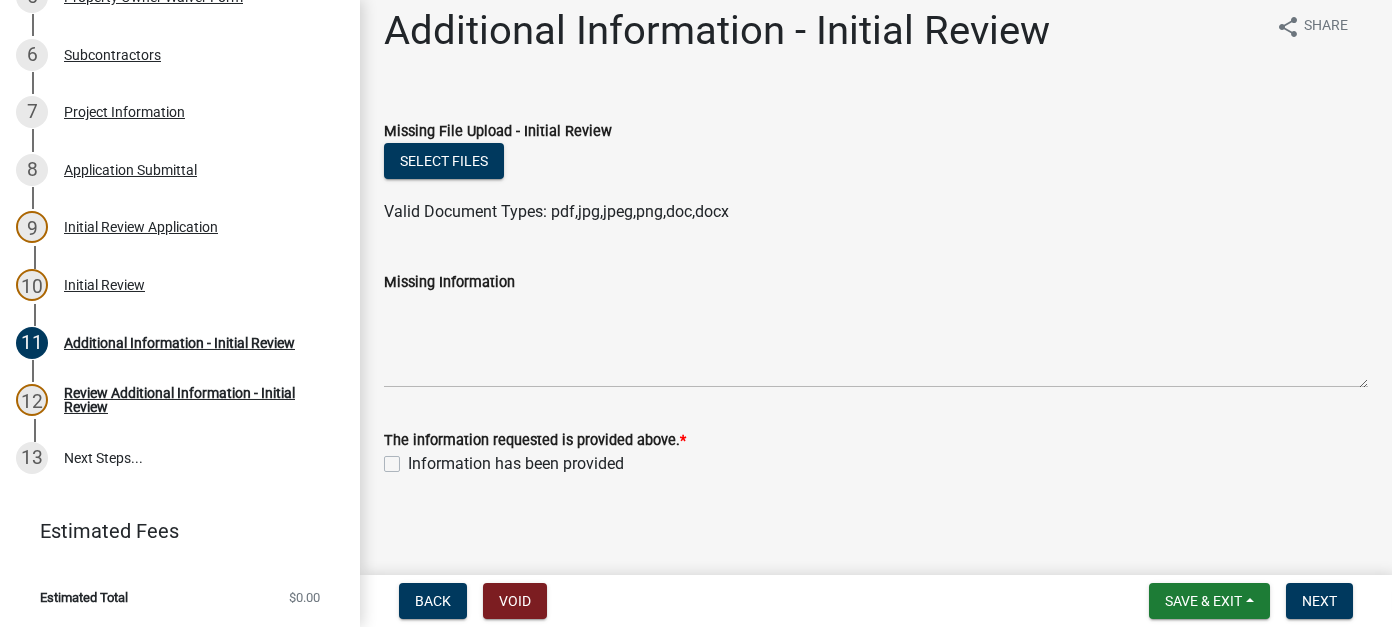 scroll, scrollTop: 21, scrollLeft: 0, axis: vertical 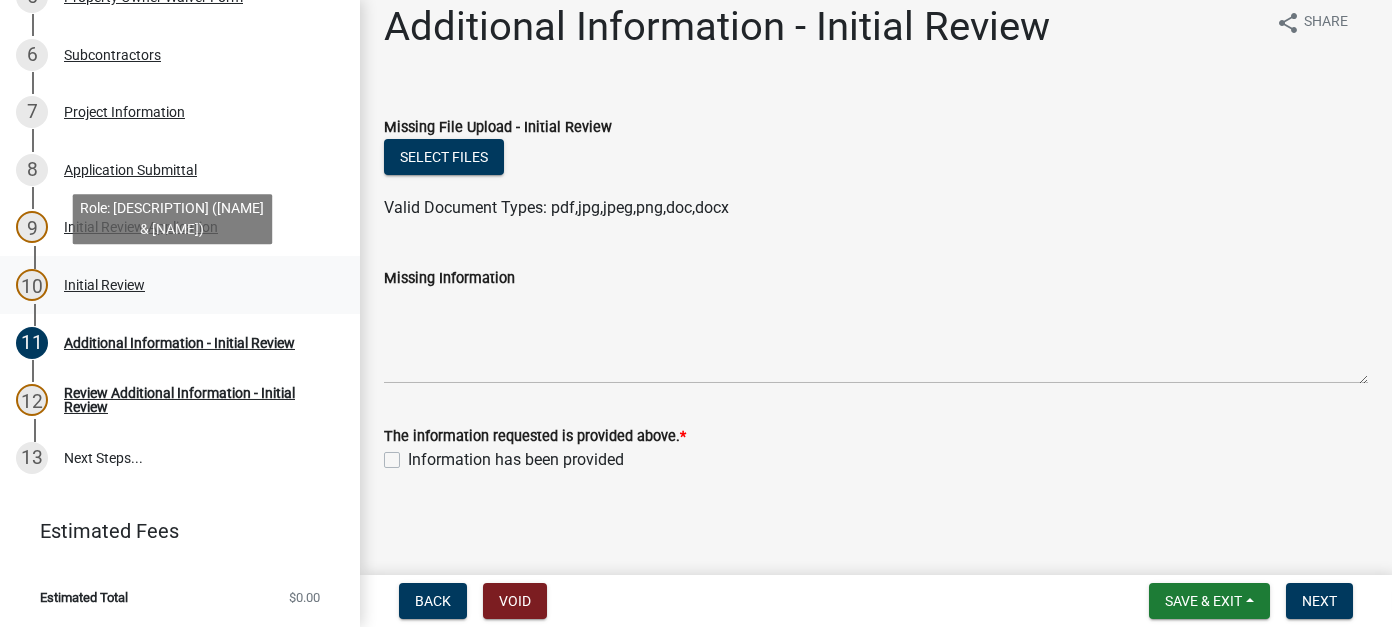 click on "Initial Review" at bounding box center [104, 285] 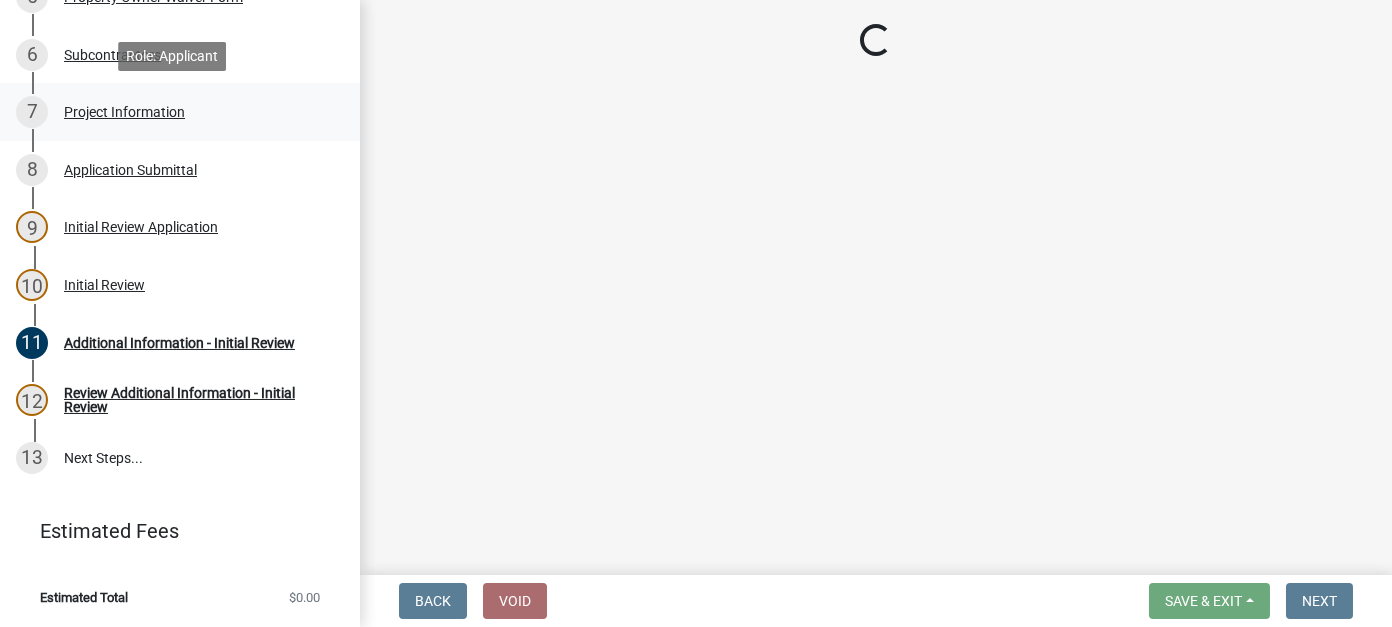 click on "Project Information" at bounding box center (124, 112) 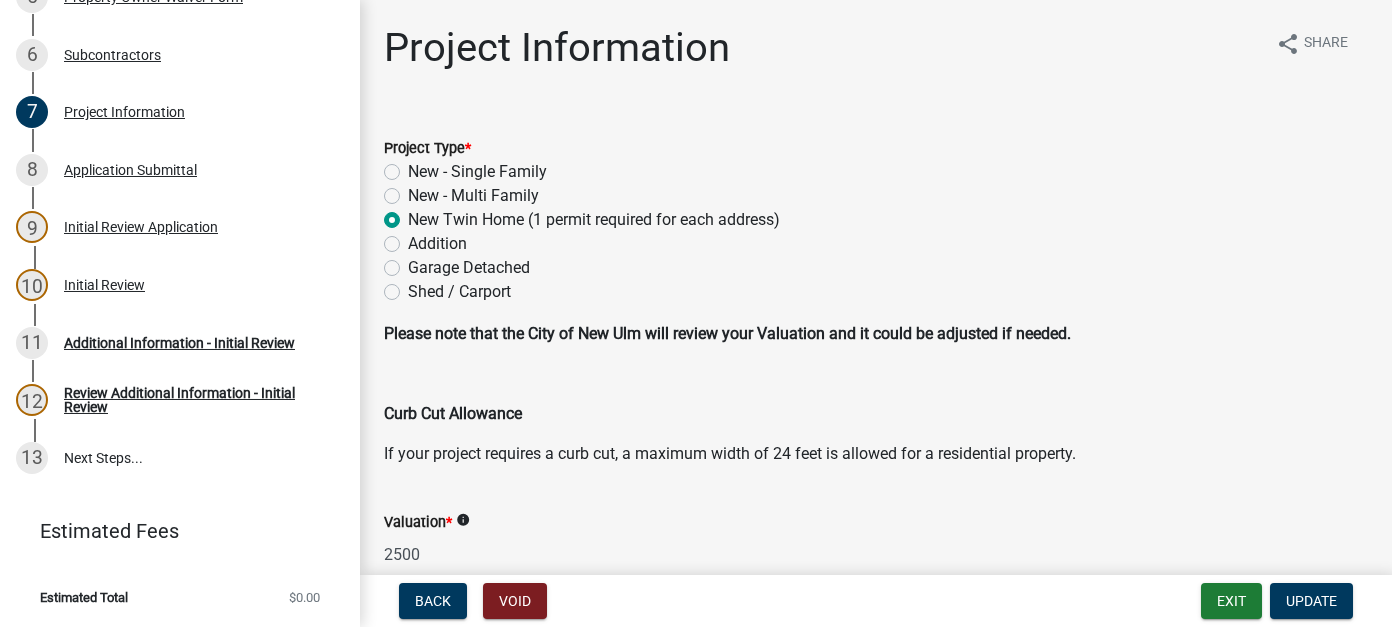 scroll, scrollTop: 100, scrollLeft: 0, axis: vertical 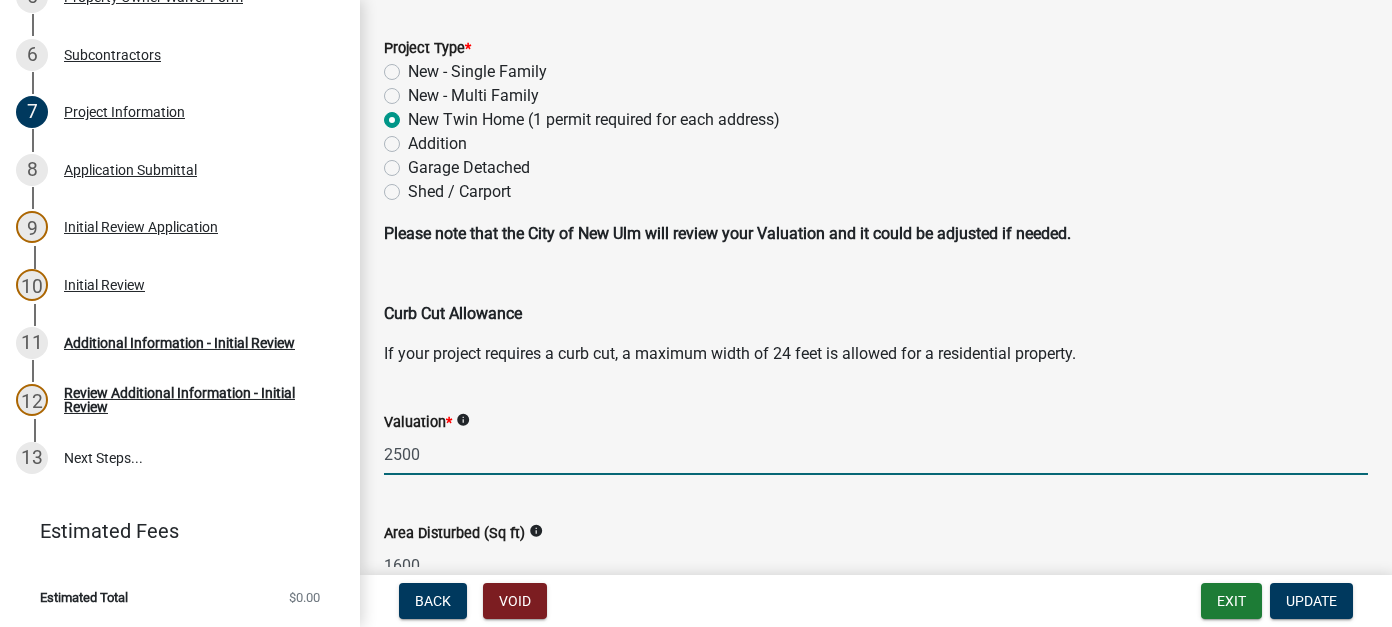 click on "2500" 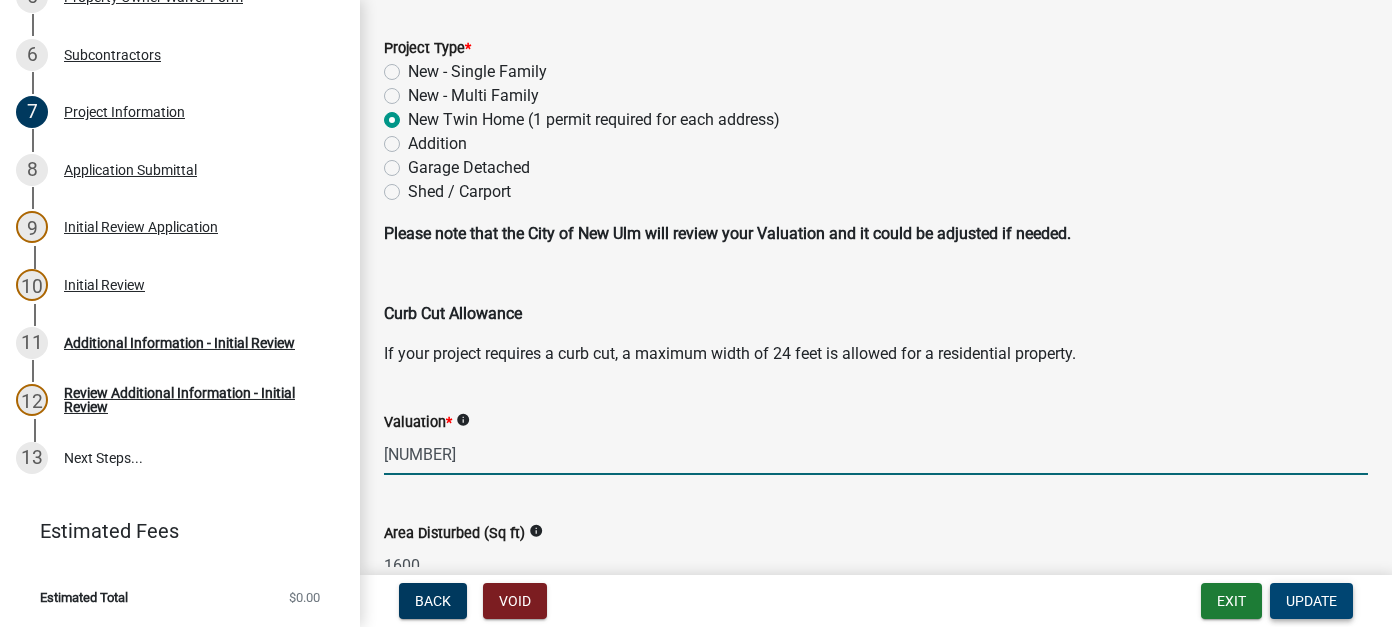 type on "240000" 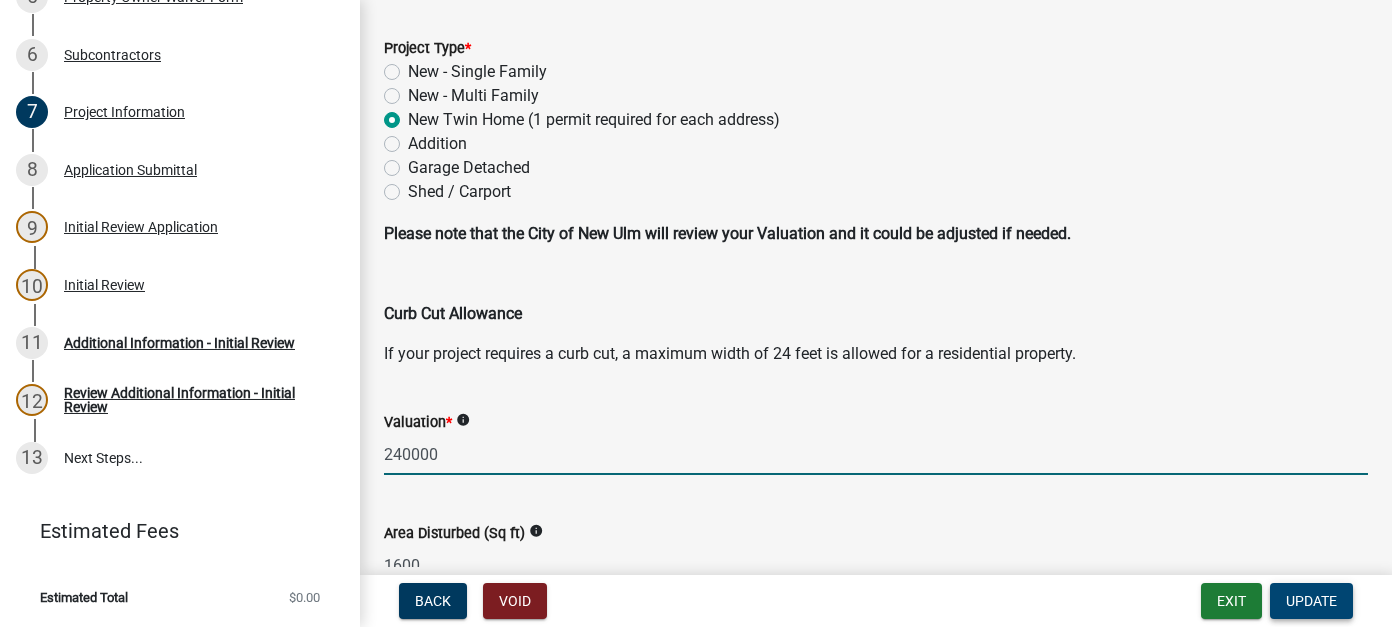 click on "Update" at bounding box center (1311, 601) 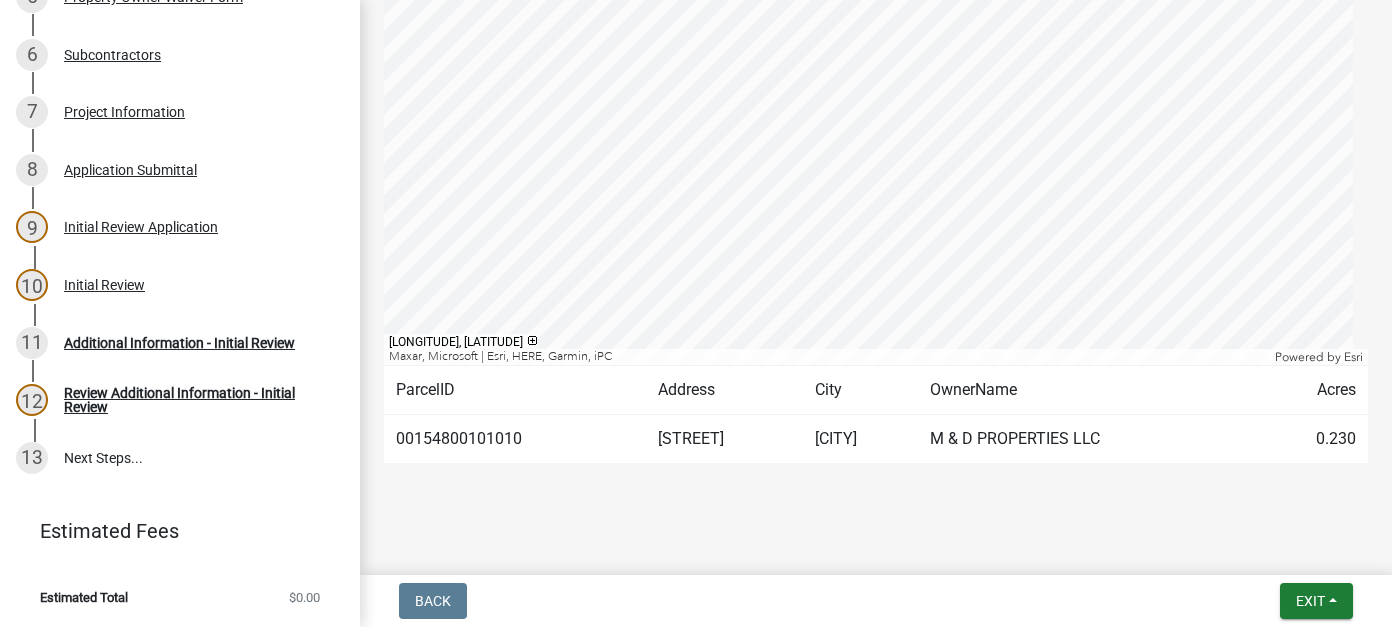 scroll, scrollTop: 0, scrollLeft: 0, axis: both 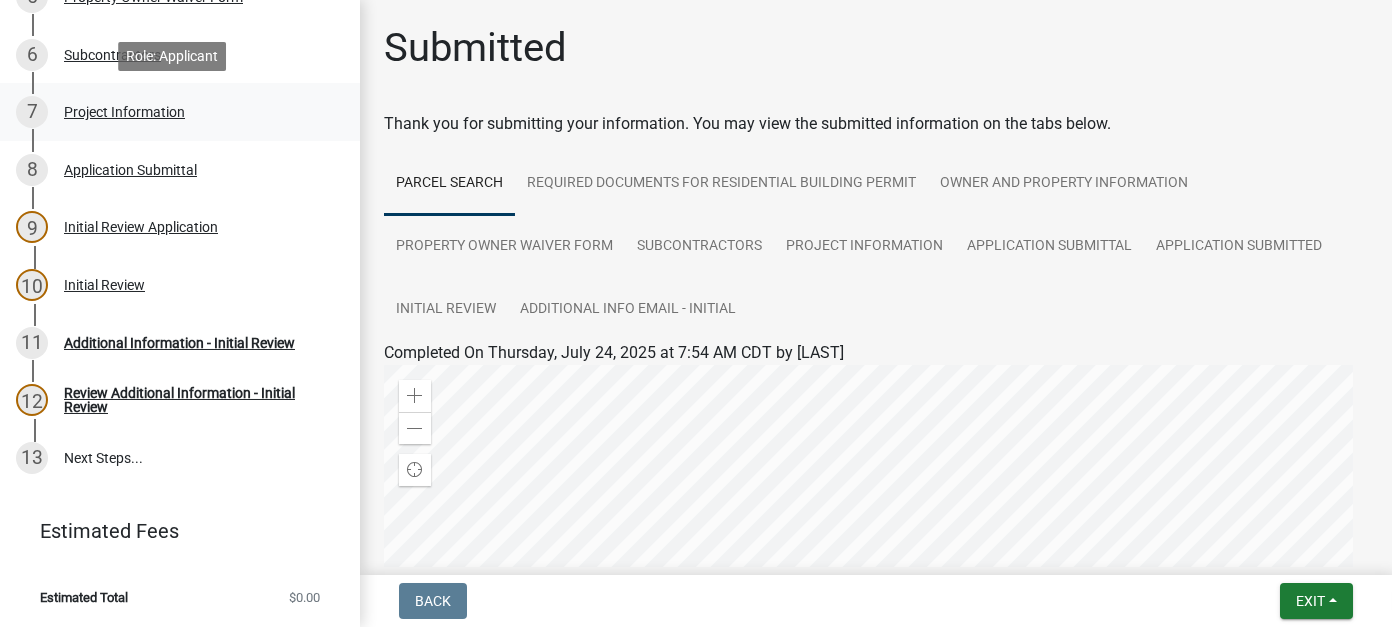 click on "7     Project Information" at bounding box center (172, 112) 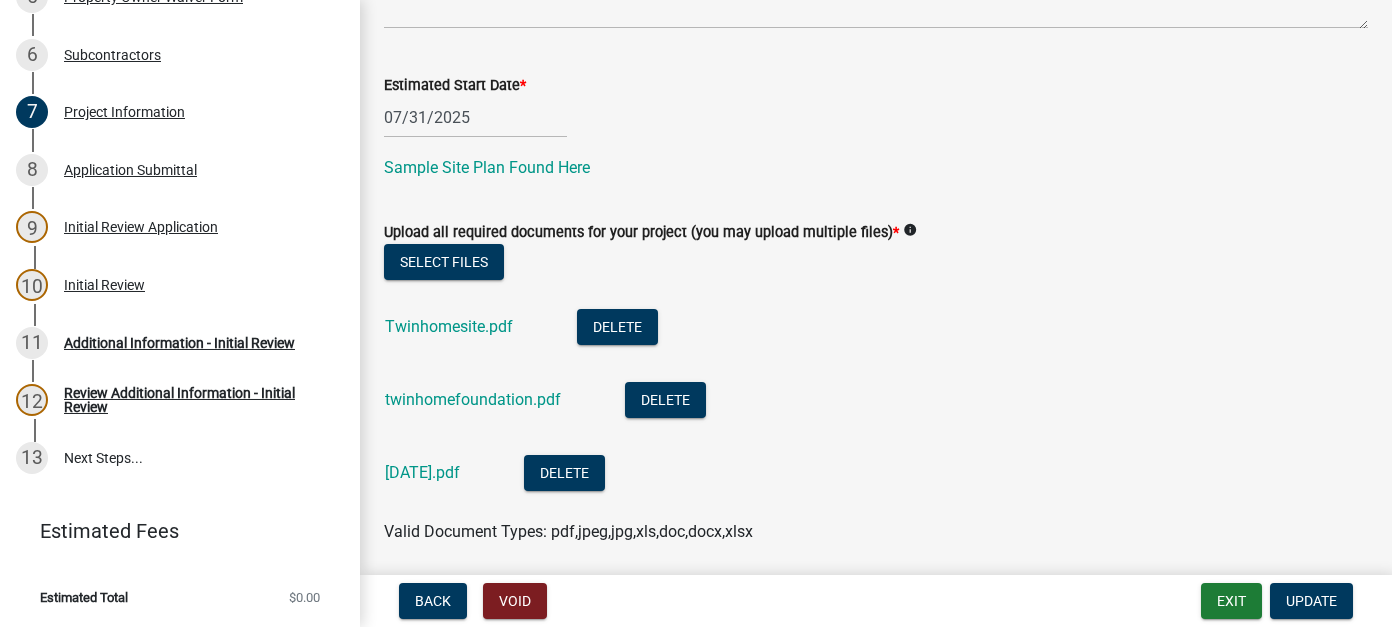 scroll, scrollTop: 893, scrollLeft: 0, axis: vertical 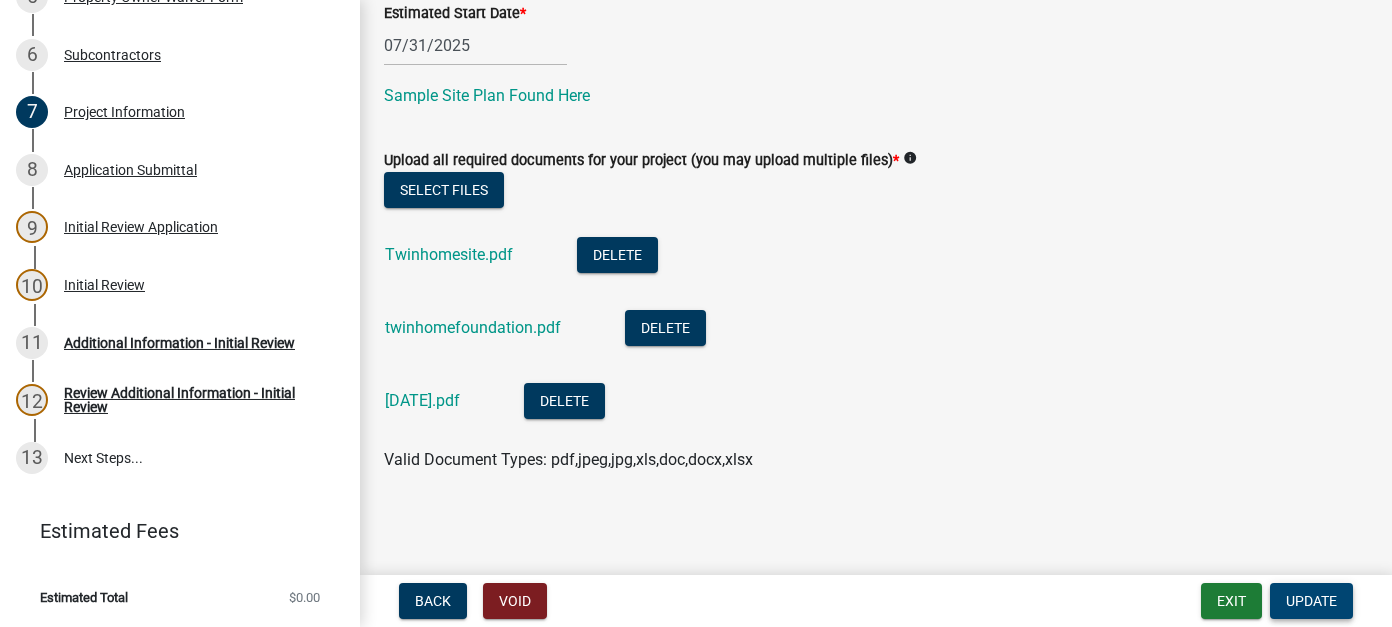 click on "Update" at bounding box center [1311, 601] 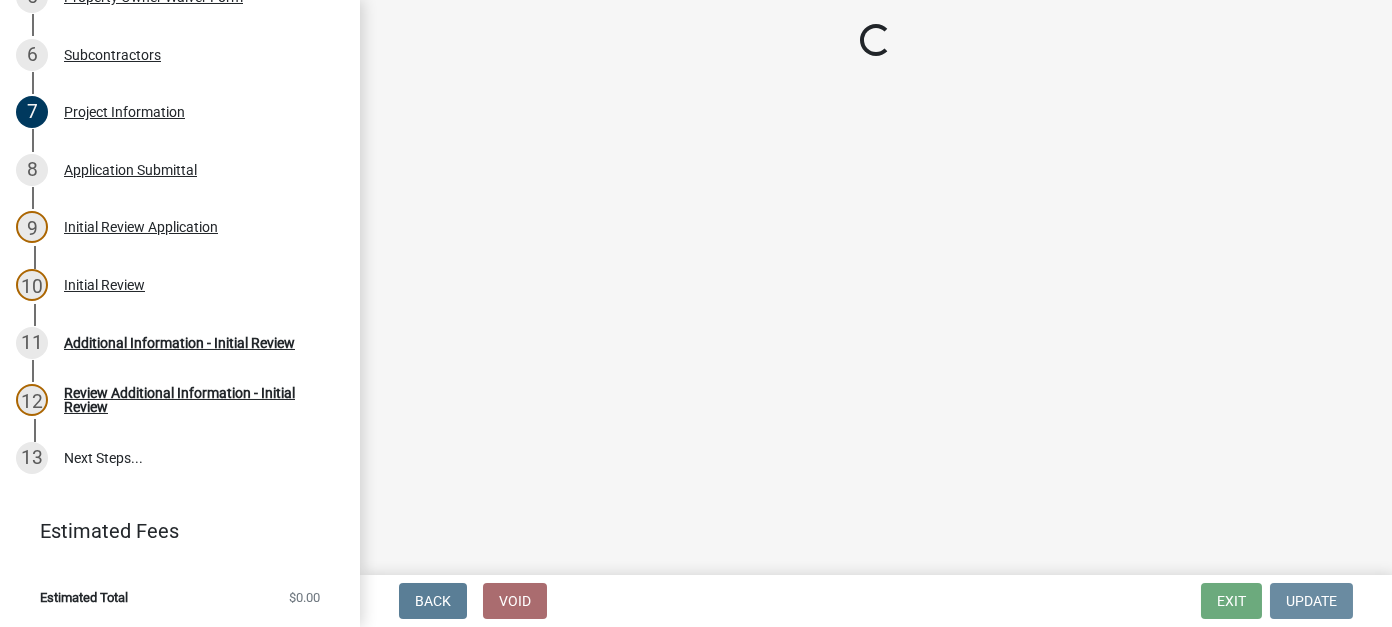 scroll, scrollTop: 0, scrollLeft: 0, axis: both 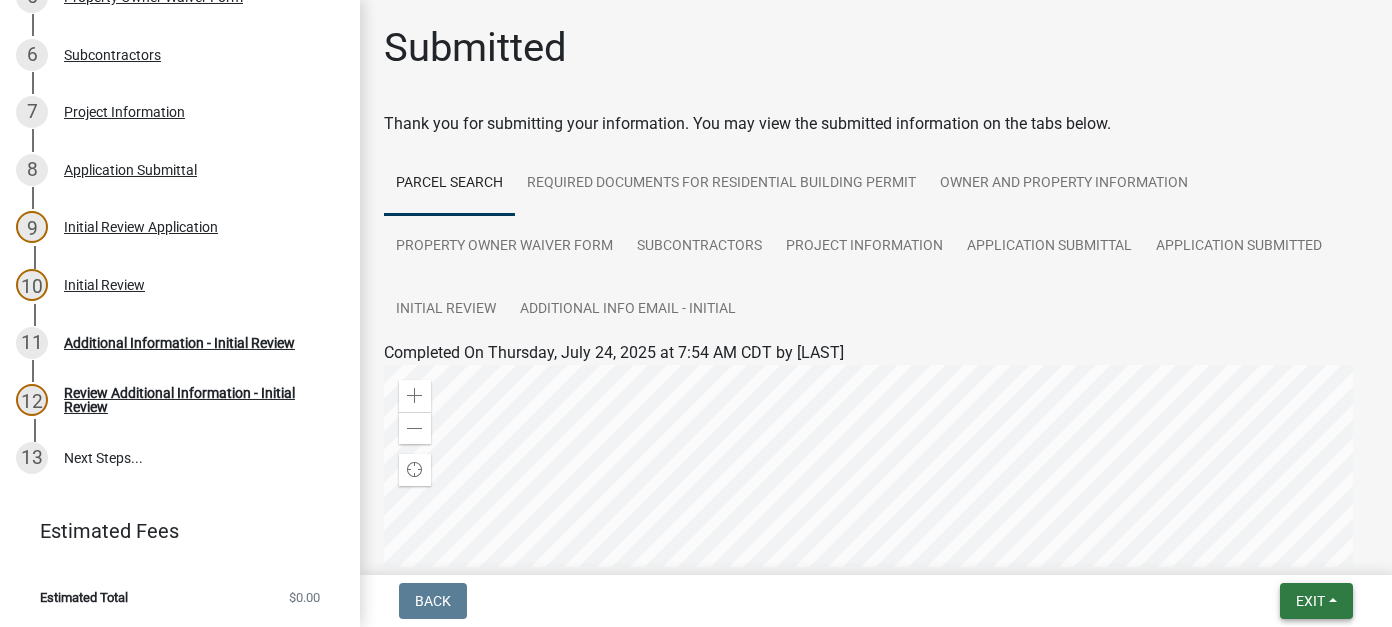 click on "Exit" at bounding box center (1310, 601) 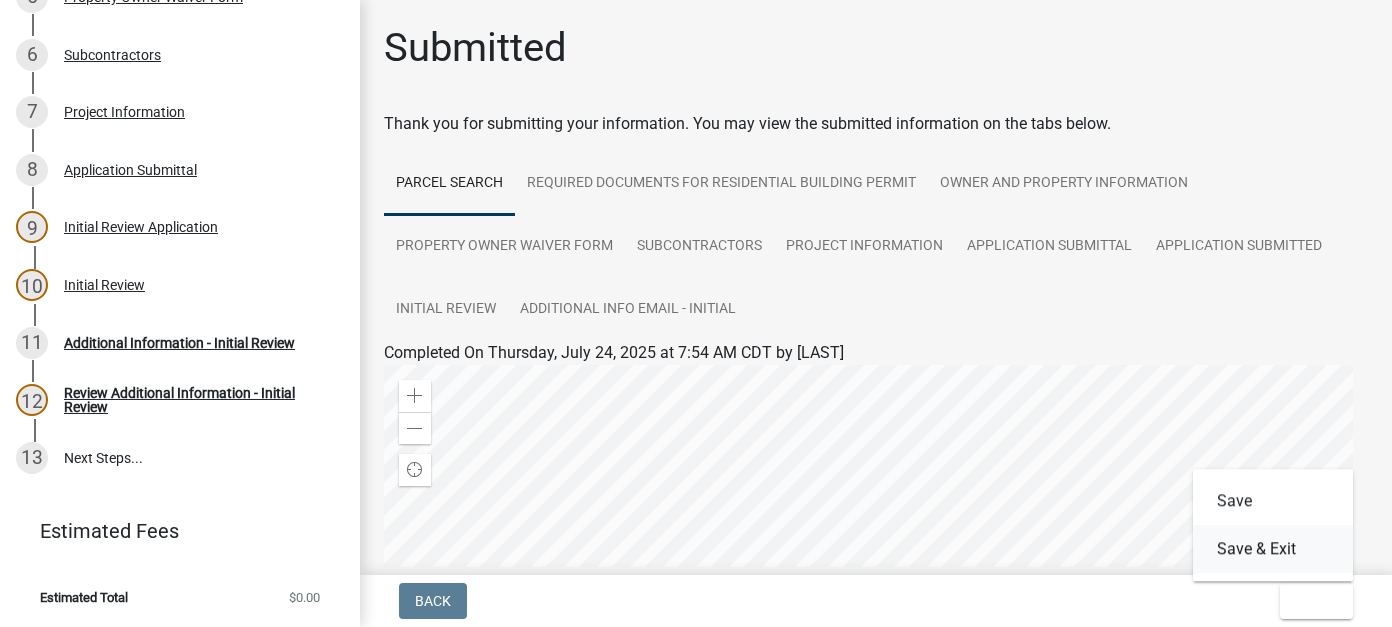 click on "Save & Exit" at bounding box center (1273, 549) 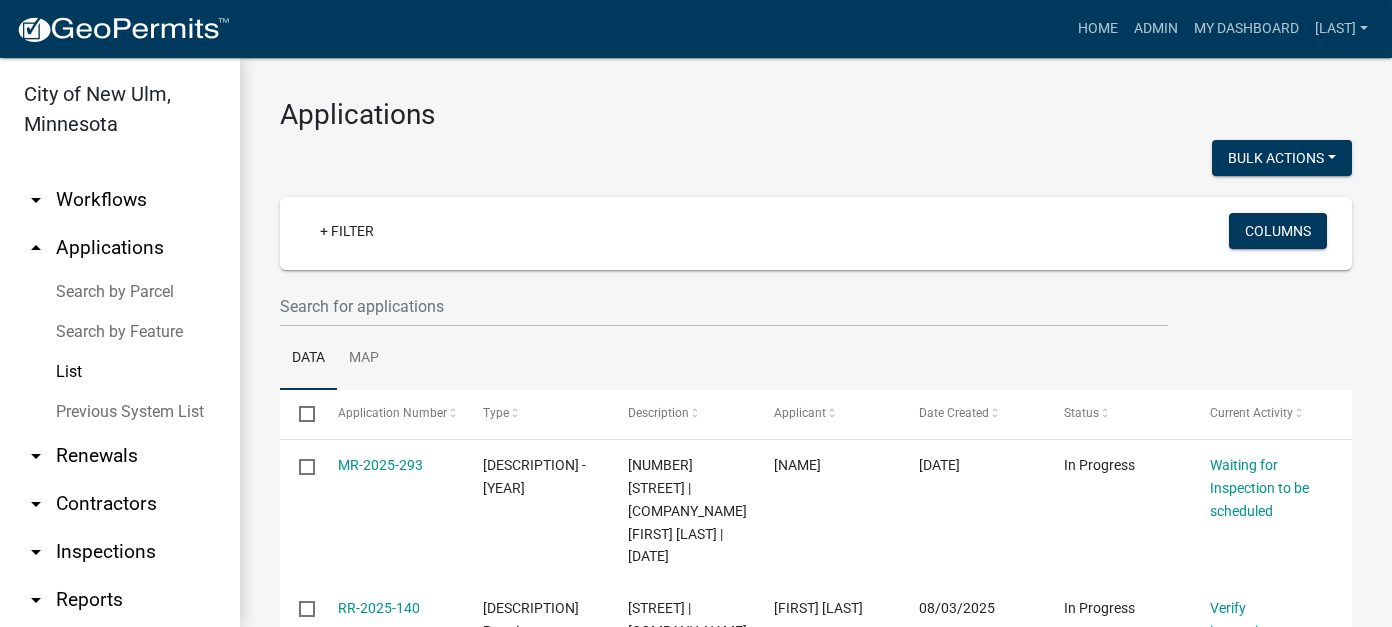 click on "List" at bounding box center (120, 372) 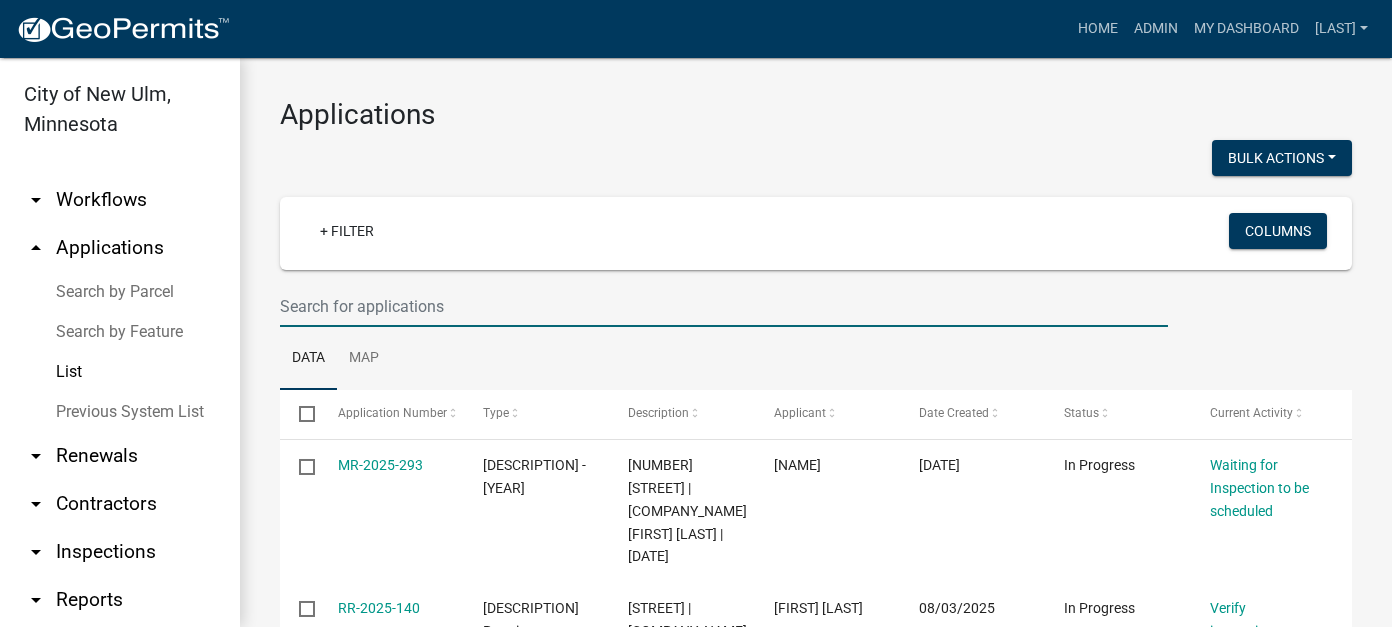 click at bounding box center (724, 306) 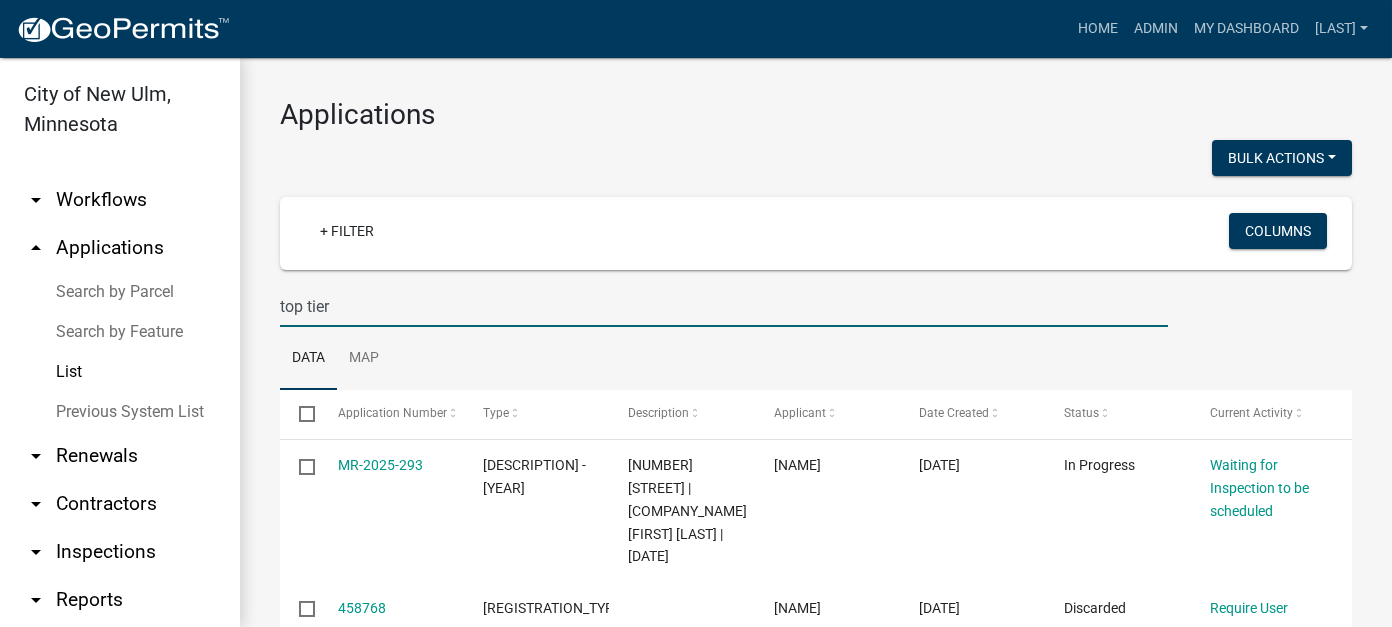 type on "top tier" 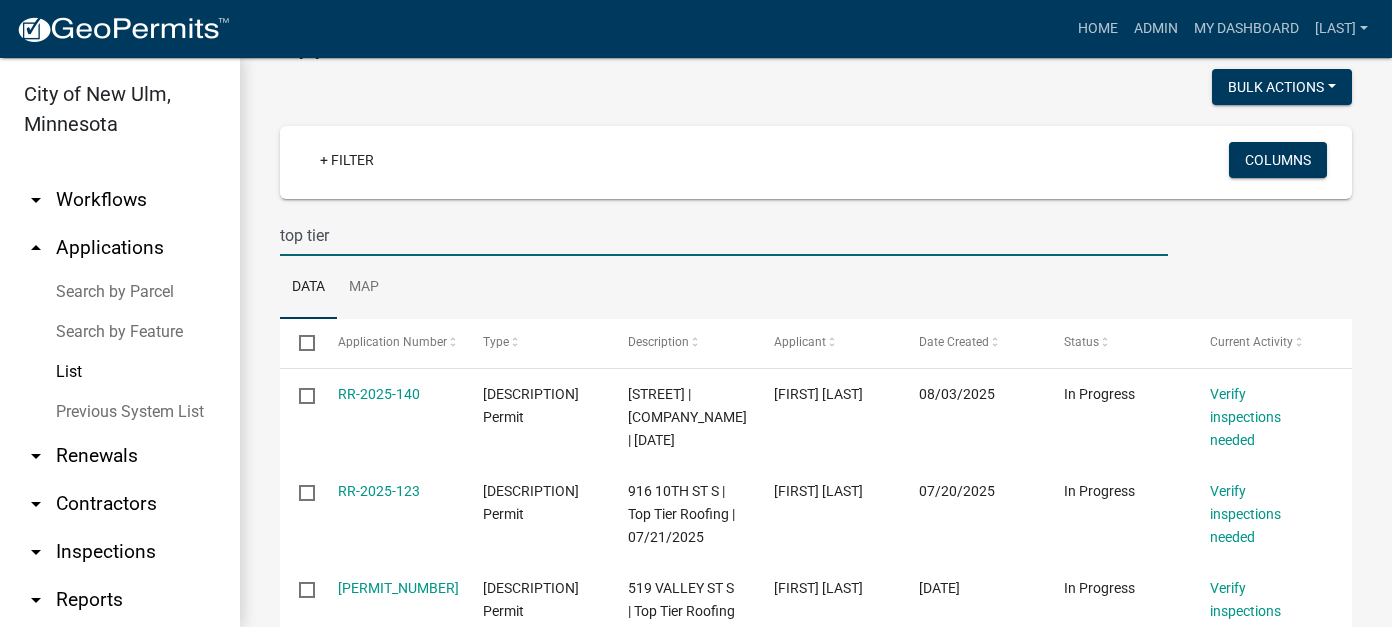 scroll, scrollTop: 100, scrollLeft: 0, axis: vertical 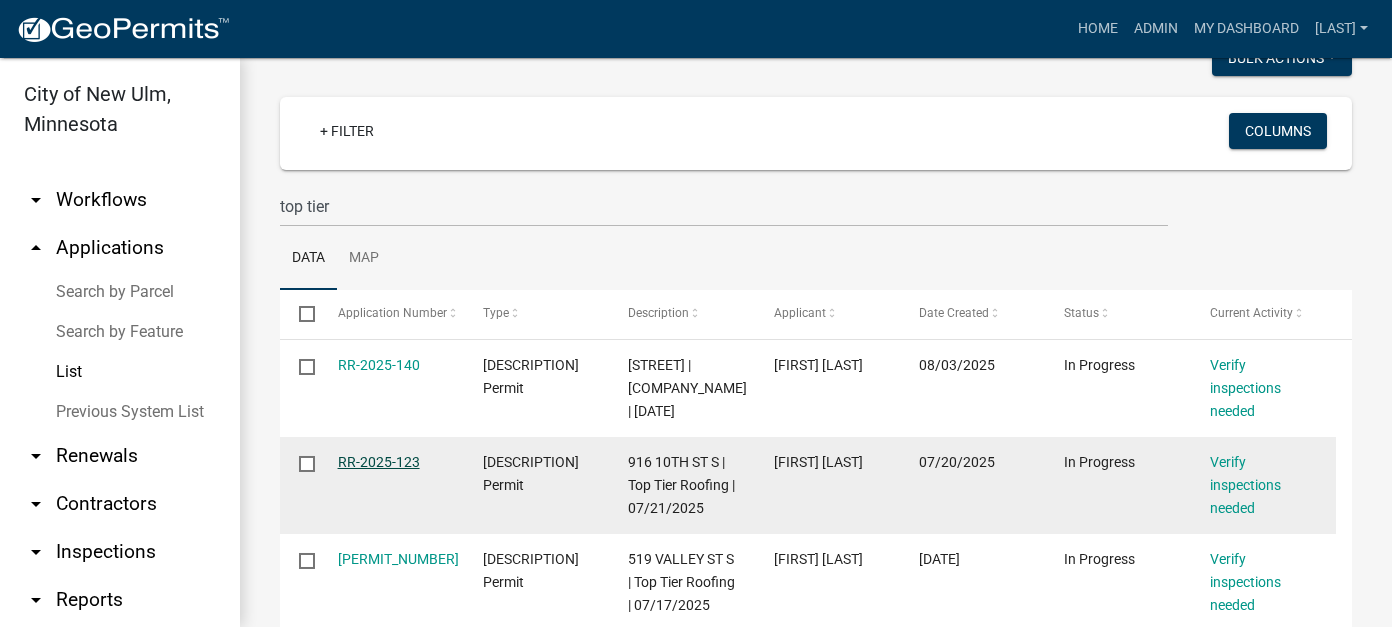 click on "RR-2025-123" 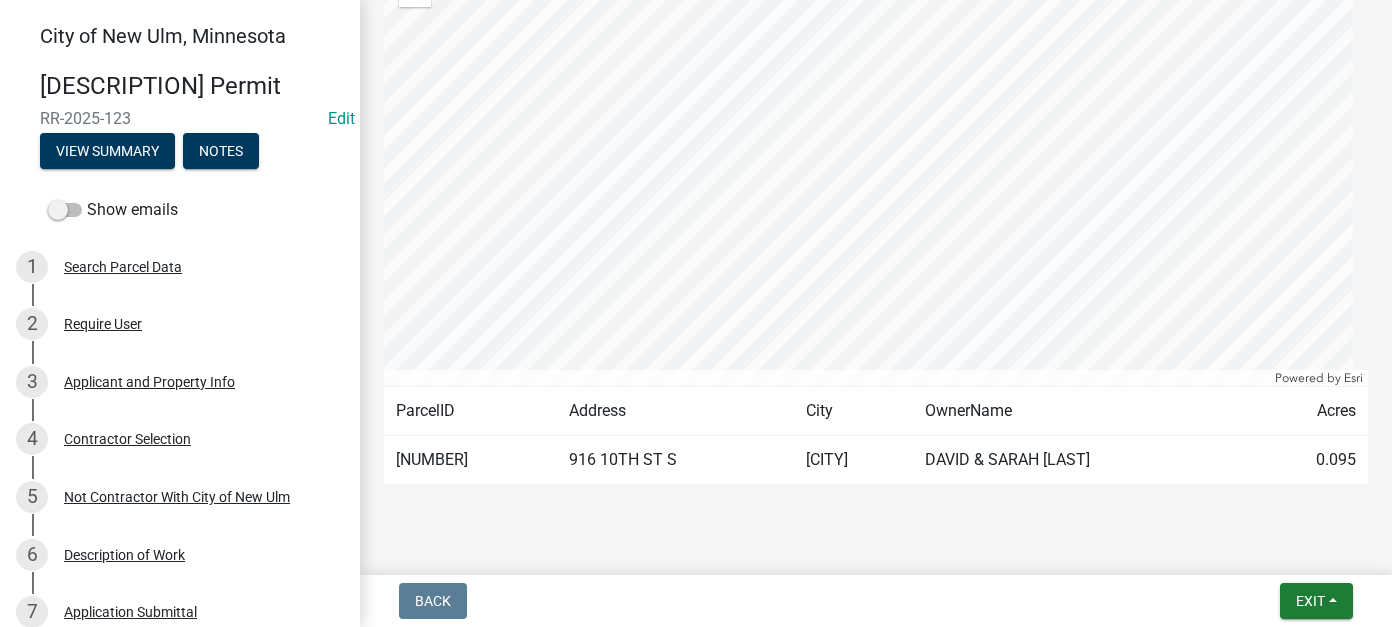 scroll, scrollTop: 700, scrollLeft: 0, axis: vertical 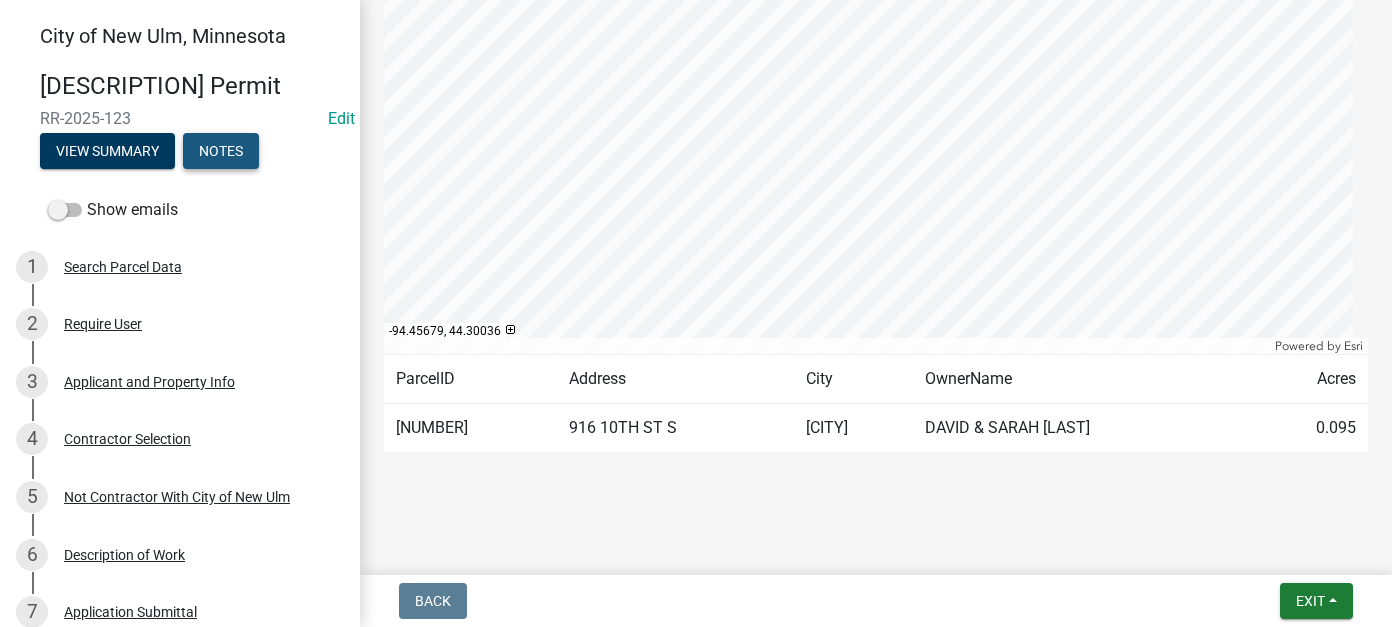 click on "Notes" at bounding box center (221, 151) 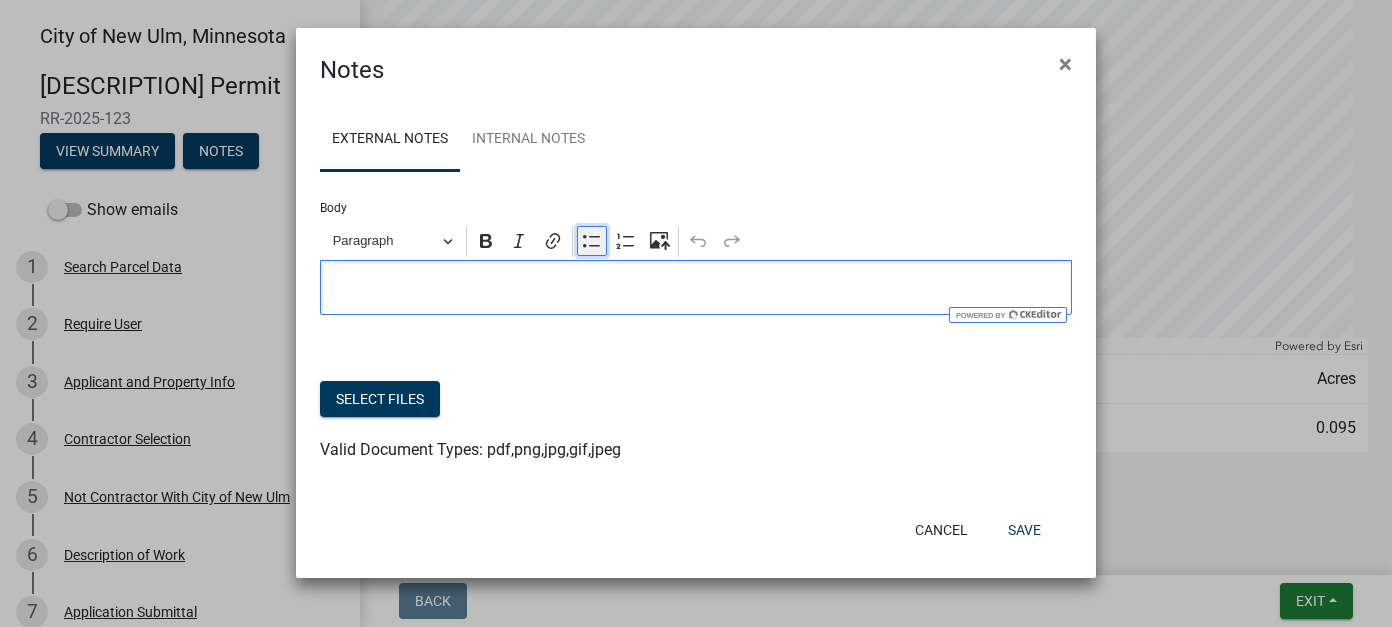 click 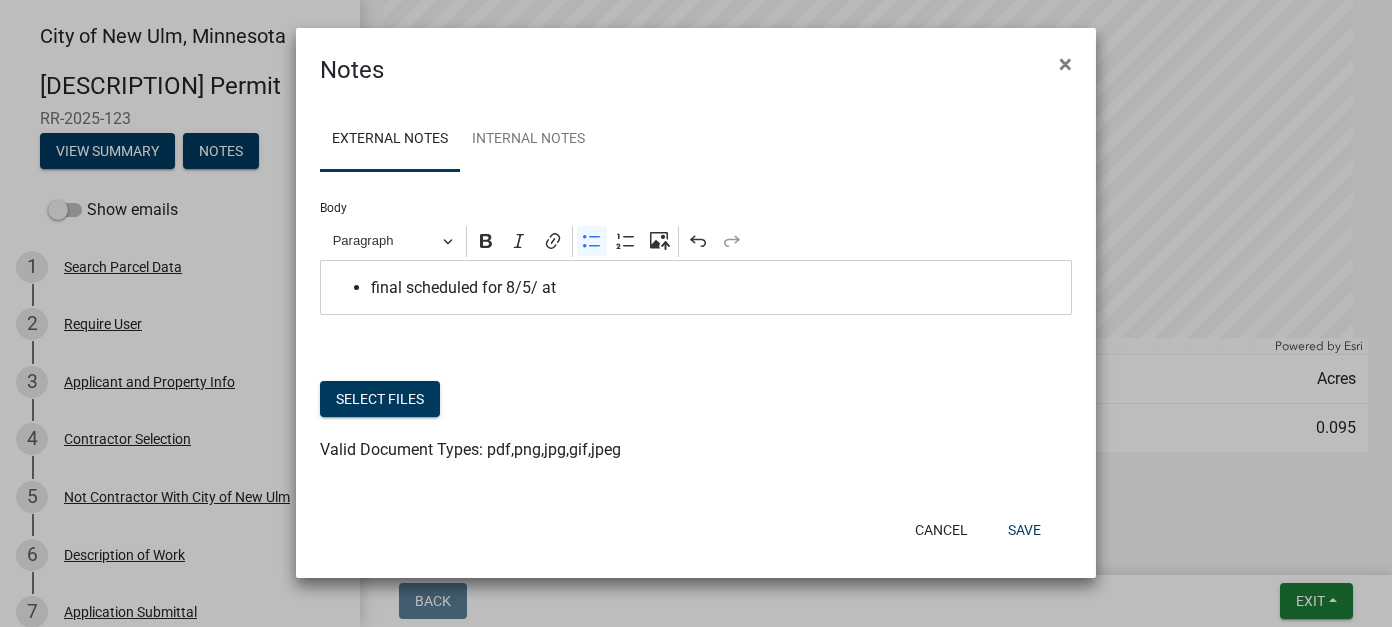 click on "final scheduled for 8/5/ at" at bounding box center [716, 288] 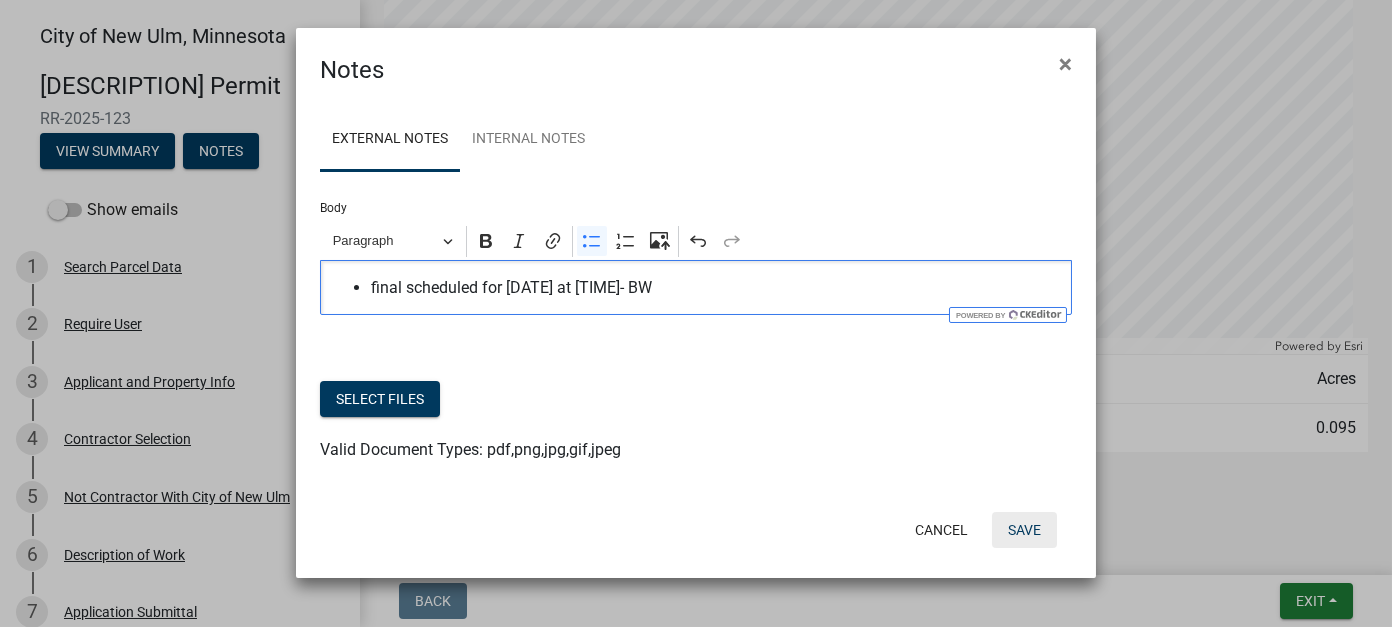 click on "Save" 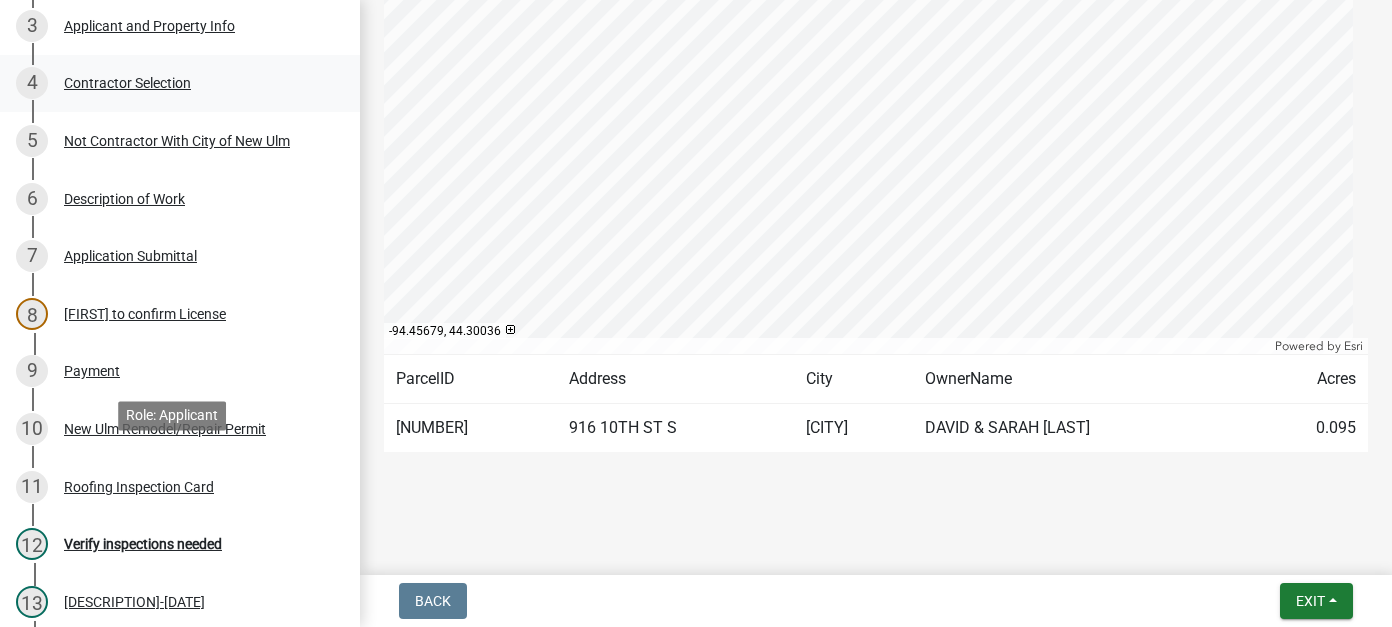 scroll, scrollTop: 400, scrollLeft: 0, axis: vertical 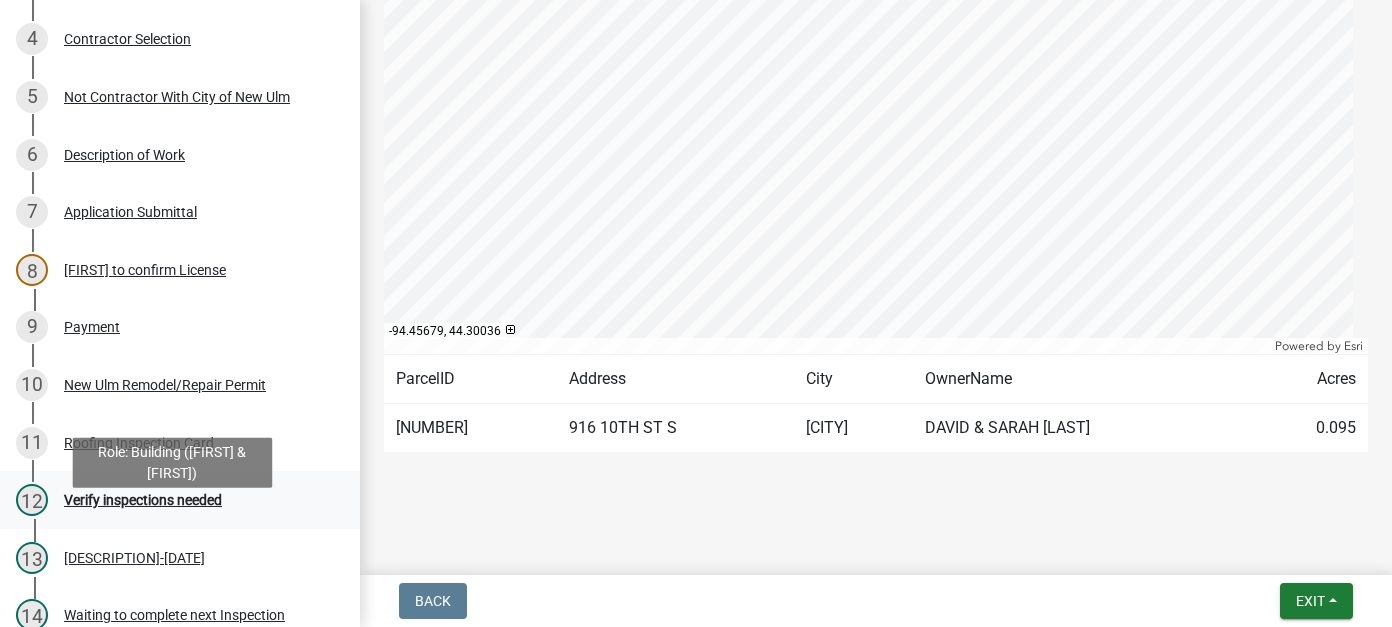 click on "12     Verify inspections needed" at bounding box center [180, 500] 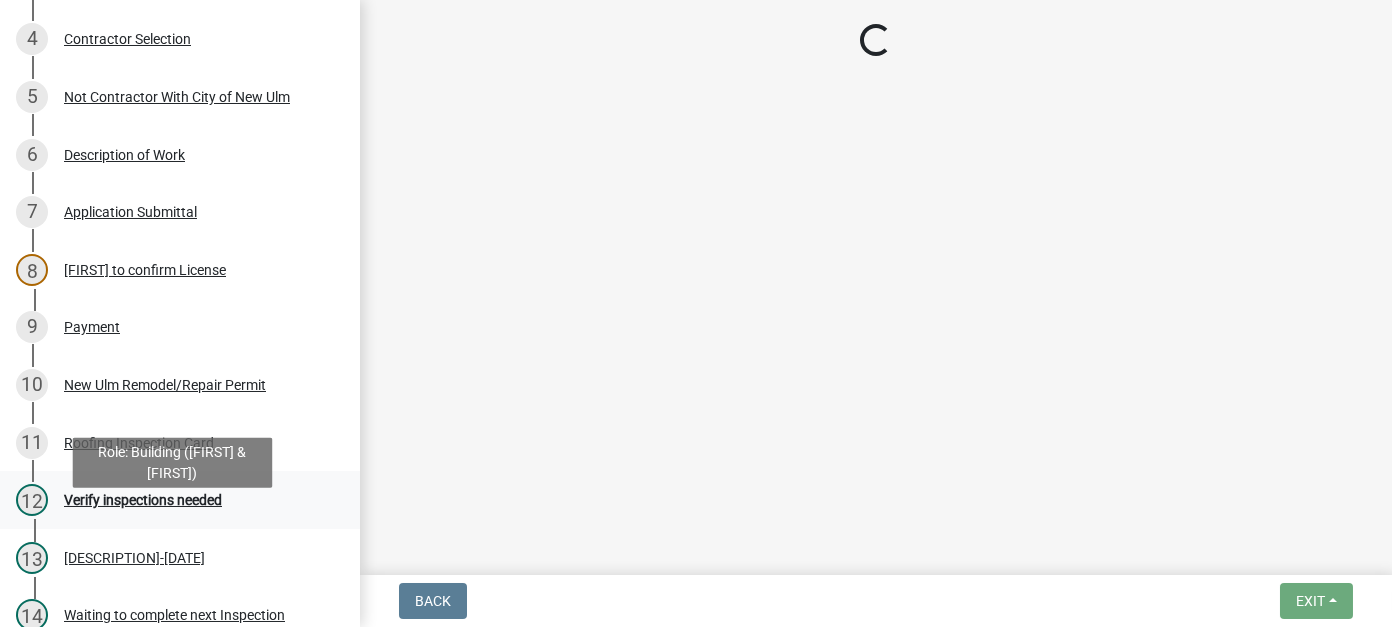 scroll, scrollTop: 0, scrollLeft: 0, axis: both 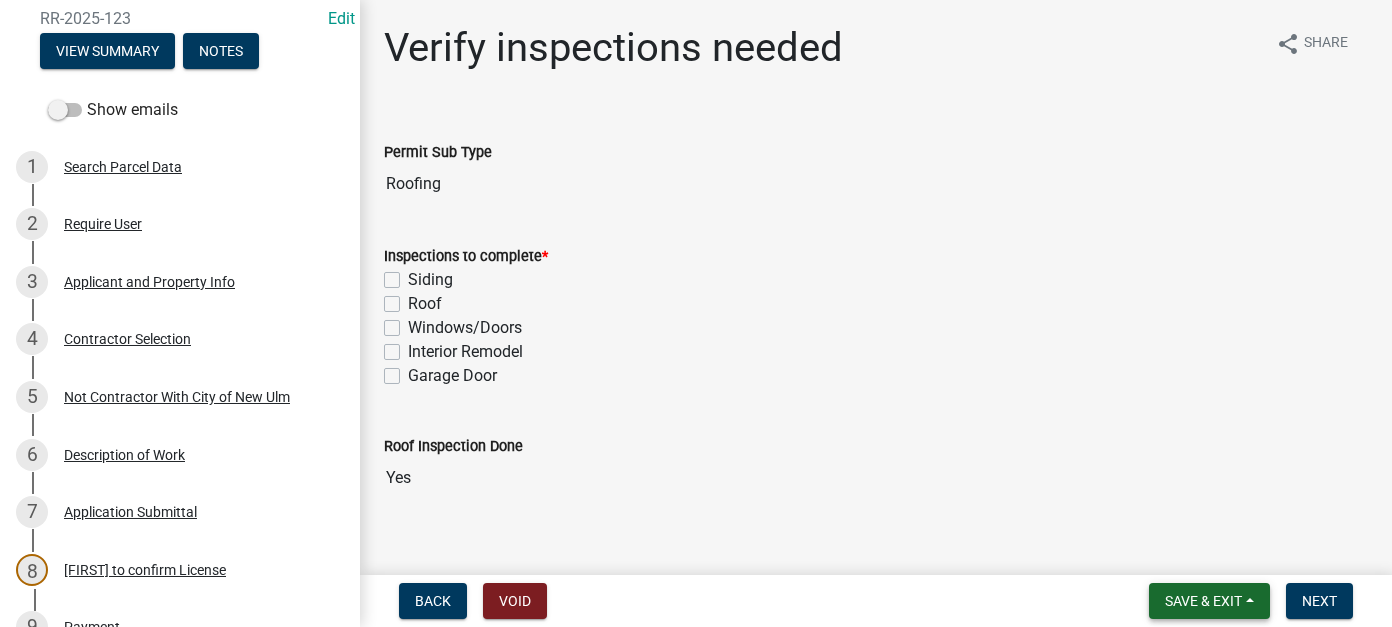 click on "Save & Exit" at bounding box center (1203, 601) 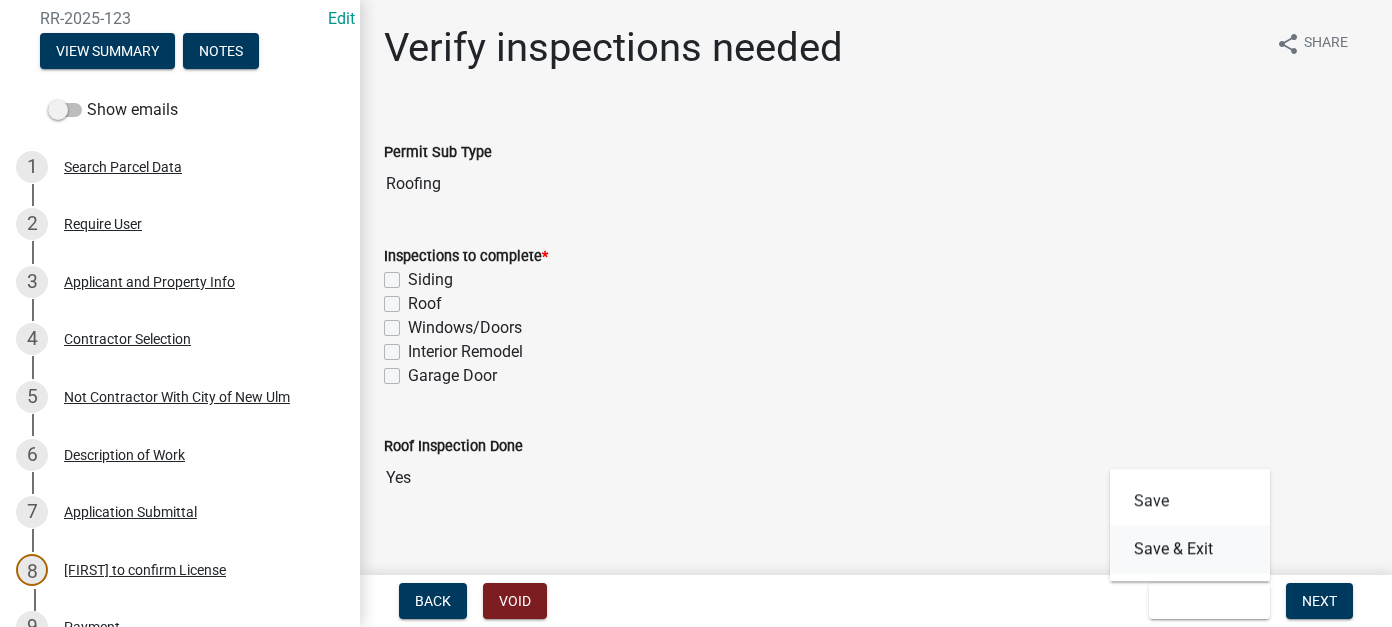 click on "Save & Exit" at bounding box center [1190, 549] 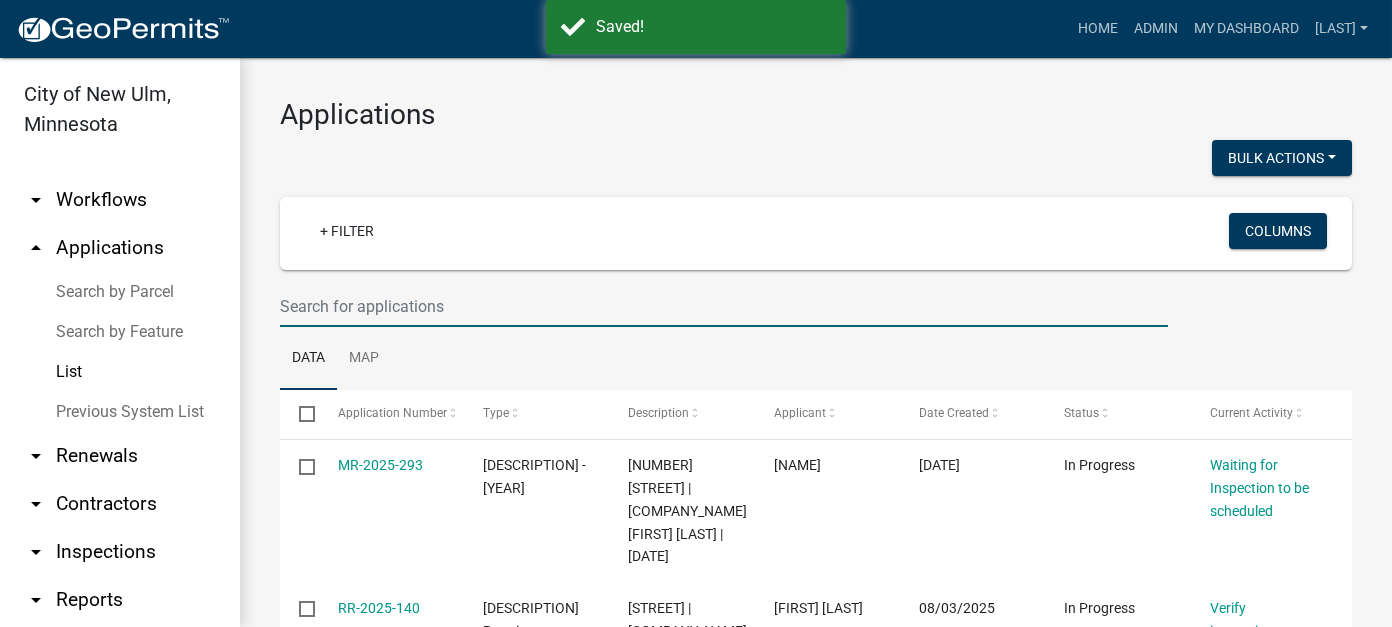 click at bounding box center [724, 306] 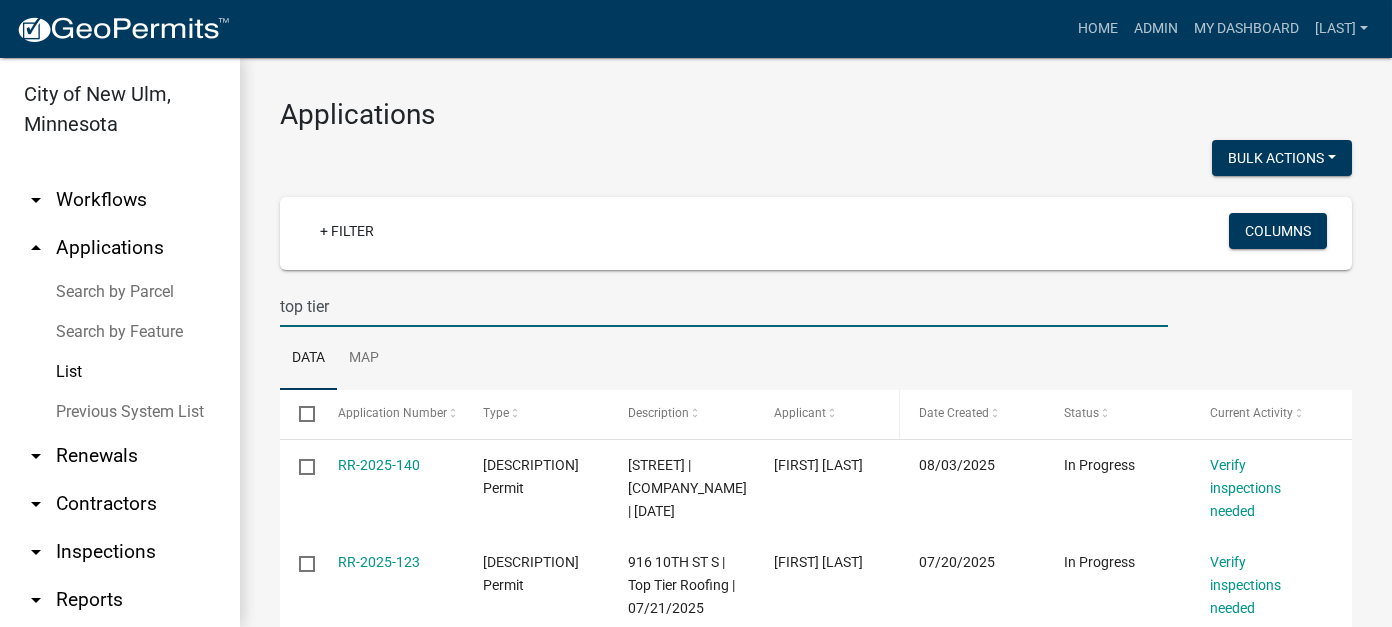 scroll, scrollTop: 100, scrollLeft: 0, axis: vertical 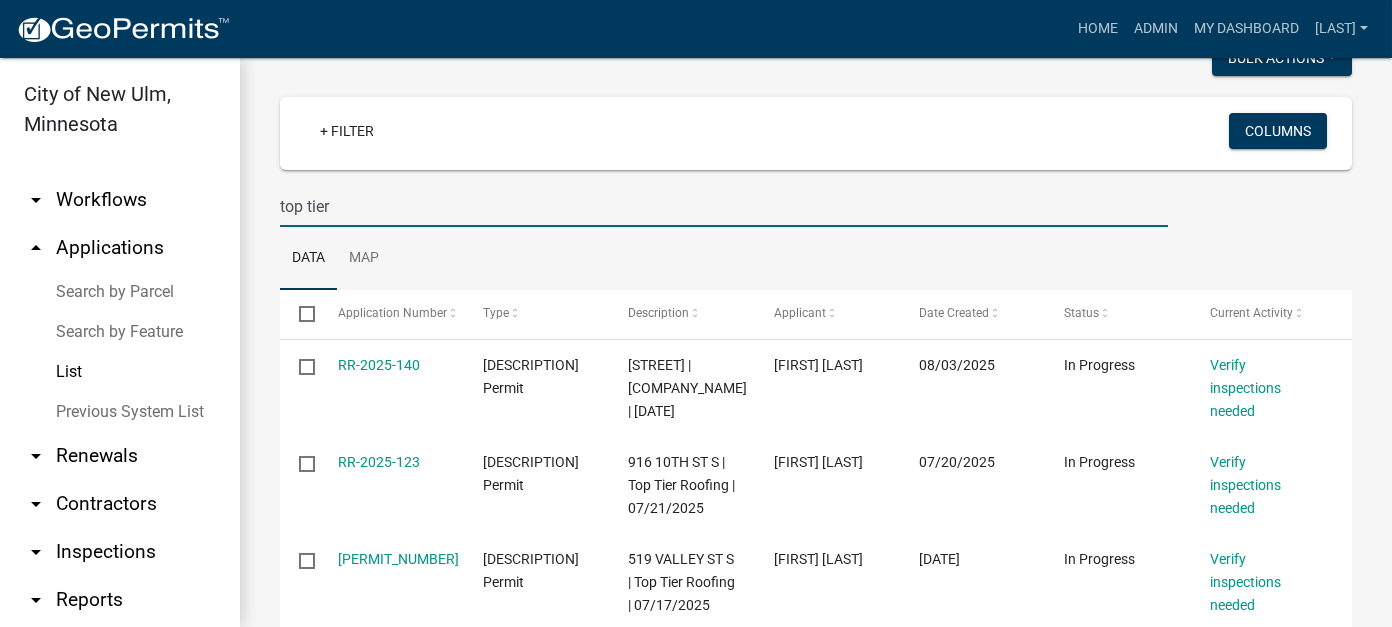 type on "top tier" 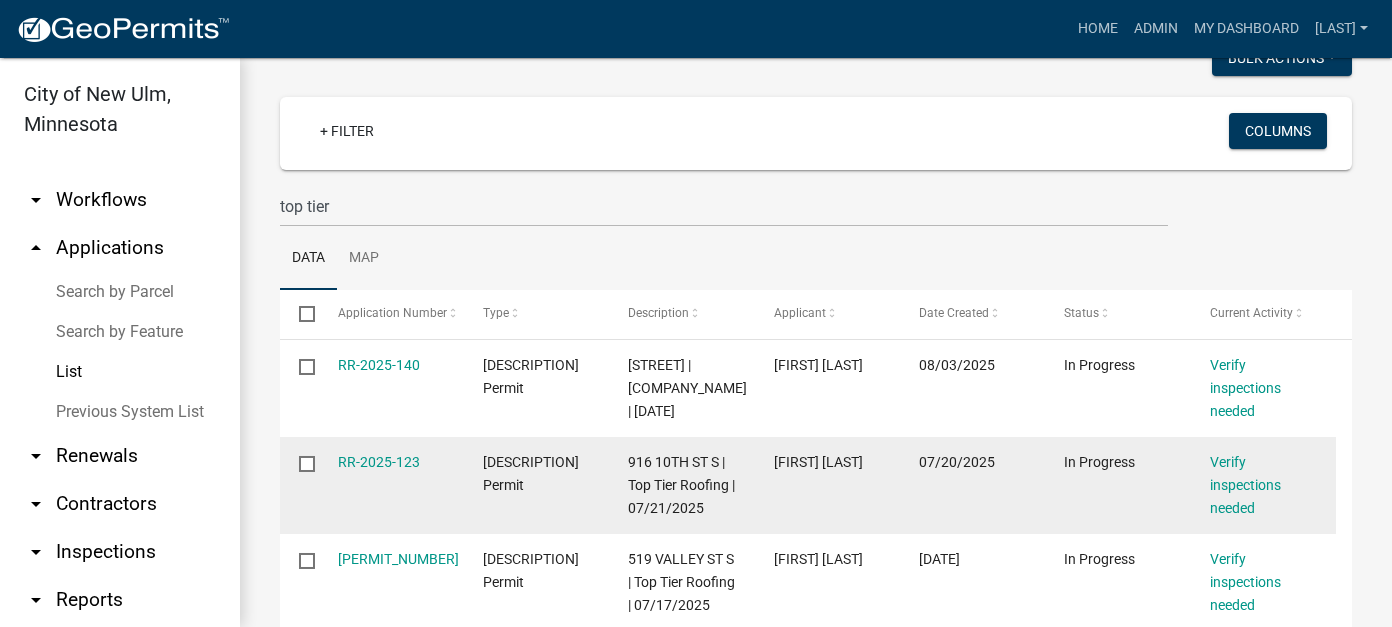 click on "RR-2025-123" 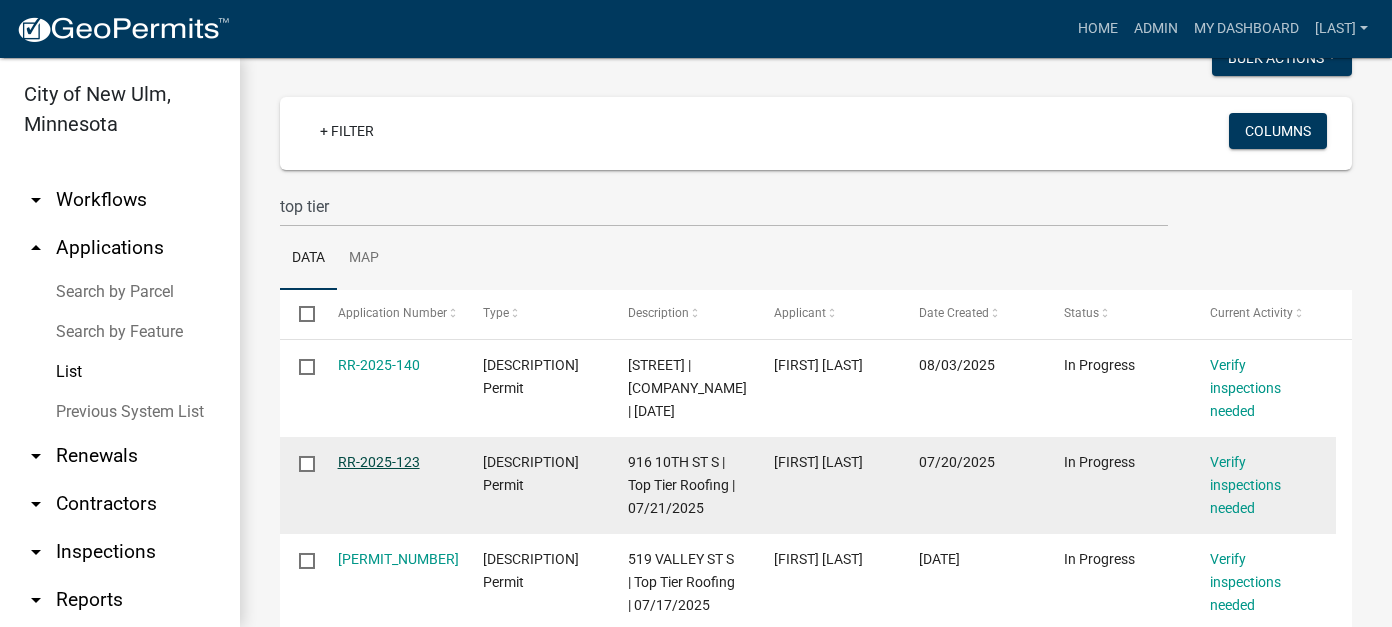 click on "RR-2025-123" 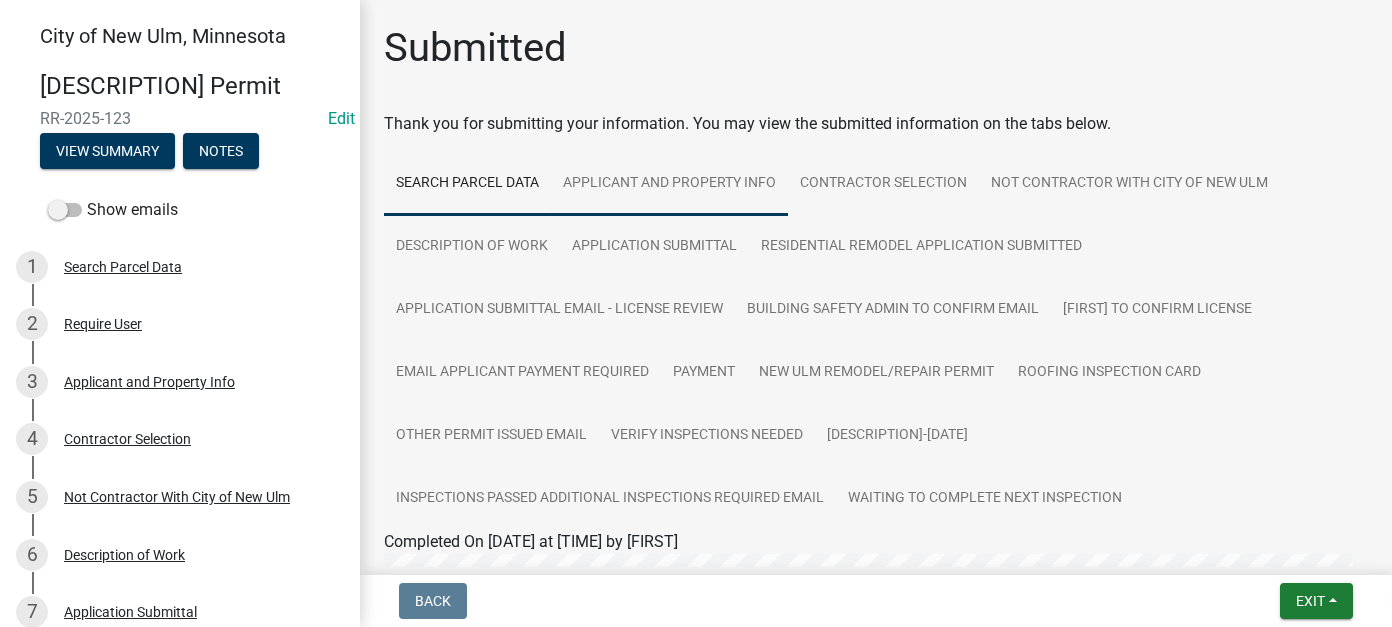 click on "Applicant and Property Info" at bounding box center [669, 184] 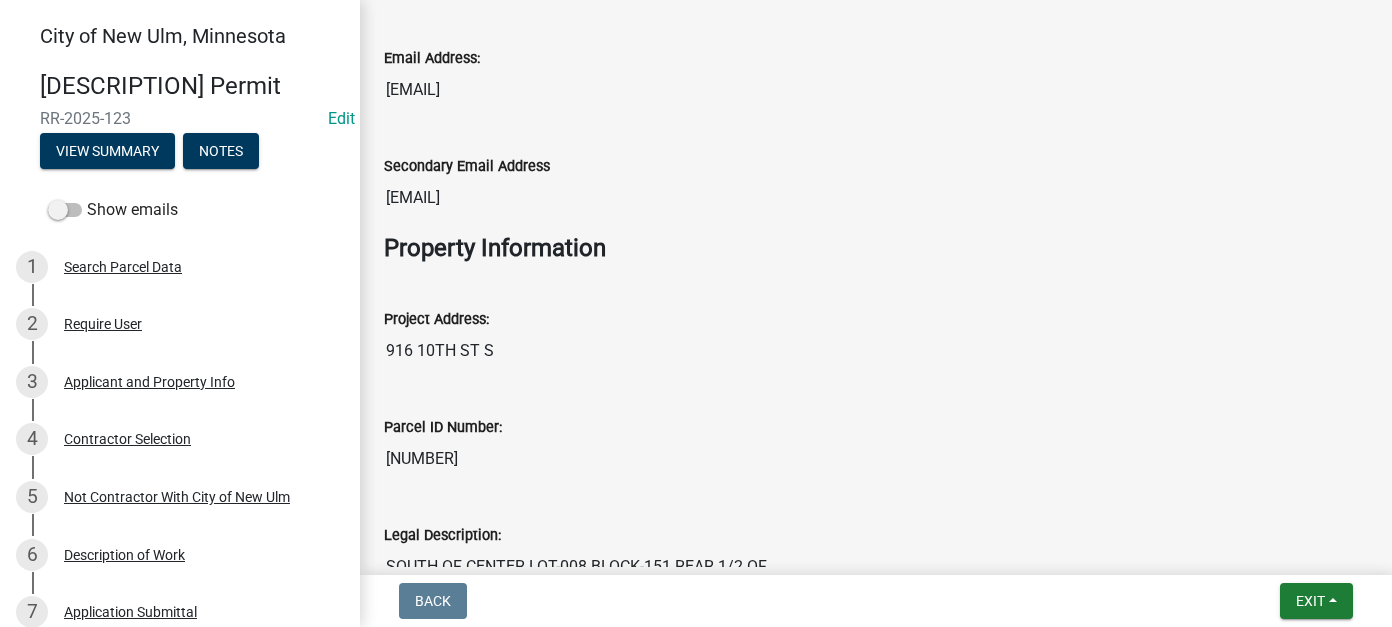 scroll, scrollTop: 800, scrollLeft: 0, axis: vertical 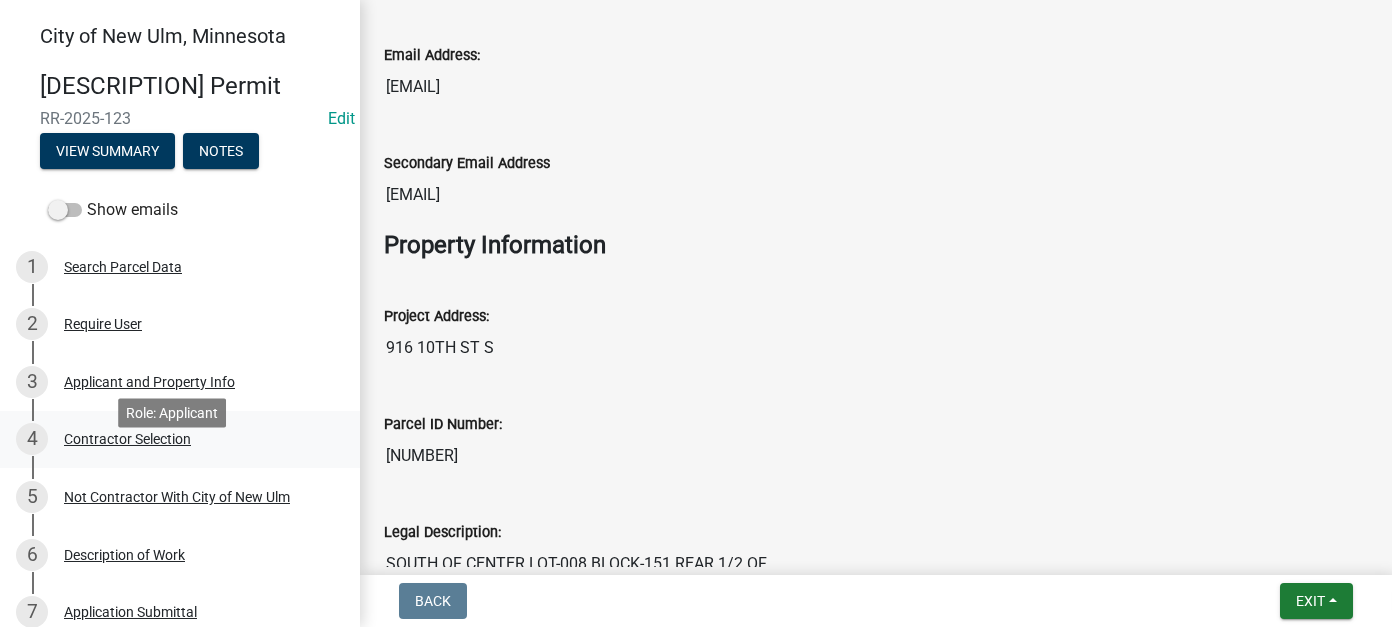 click on "Contractor Selection" at bounding box center [127, 439] 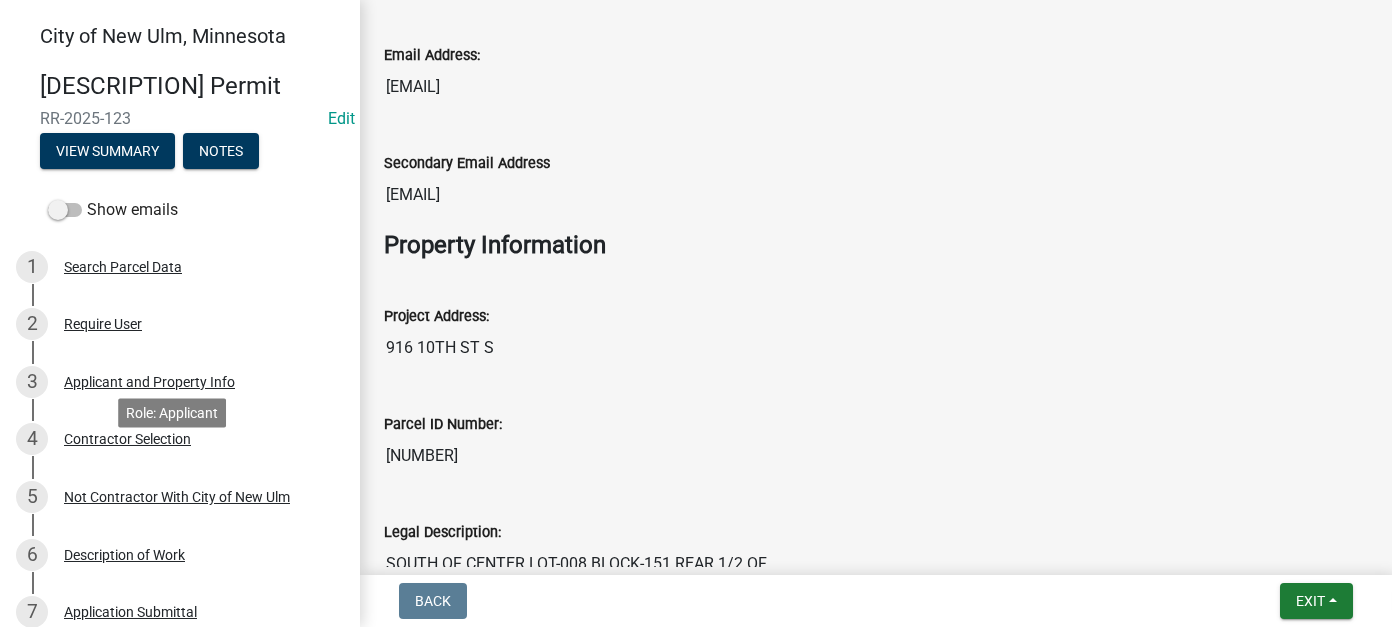scroll, scrollTop: 0, scrollLeft: 0, axis: both 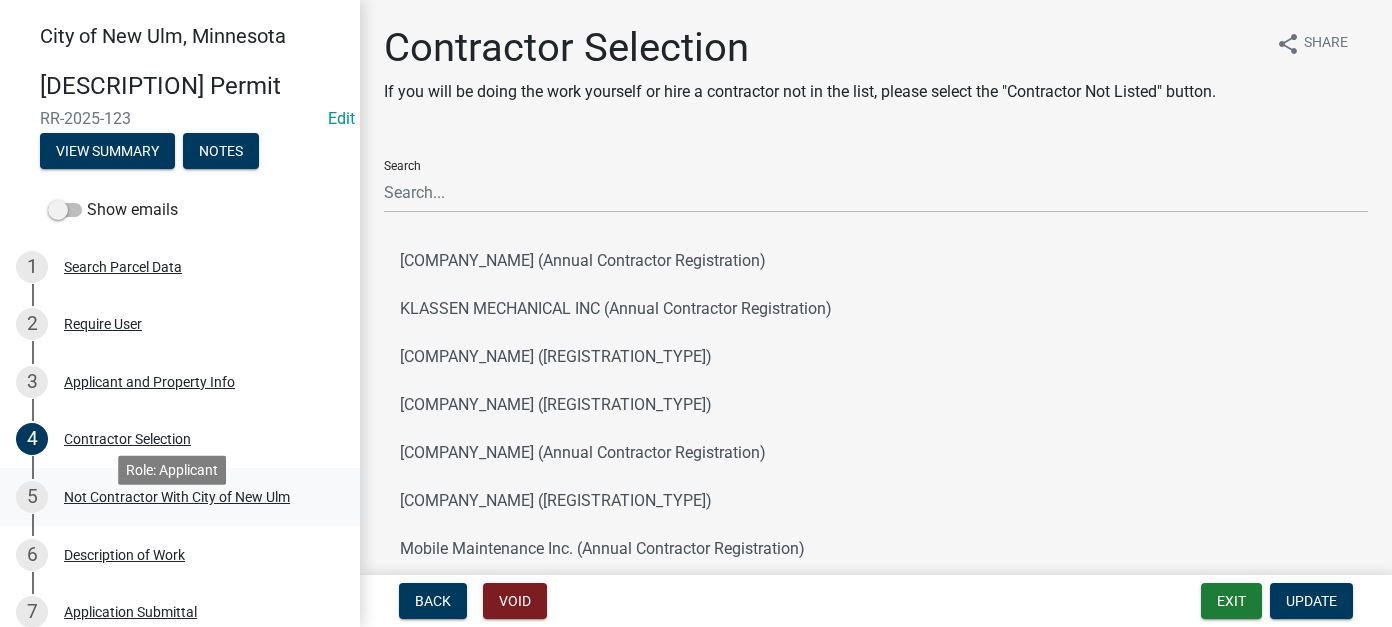 click on "[NUMBER], [COMPANY_NAME] Not Contractor With City of New Ulm" at bounding box center [172, 497] 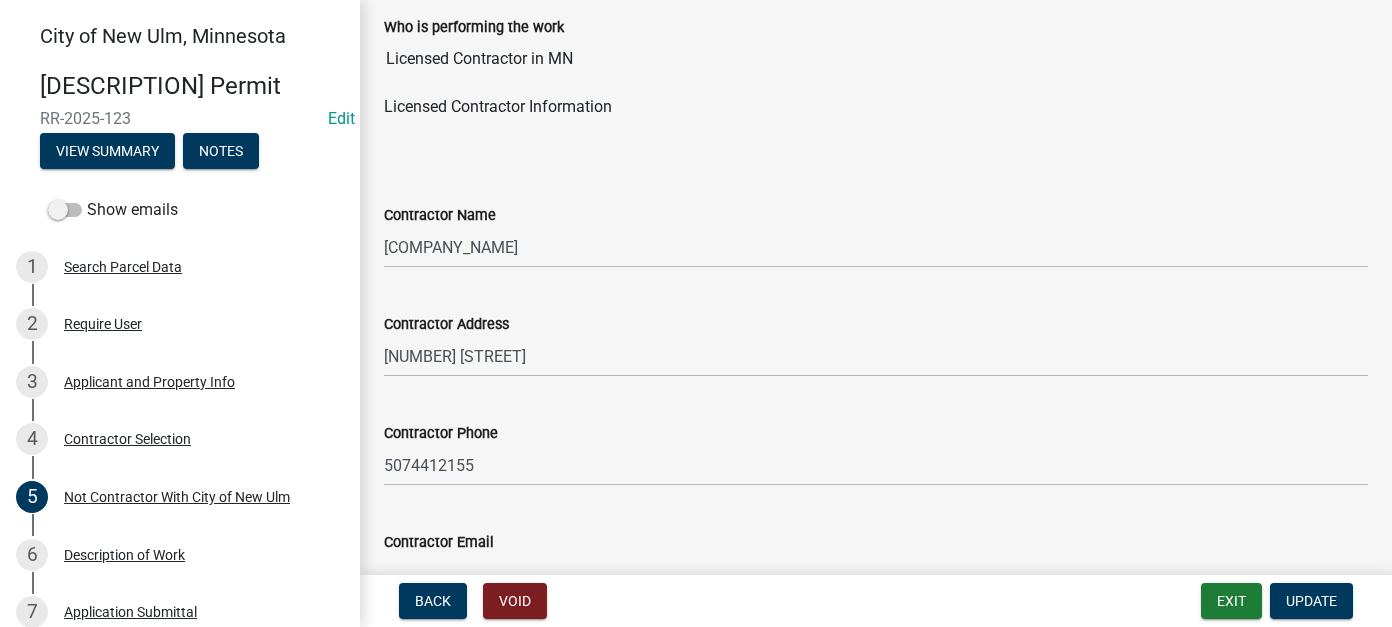 scroll, scrollTop: 200, scrollLeft: 0, axis: vertical 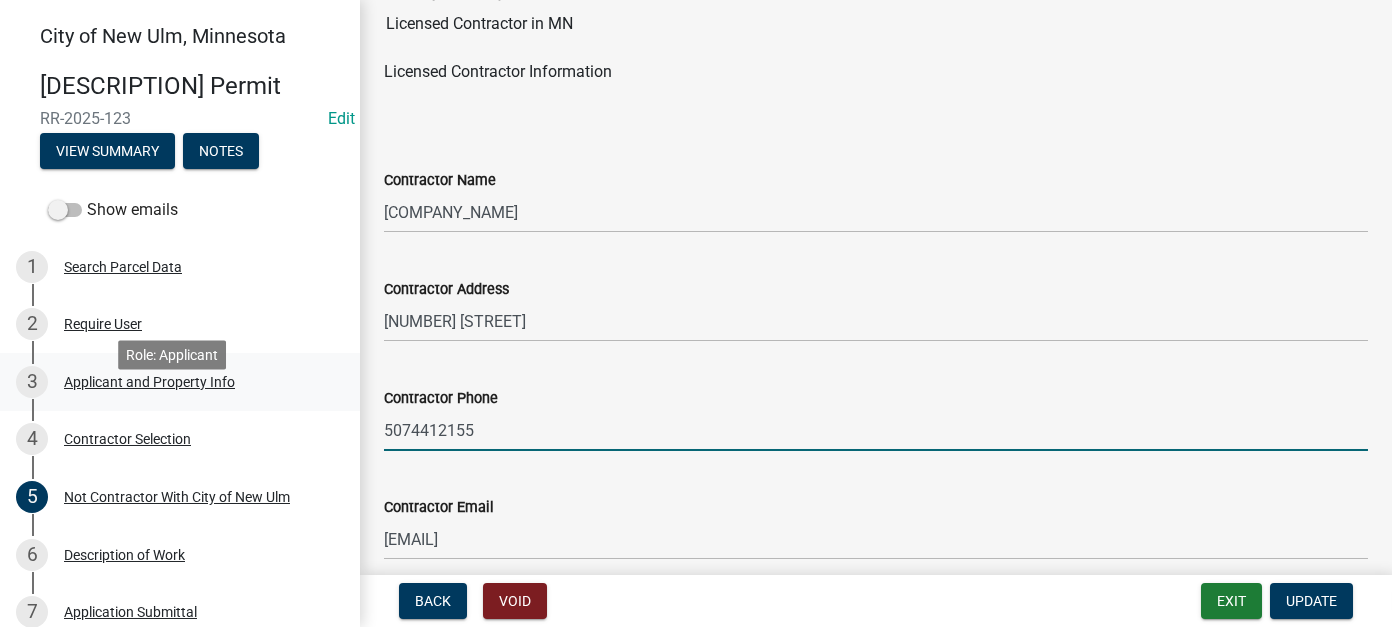 drag, startPoint x: 500, startPoint y: 434, endPoint x: 318, endPoint y: 429, distance: 182.06866 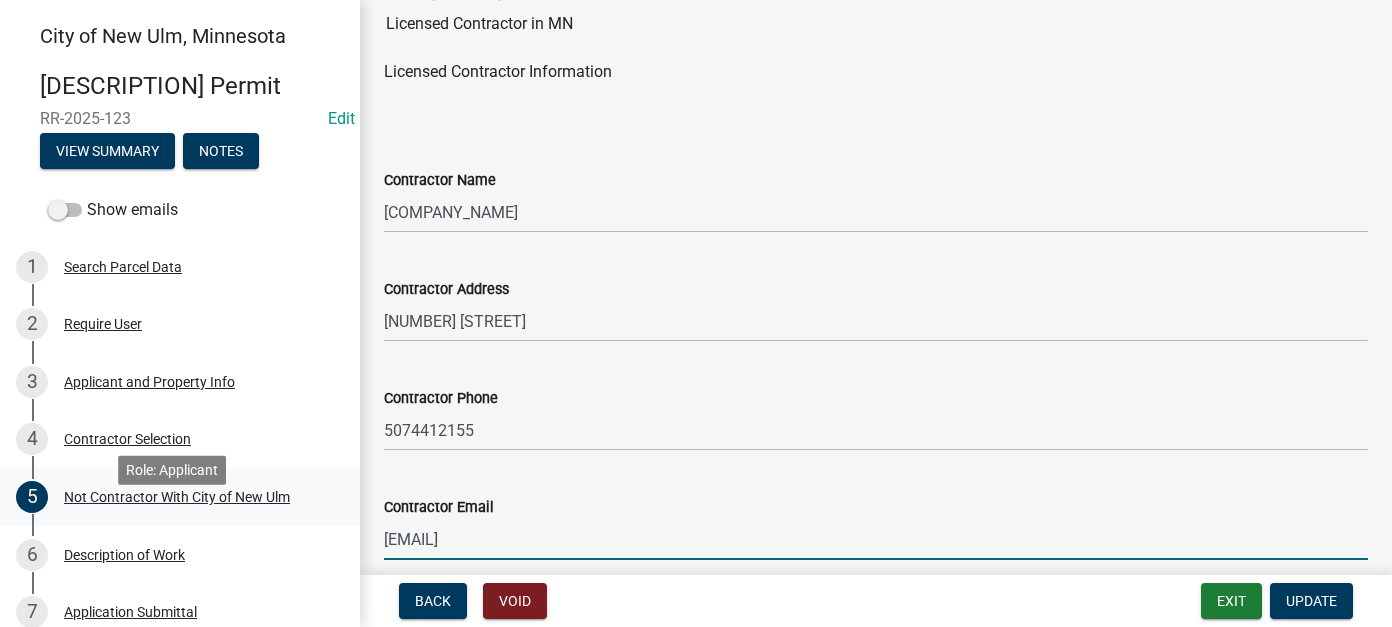 drag, startPoint x: 524, startPoint y: 536, endPoint x: 295, endPoint y: 538, distance: 229.00873 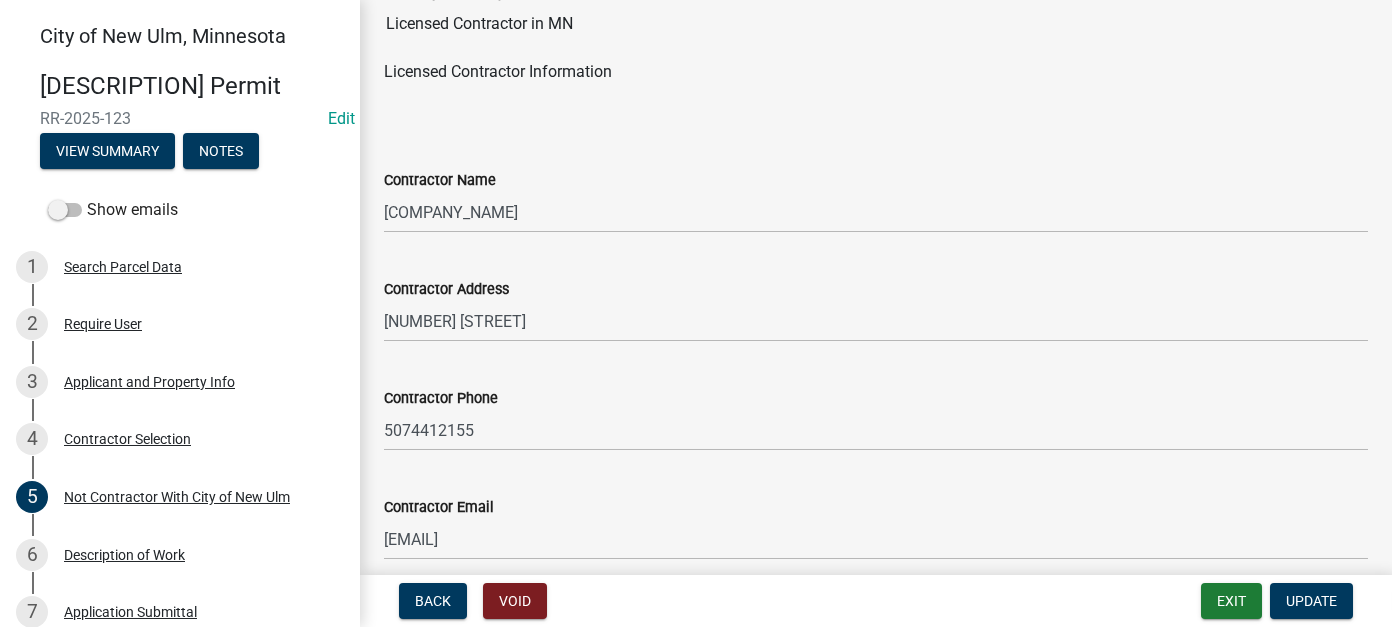 click on "RR-2025-123" at bounding box center [180, 118] 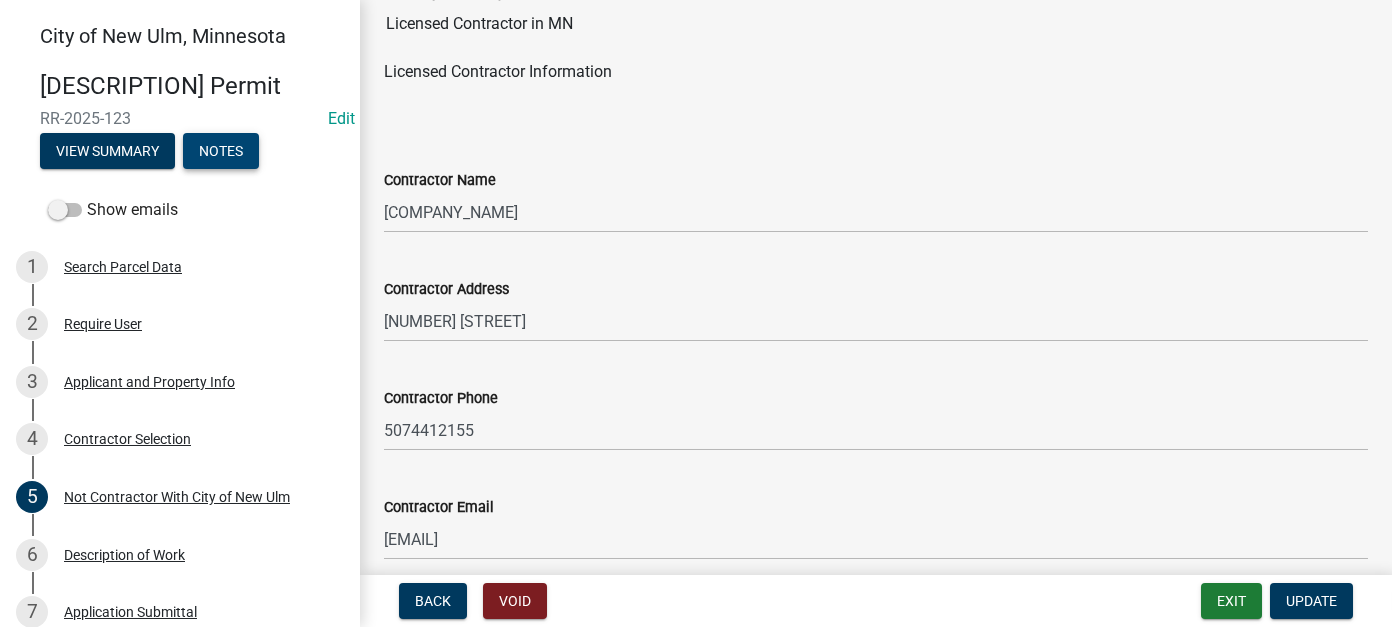 click on "Notes" at bounding box center (221, 151) 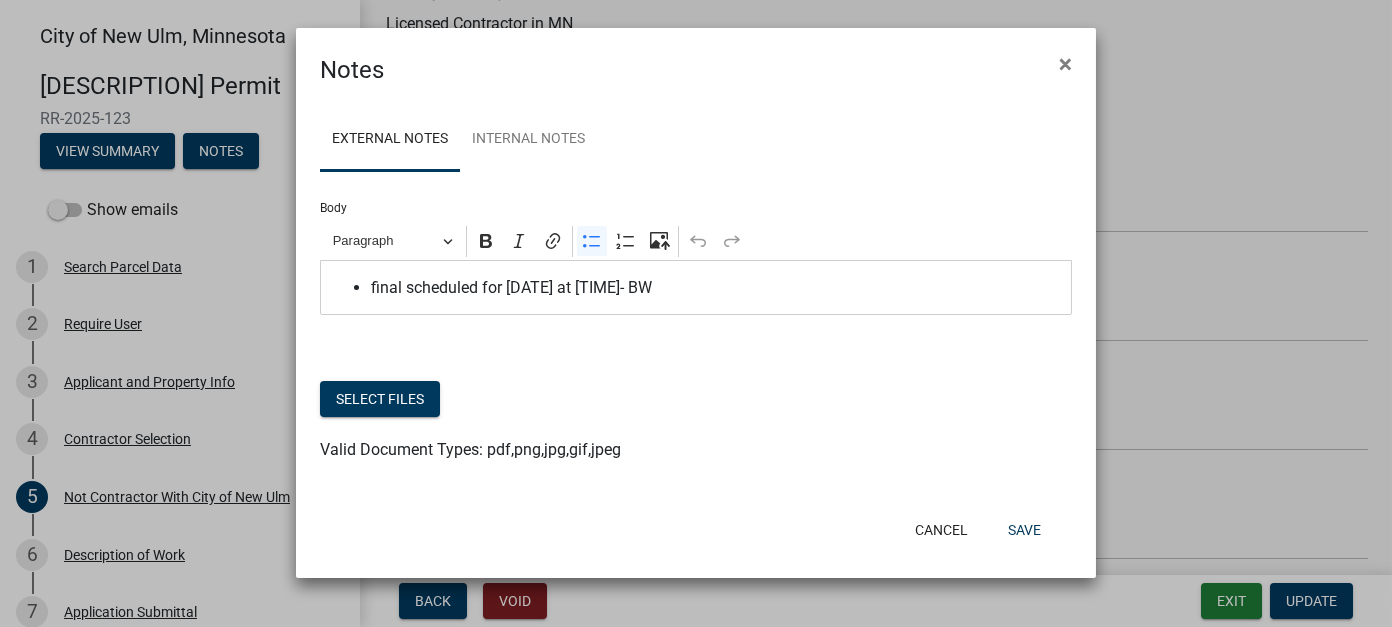 click on "final scheduled for [DATE] at [TIME]- BW" at bounding box center (716, 288) 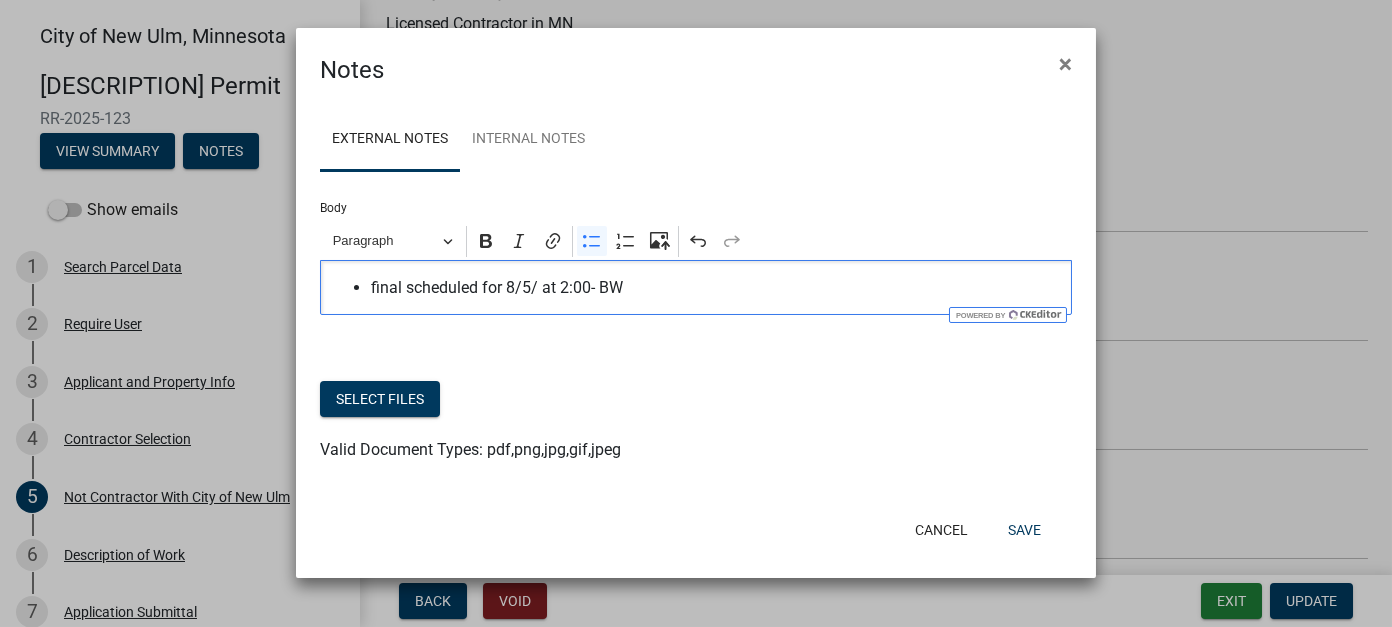 click on "final scheduled for 8/5/ at 2:00- BW" at bounding box center (716, 288) 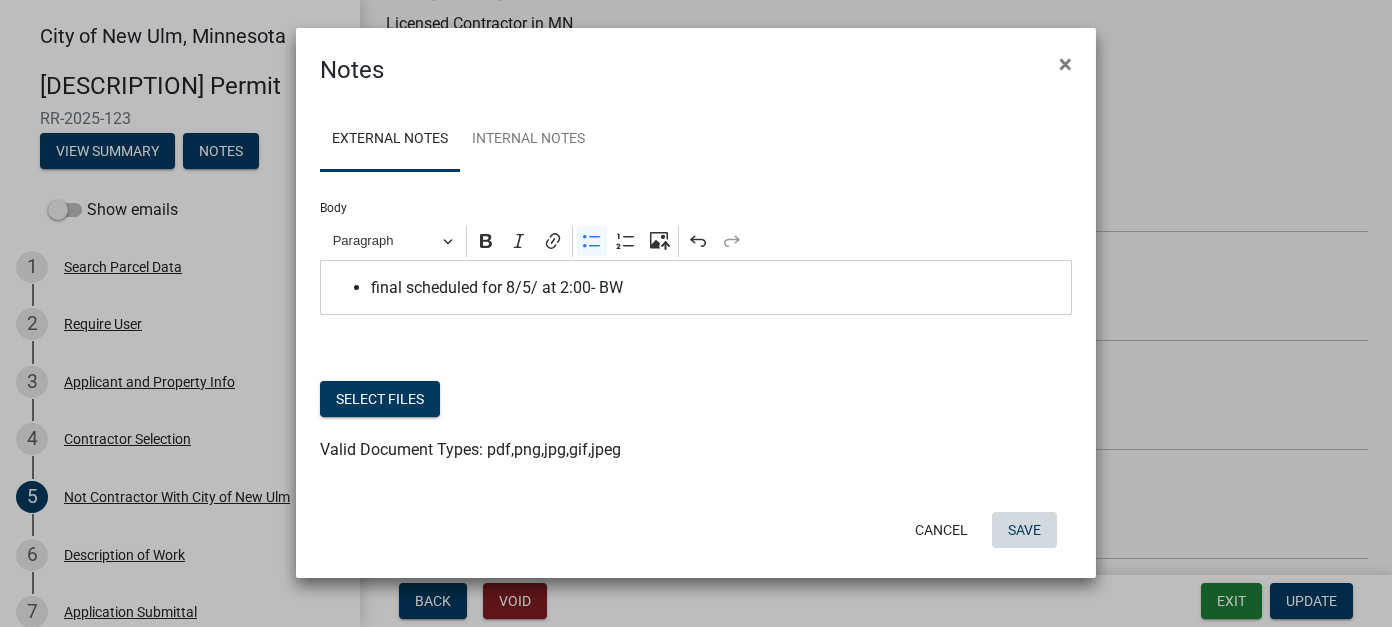 click on "Save" 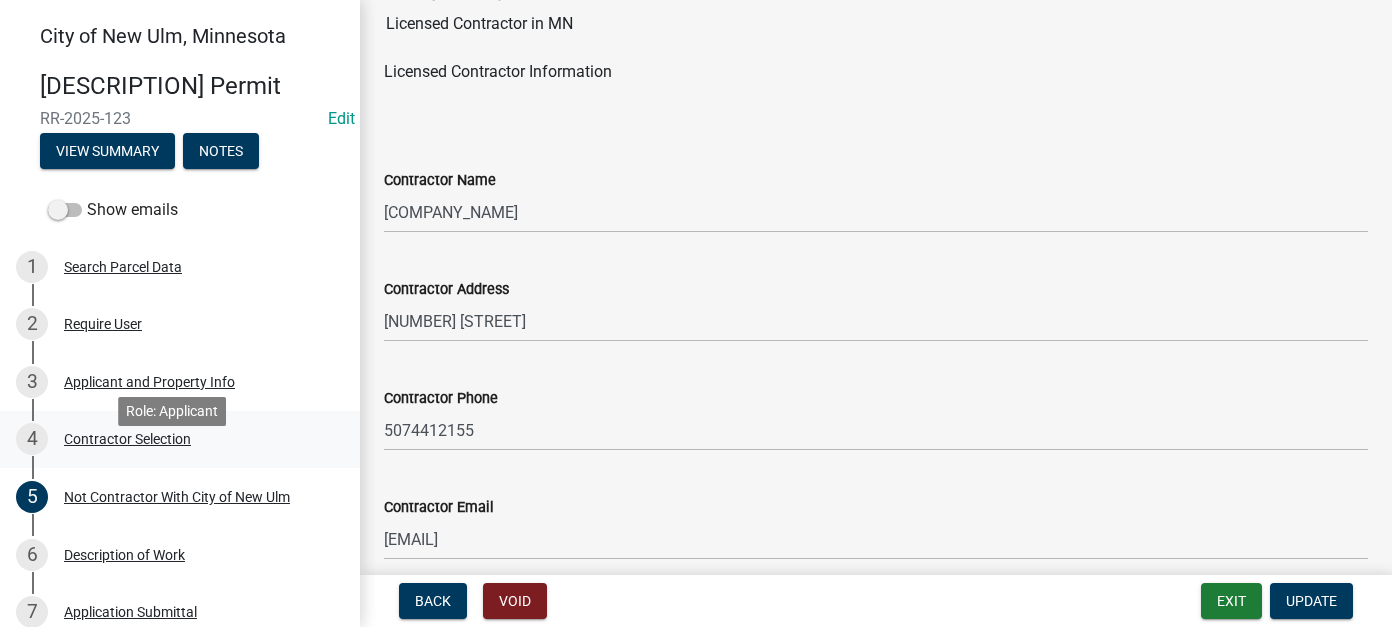 scroll, scrollTop: 100, scrollLeft: 0, axis: vertical 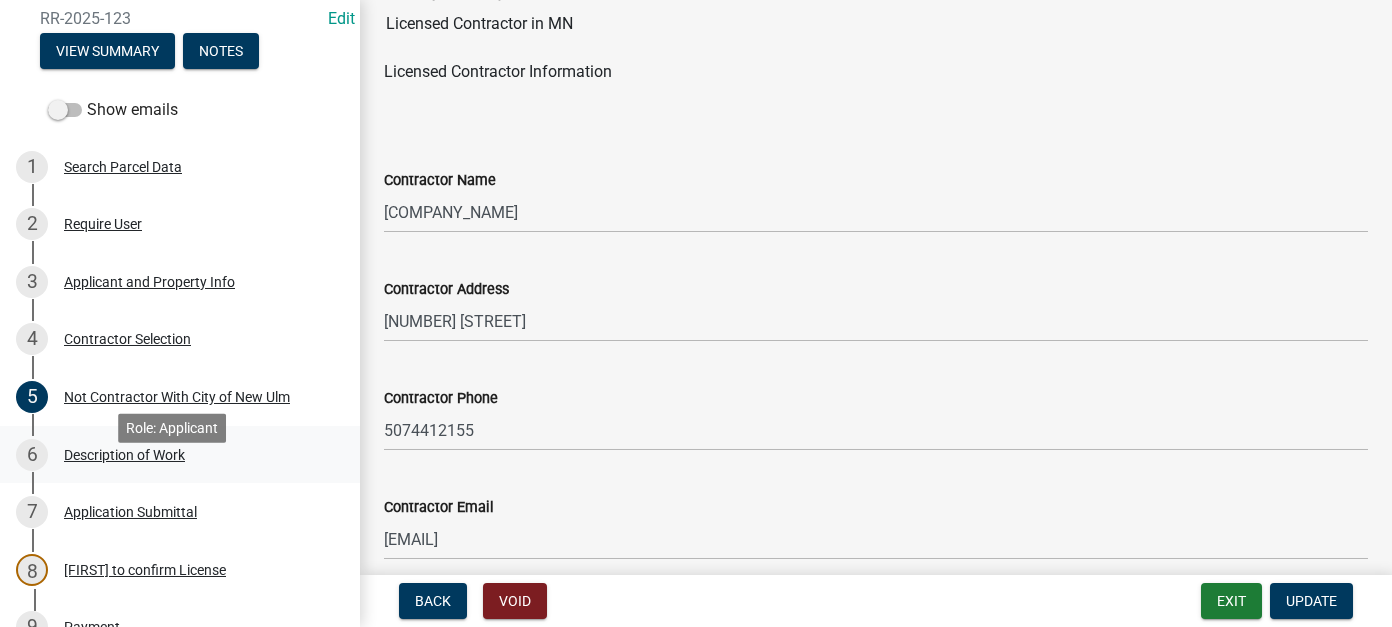 click on "6     Description of Work" at bounding box center (172, 455) 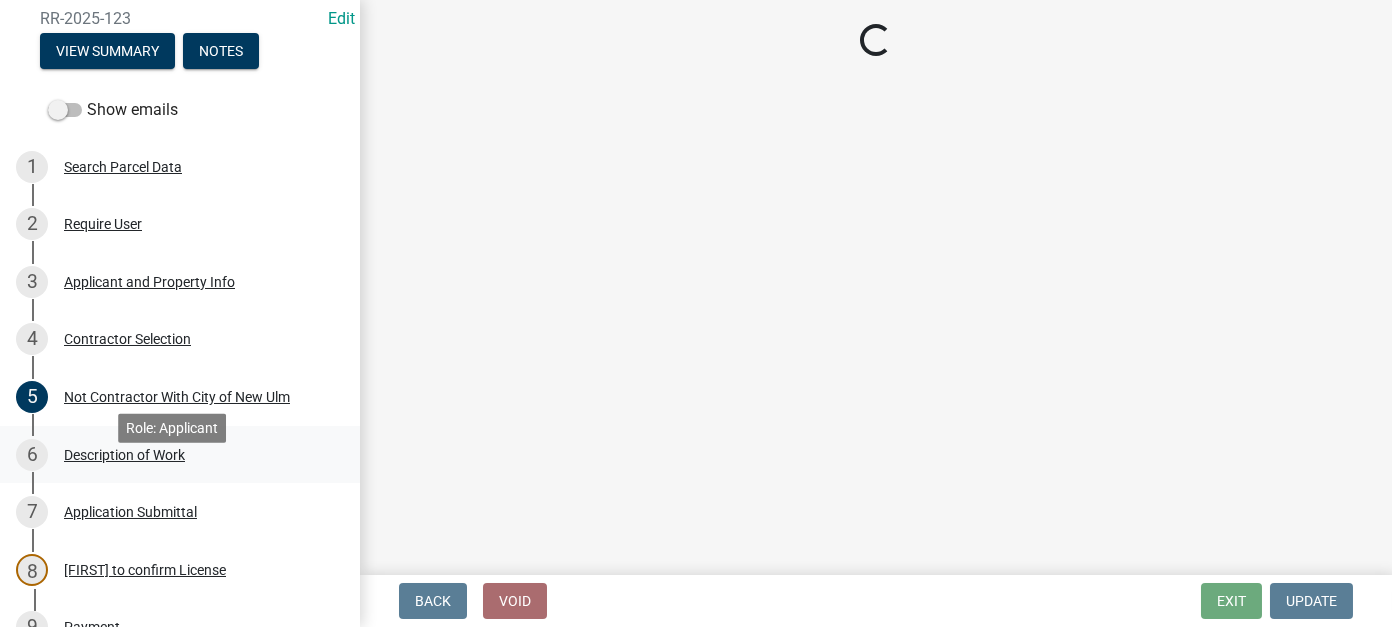 scroll, scrollTop: 0, scrollLeft: 0, axis: both 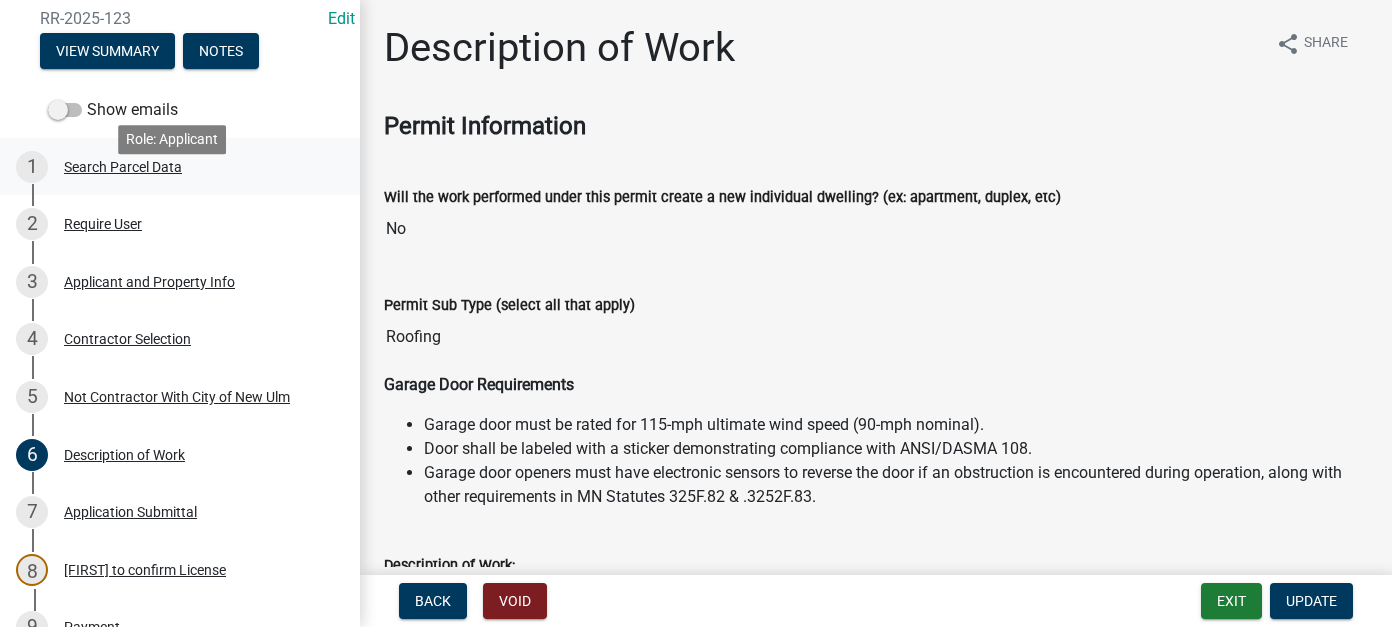 click on "1     Search Parcel Data" at bounding box center [172, 167] 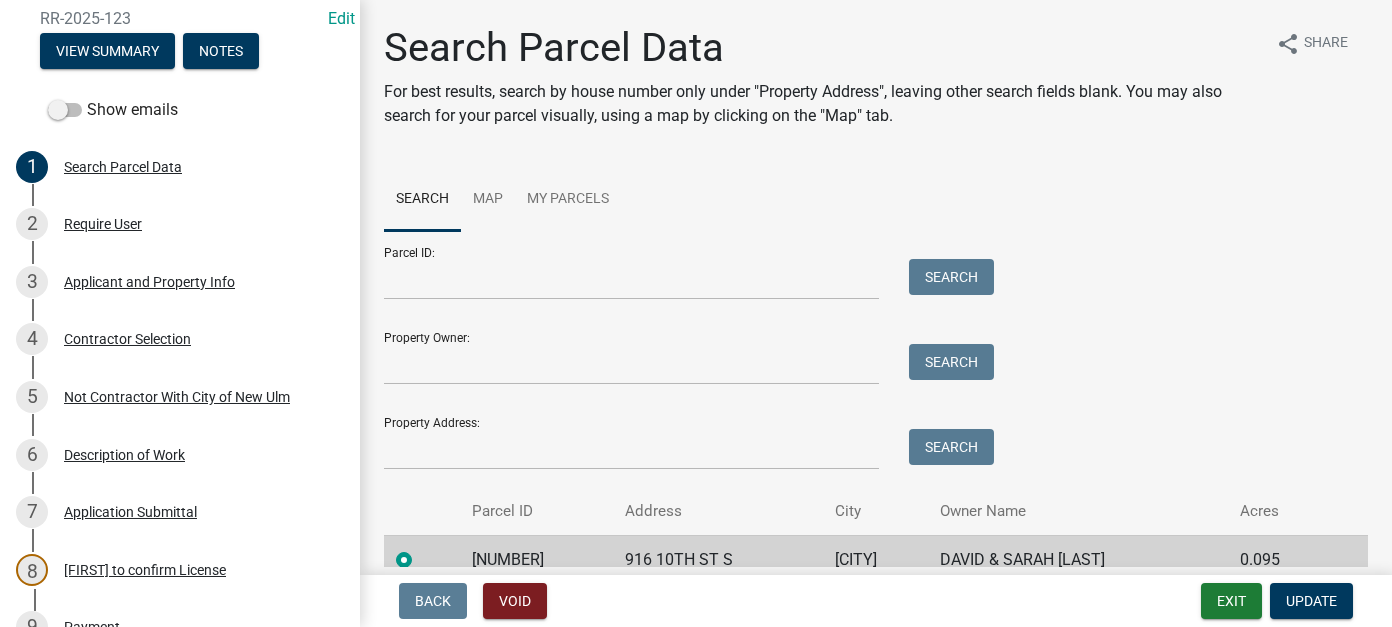 scroll, scrollTop: 94, scrollLeft: 0, axis: vertical 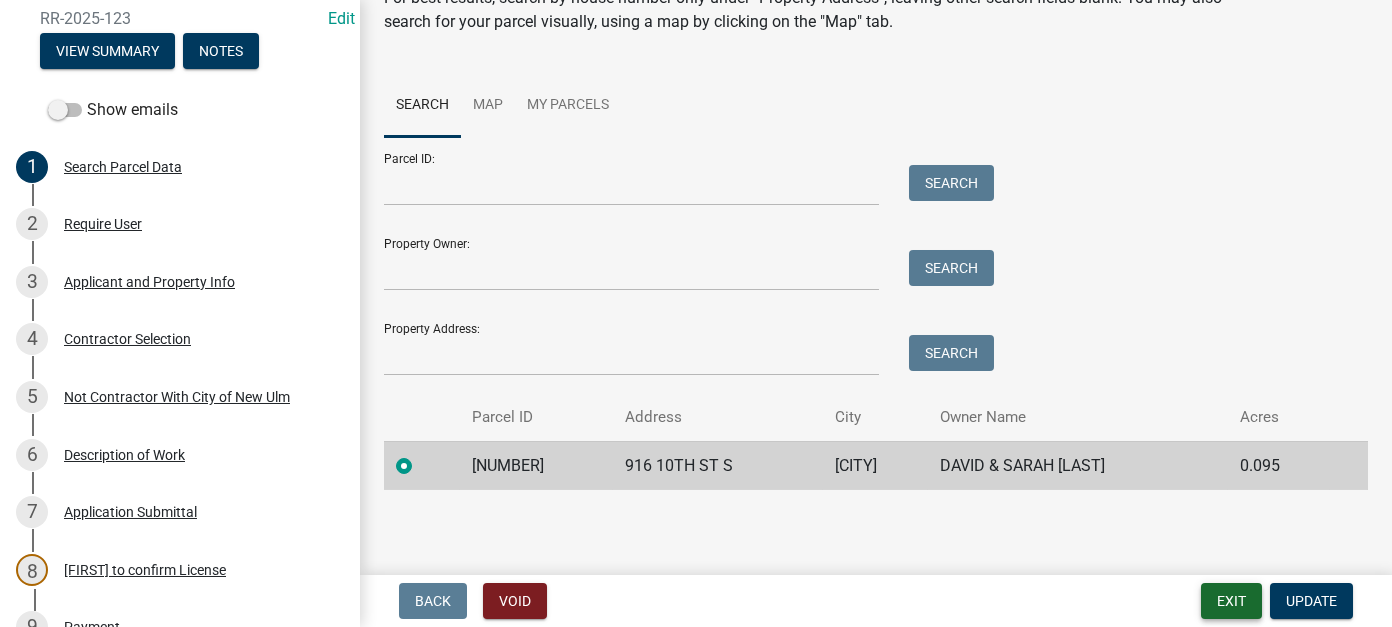 click on "Exit" at bounding box center (1231, 601) 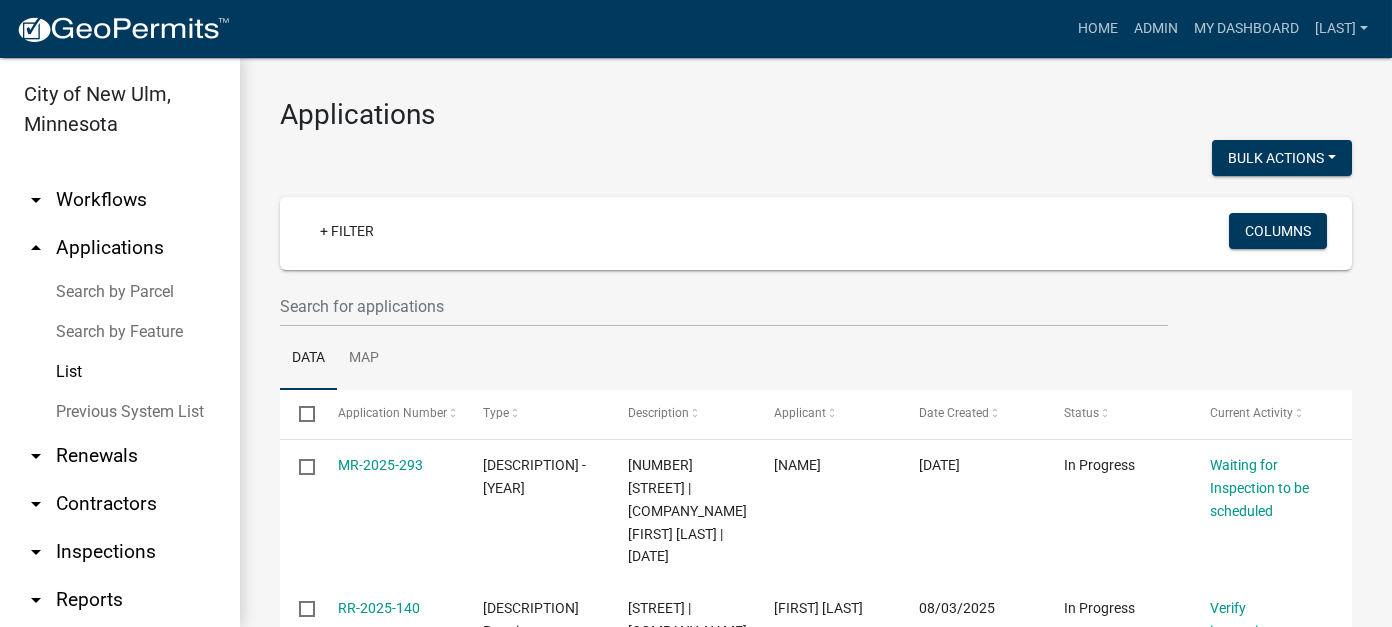 click on "List" at bounding box center (120, 372) 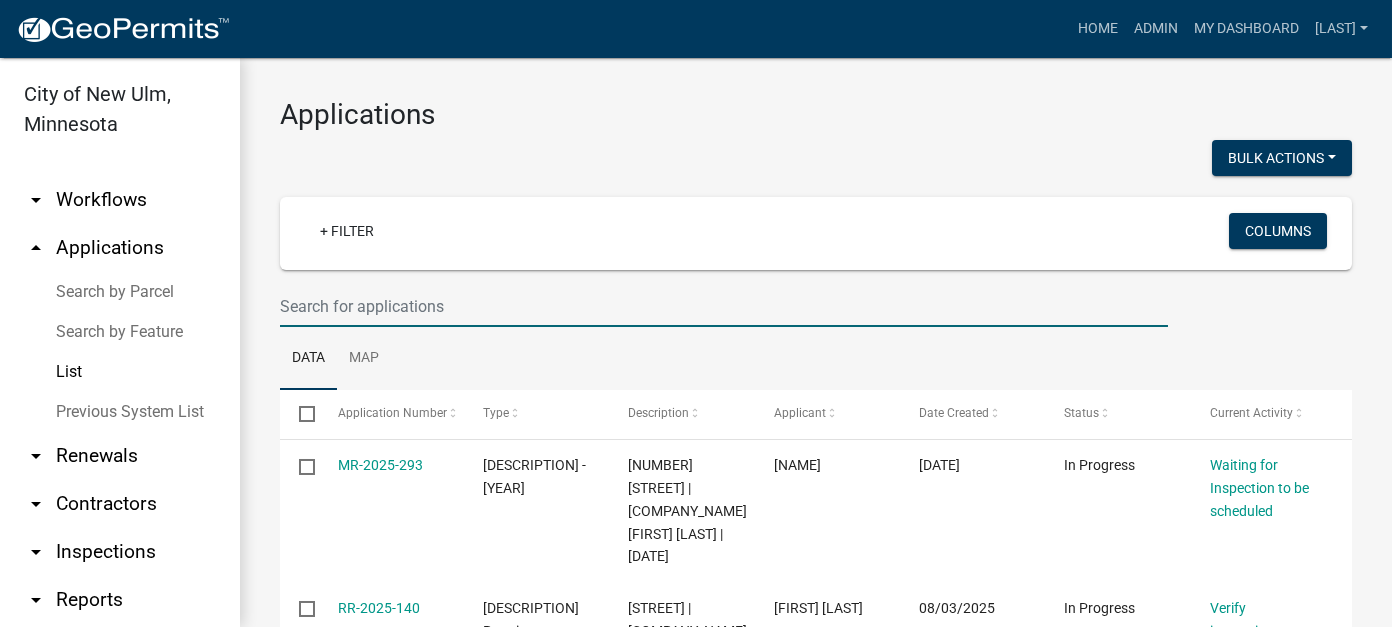 click at bounding box center (724, 306) 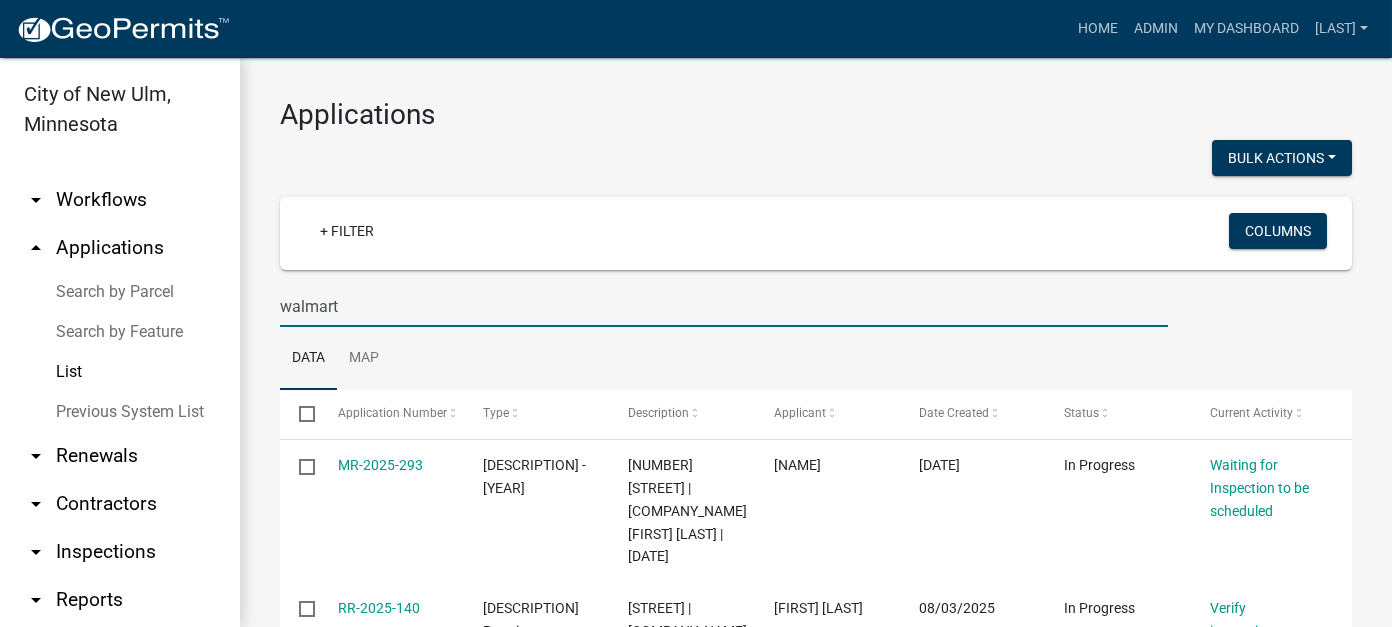 type on "walmart" 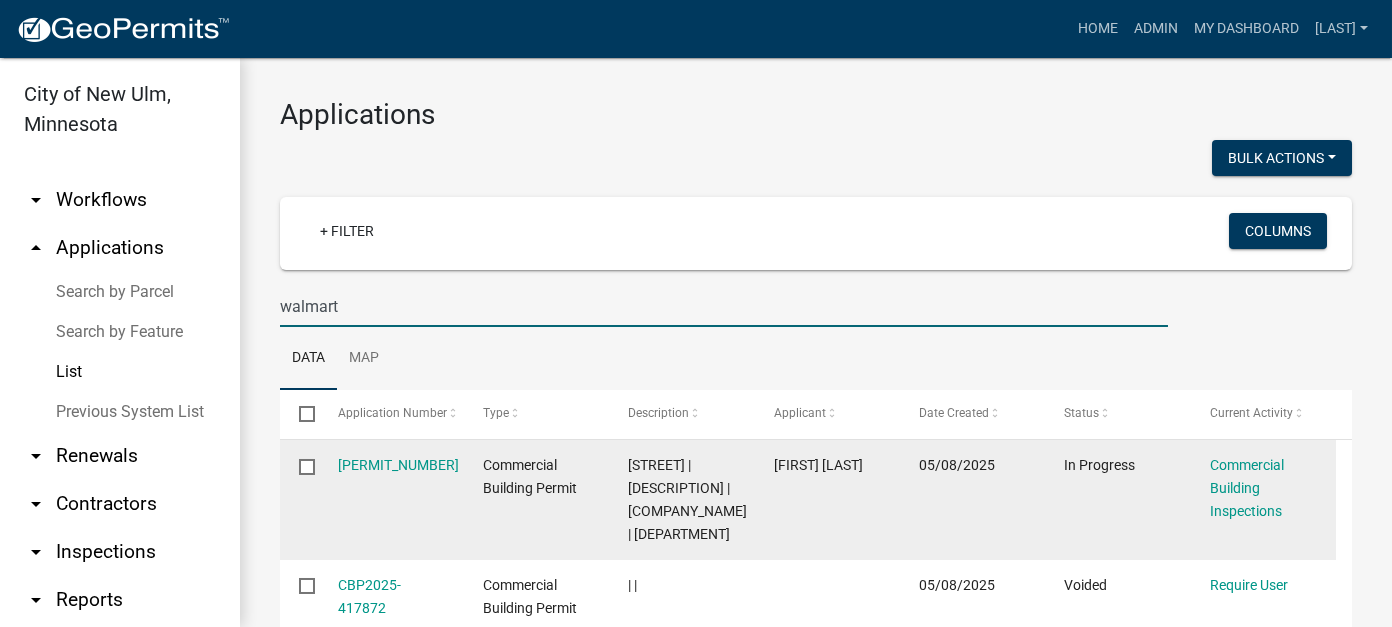 scroll, scrollTop: 200, scrollLeft: 0, axis: vertical 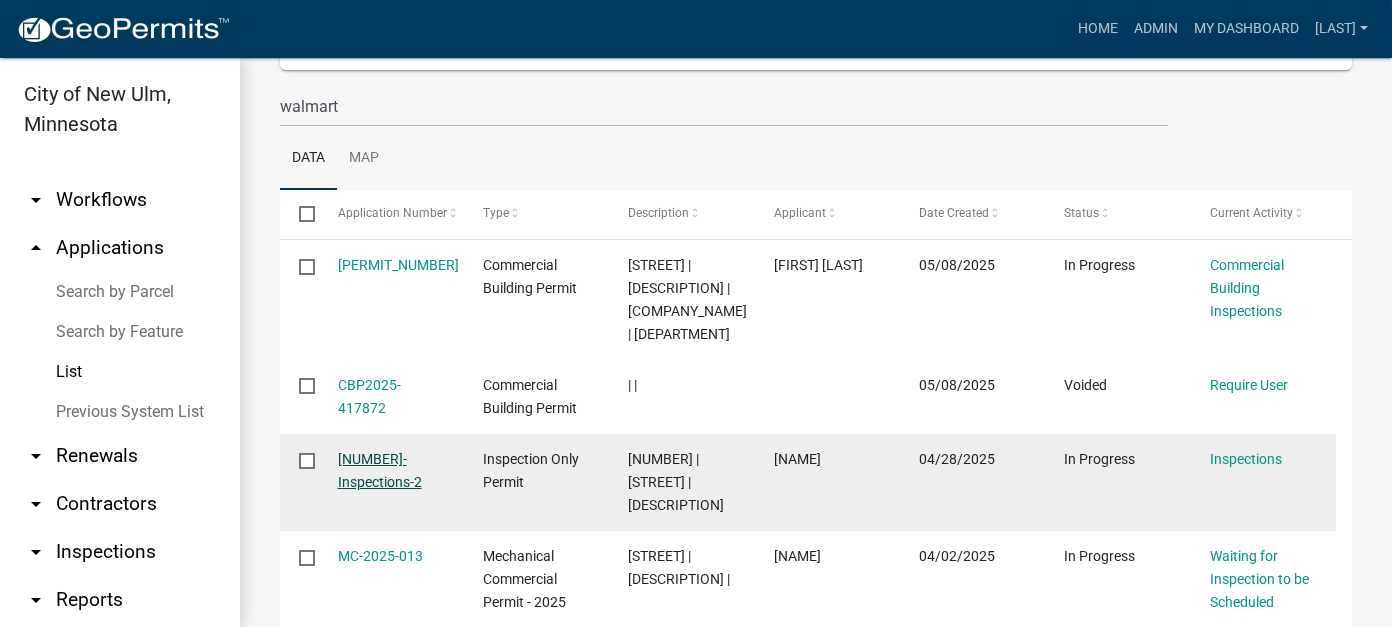 click on "[NUMBER]-Inspections-2" 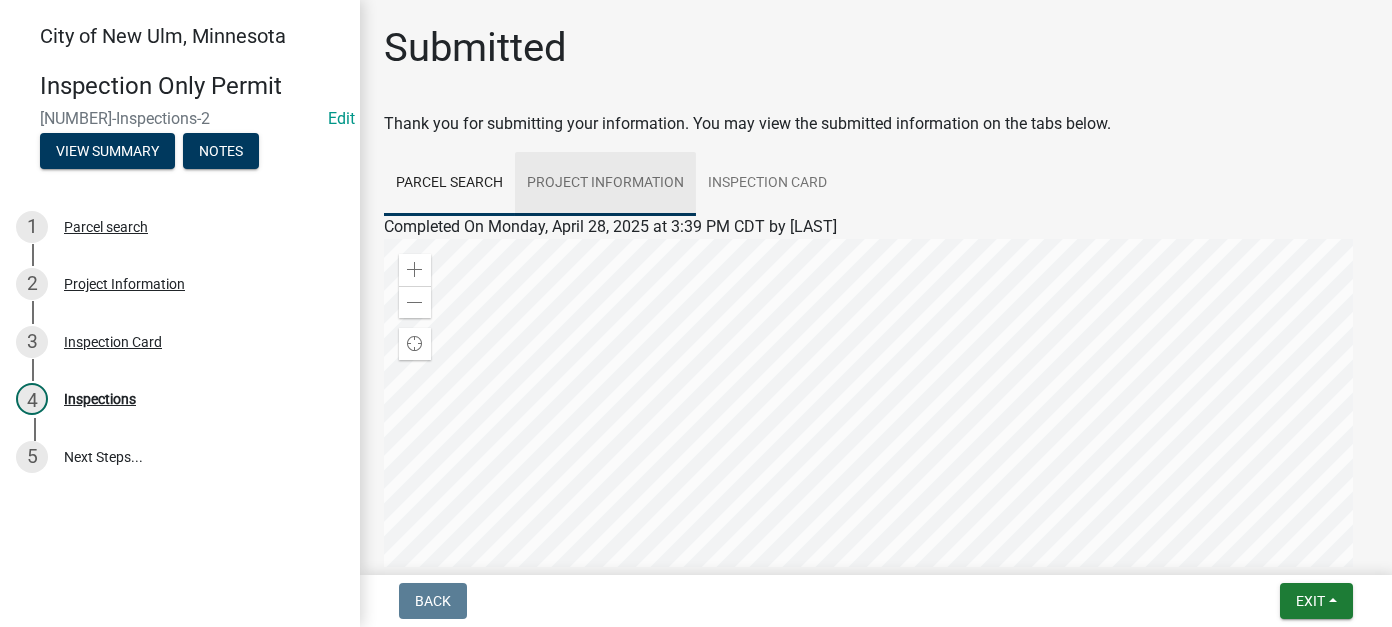 click on "Project Information" at bounding box center (605, 184) 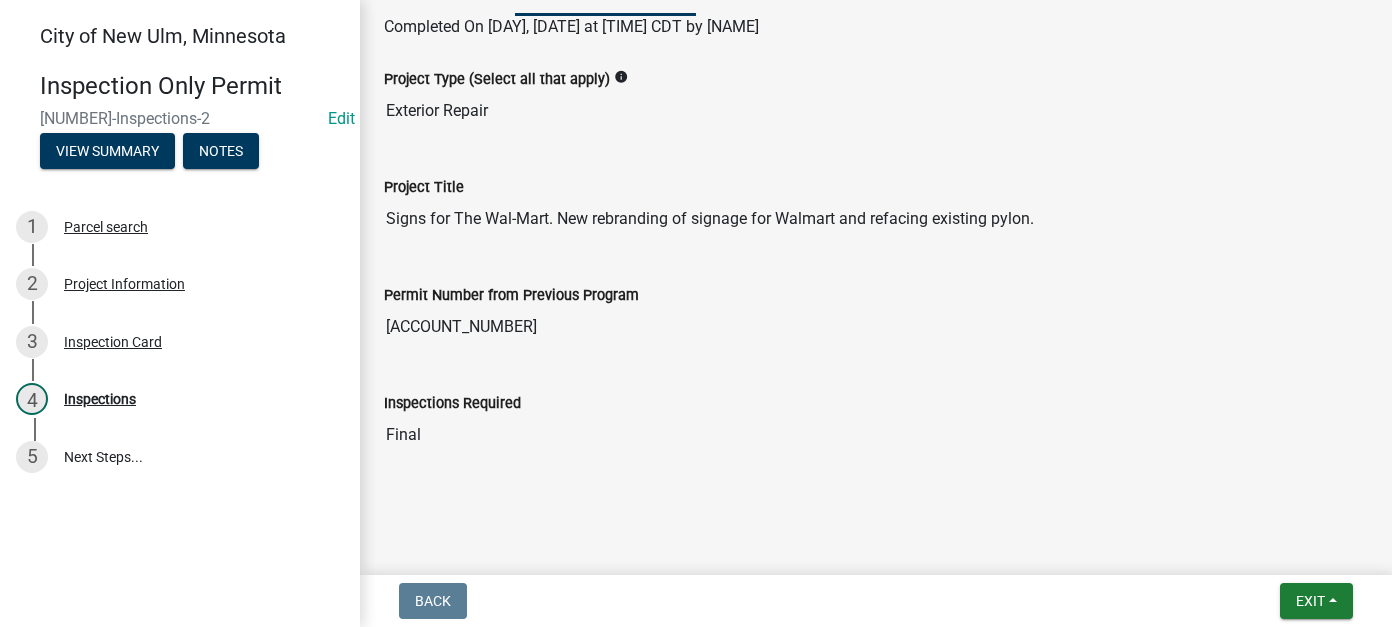 scroll, scrollTop: 202, scrollLeft: 0, axis: vertical 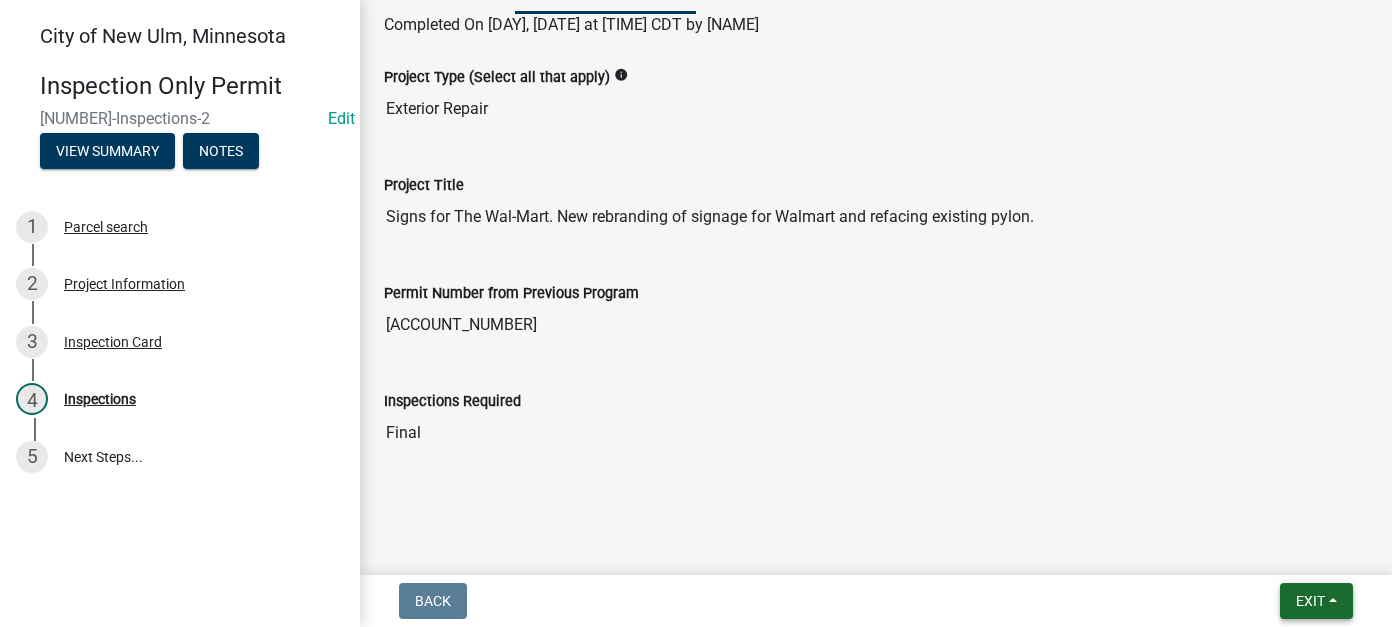 click on "Exit" at bounding box center [1316, 601] 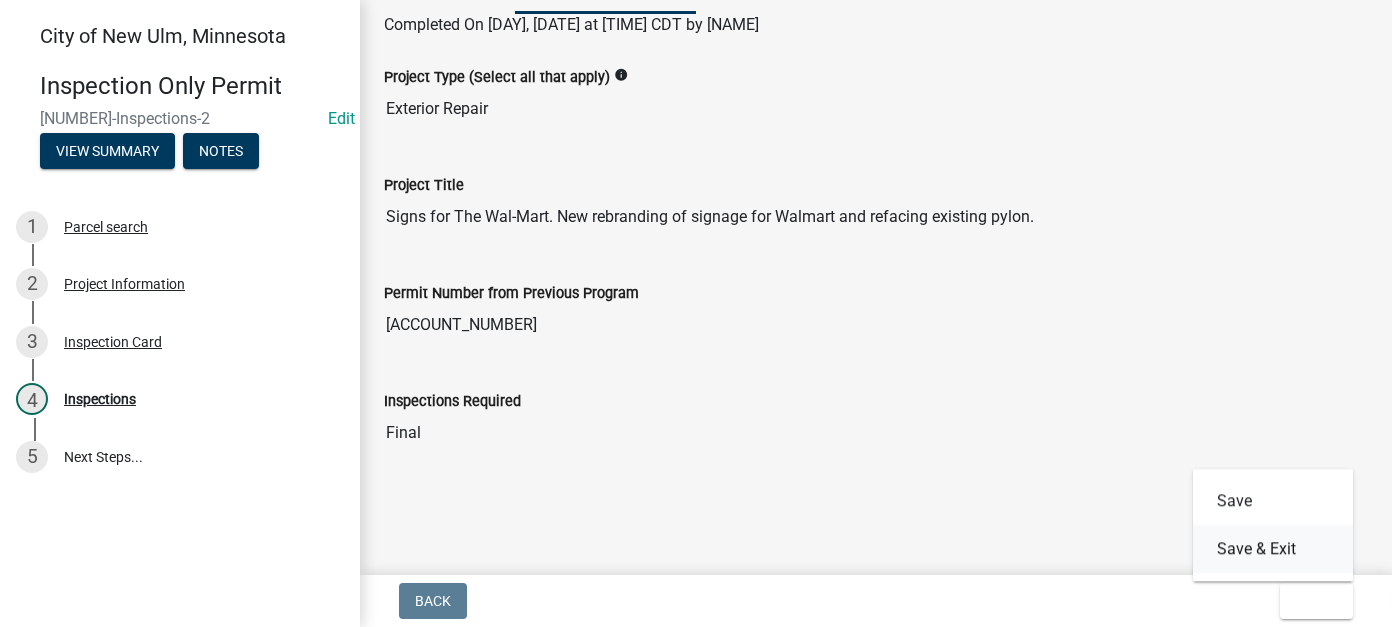 click on "Save & Exit" at bounding box center [1273, 549] 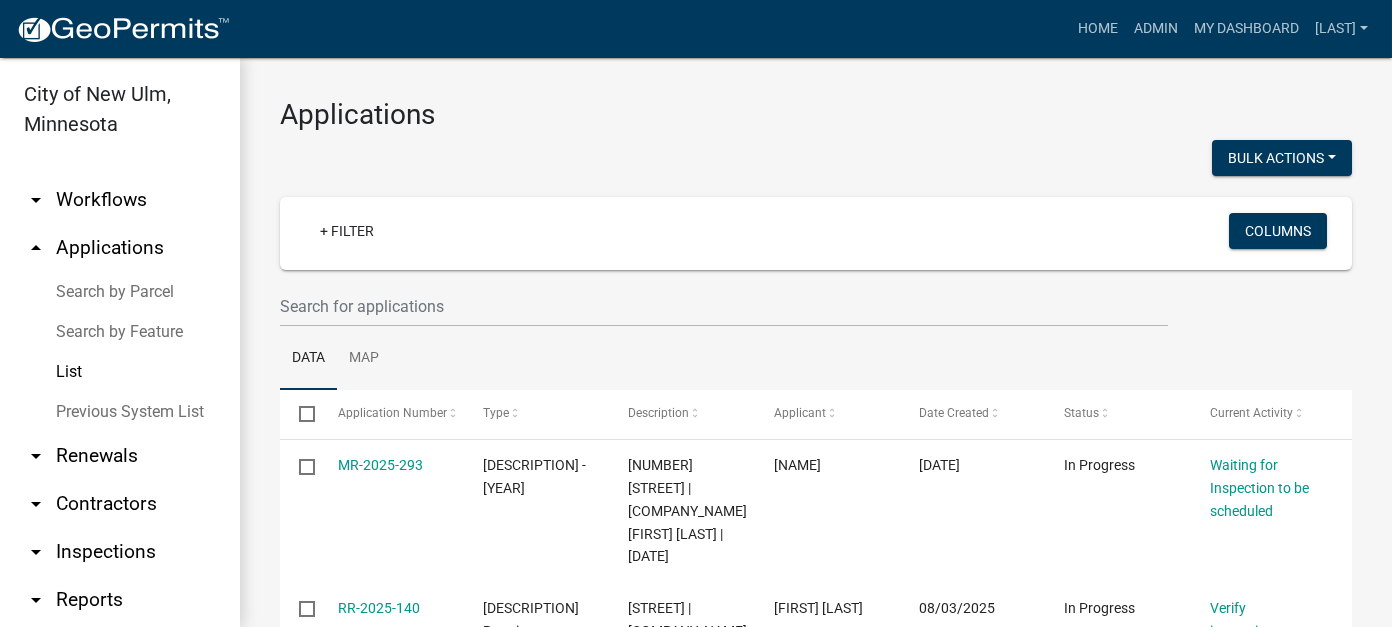 click on "Previous System List" at bounding box center (120, 412) 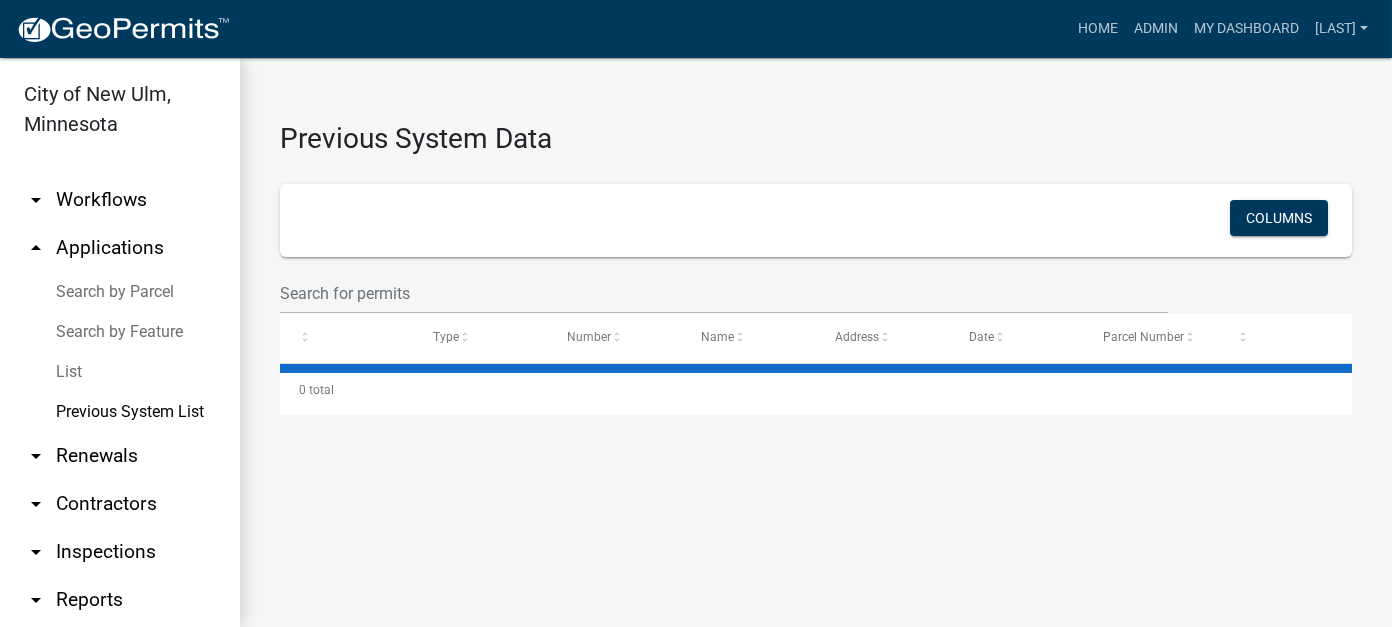 click on "List" at bounding box center [120, 372] 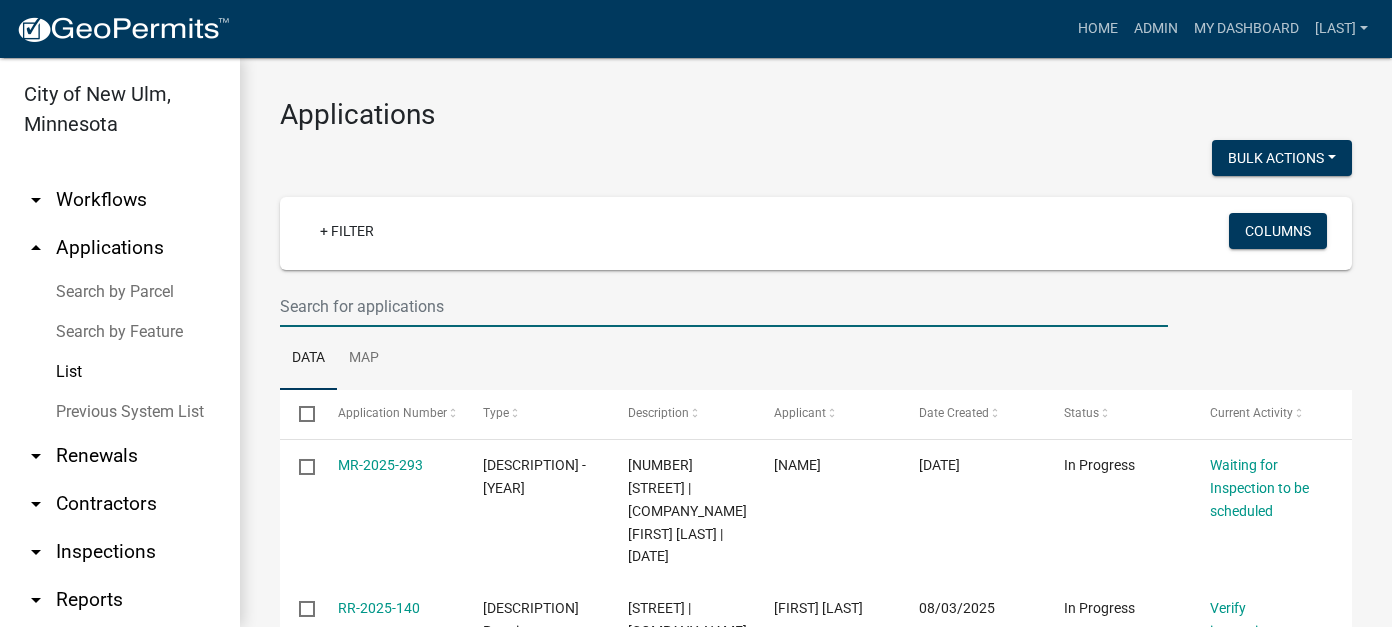 click at bounding box center [724, 306] 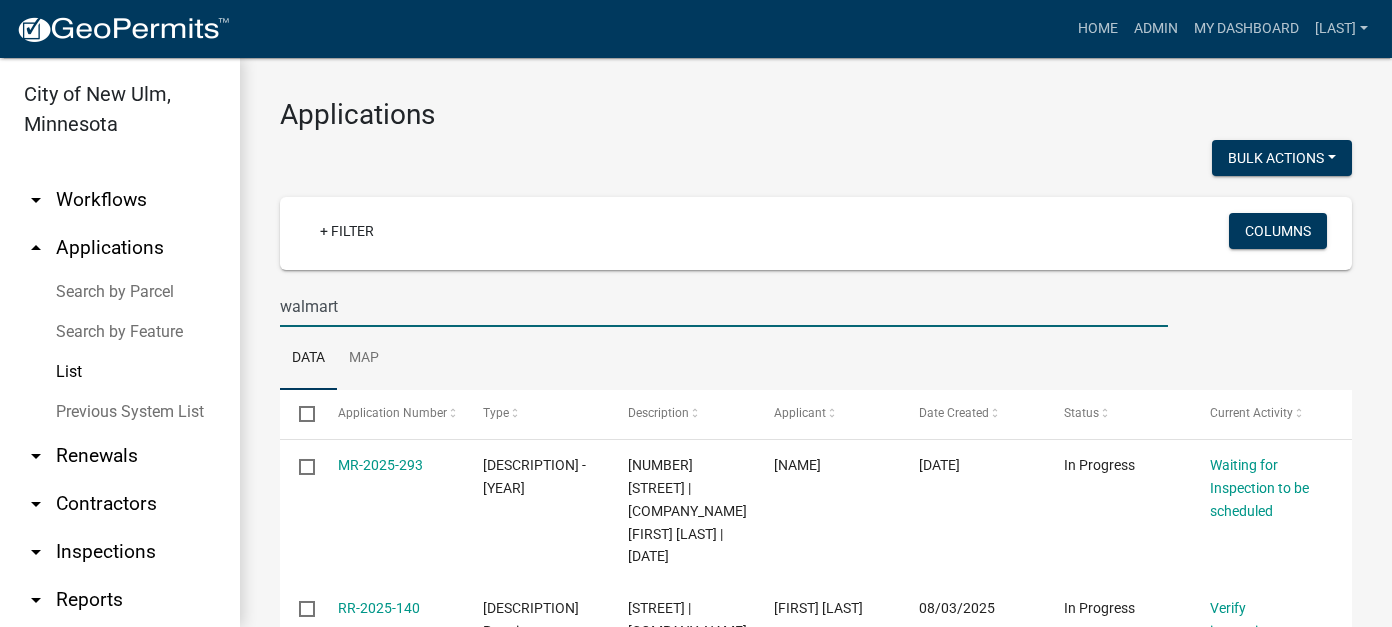 type on "walmart" 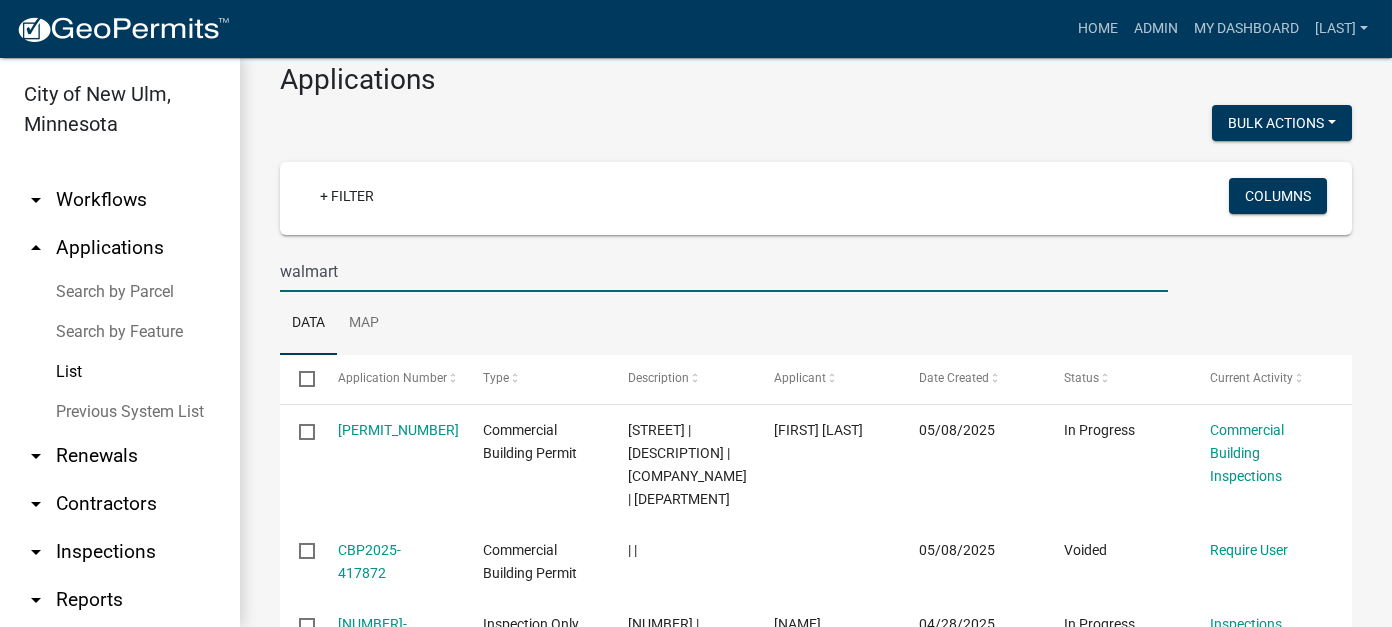 scroll, scrollTop: 0, scrollLeft: 0, axis: both 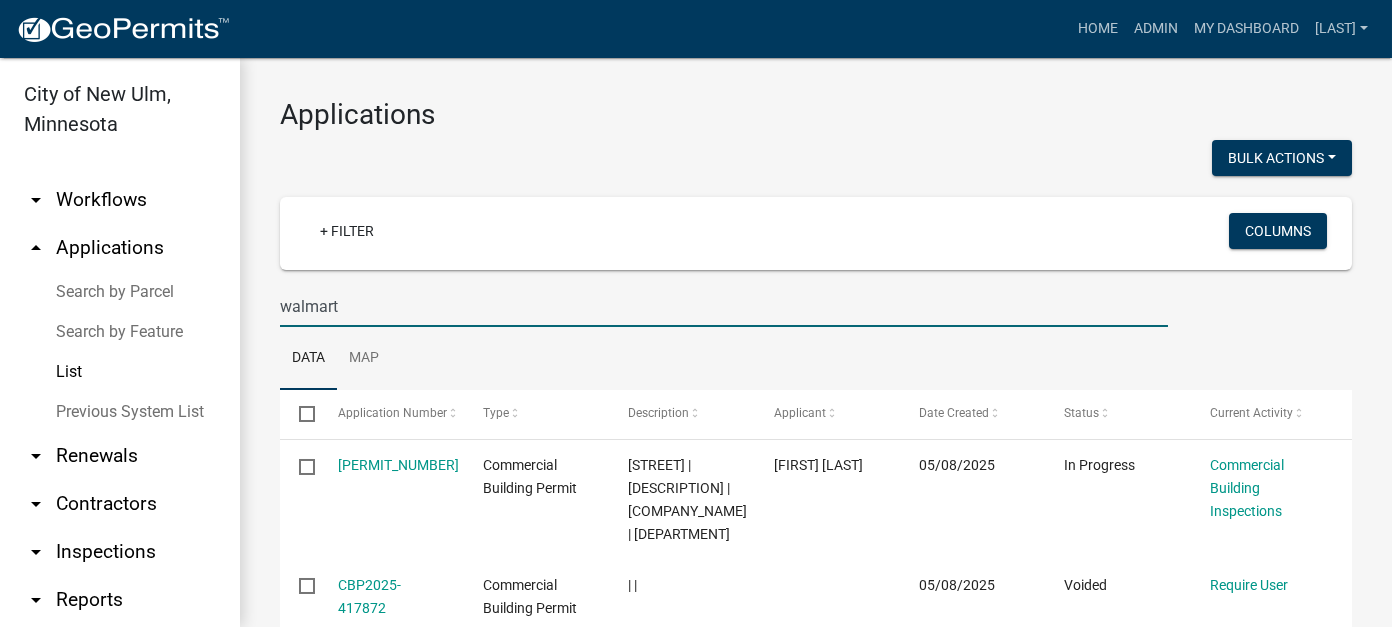 click on "Previous System List" at bounding box center [120, 412] 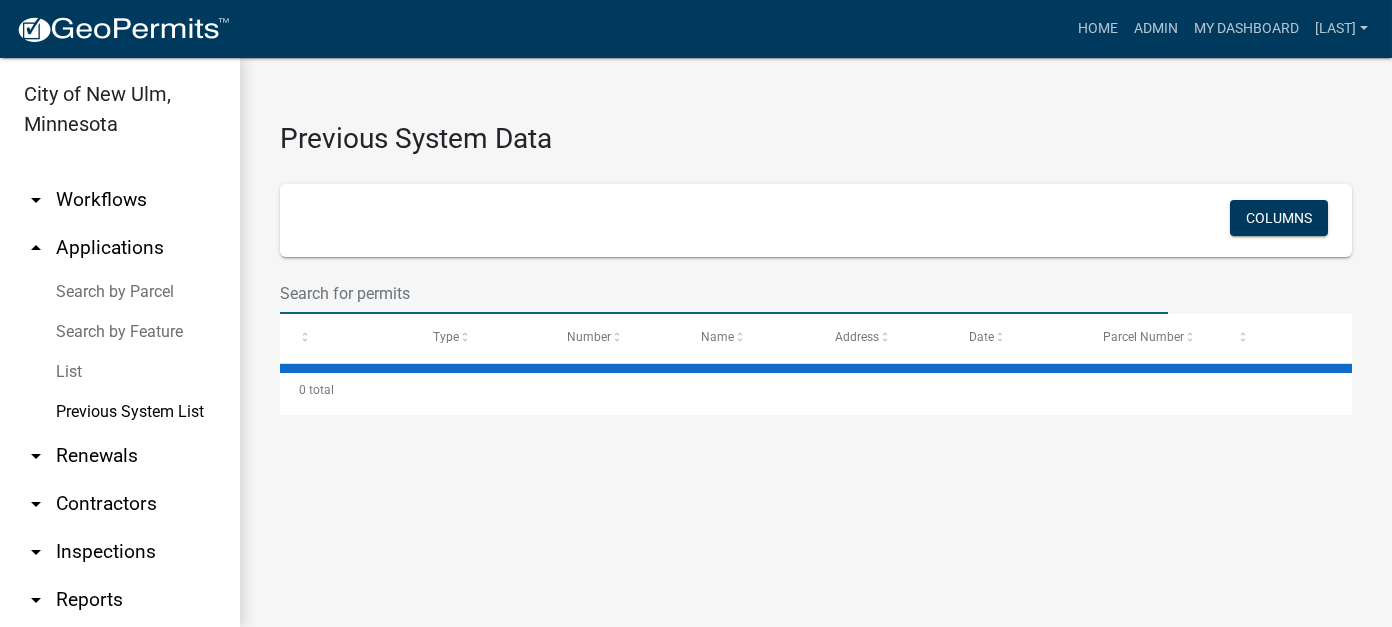 click at bounding box center [724, 293] 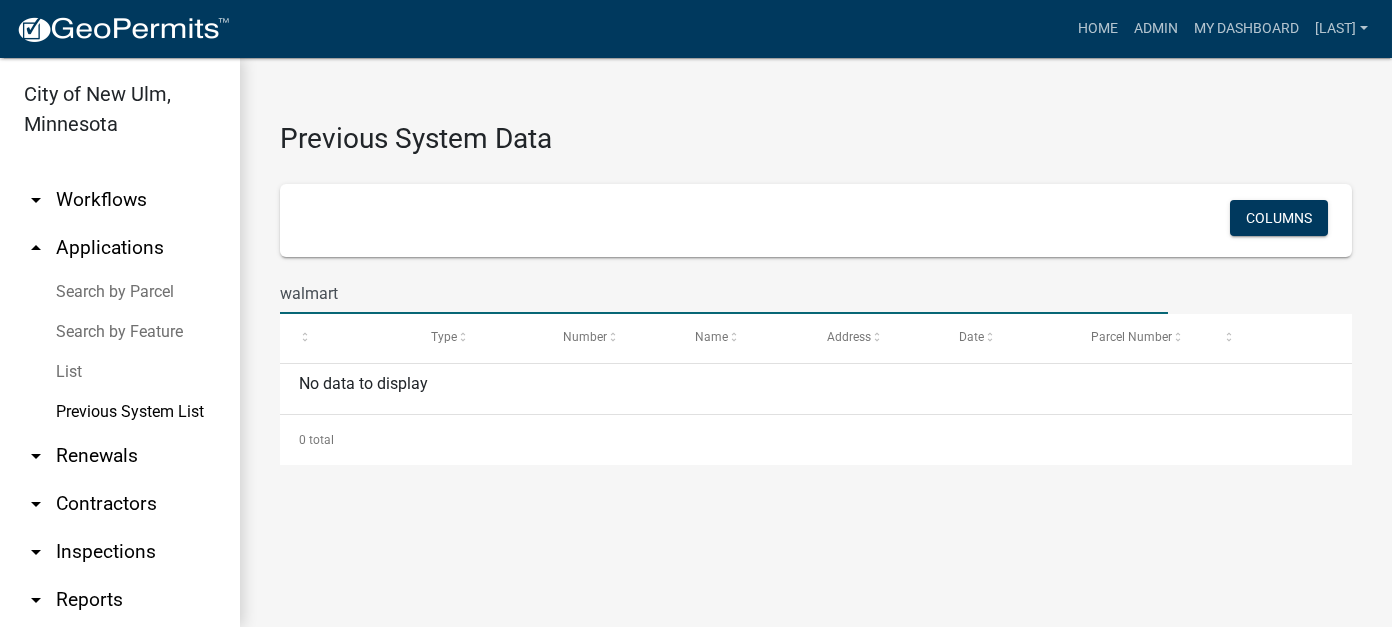 drag, startPoint x: 350, startPoint y: 290, endPoint x: 184, endPoint y: 276, distance: 166.58931 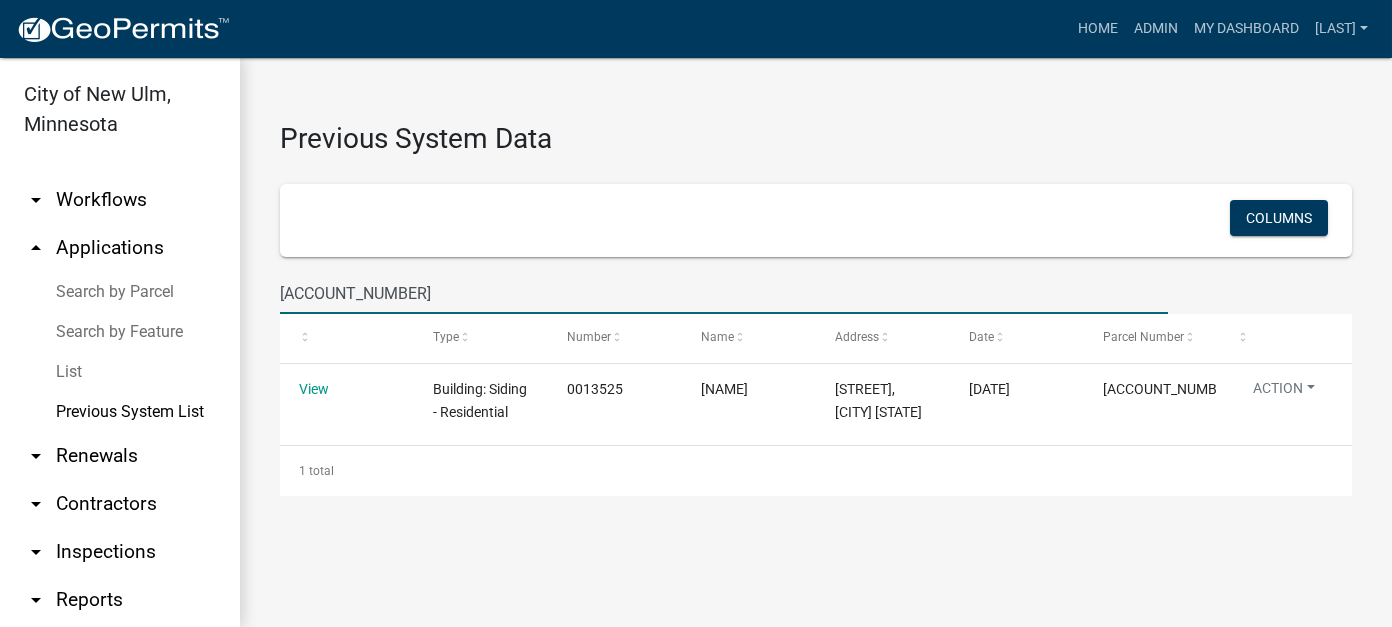 type on "[ACCOUNT_NUMBER]" 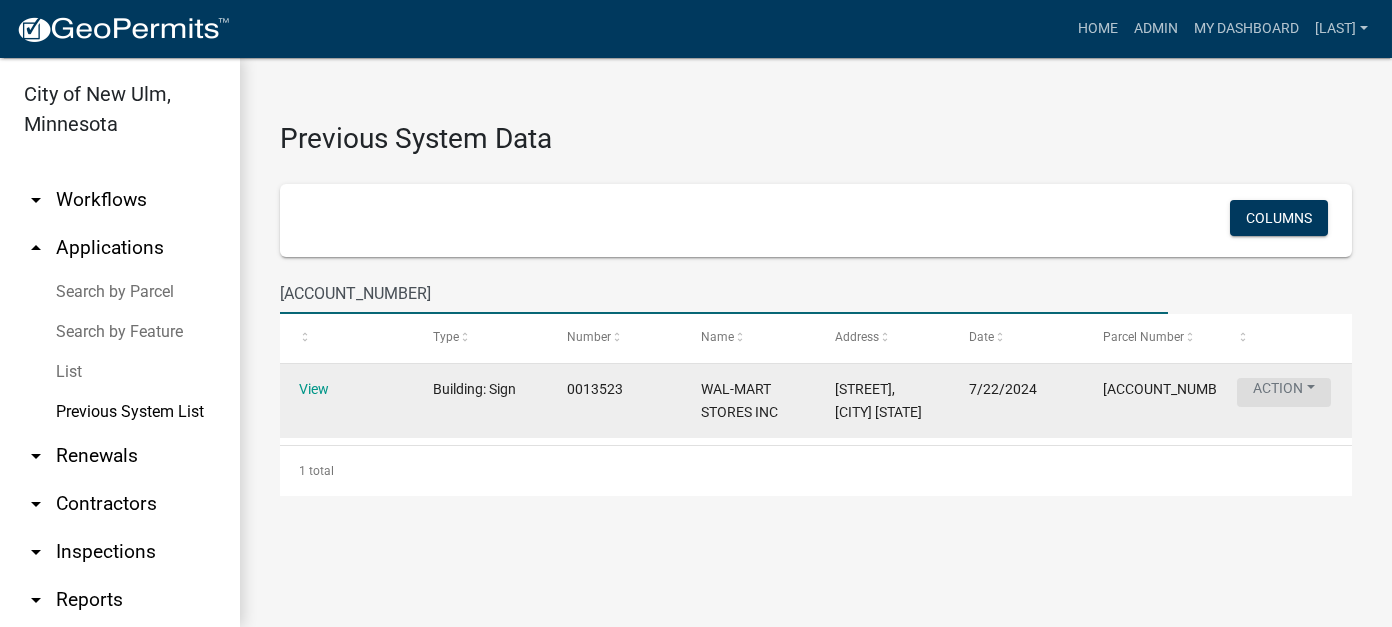 click on "Action" at bounding box center (1284, 392) 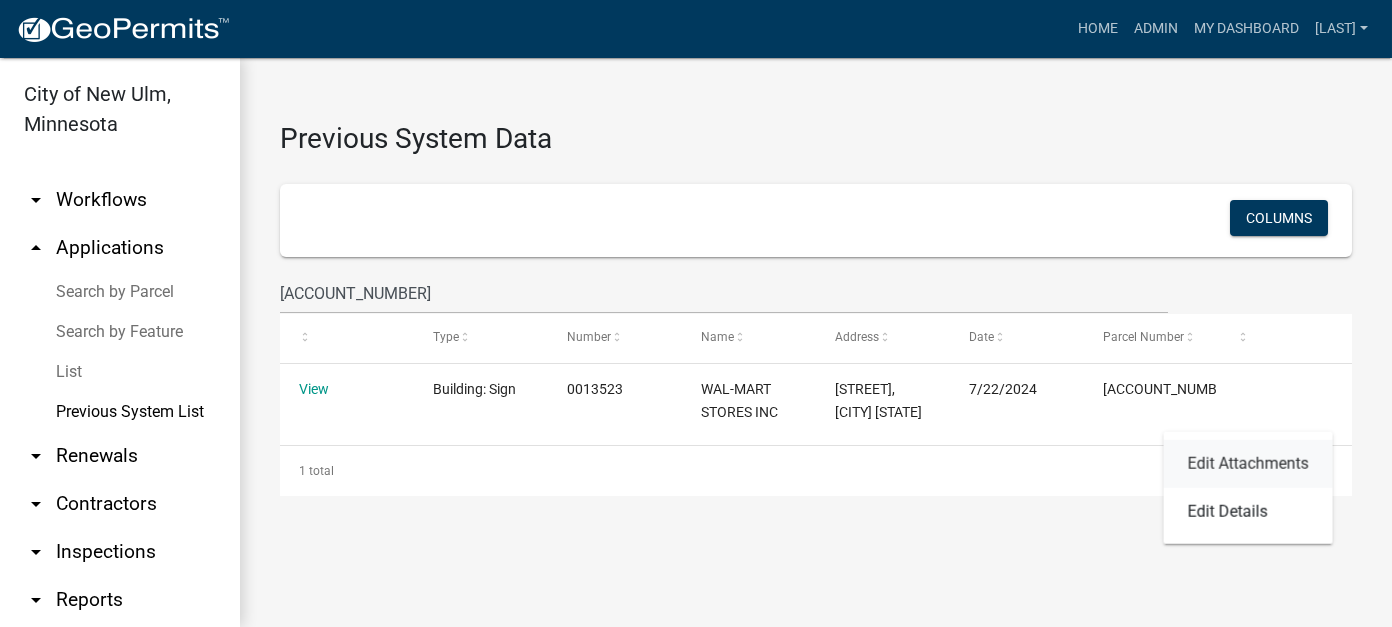 click on "Edit Attachments" at bounding box center [1248, 464] 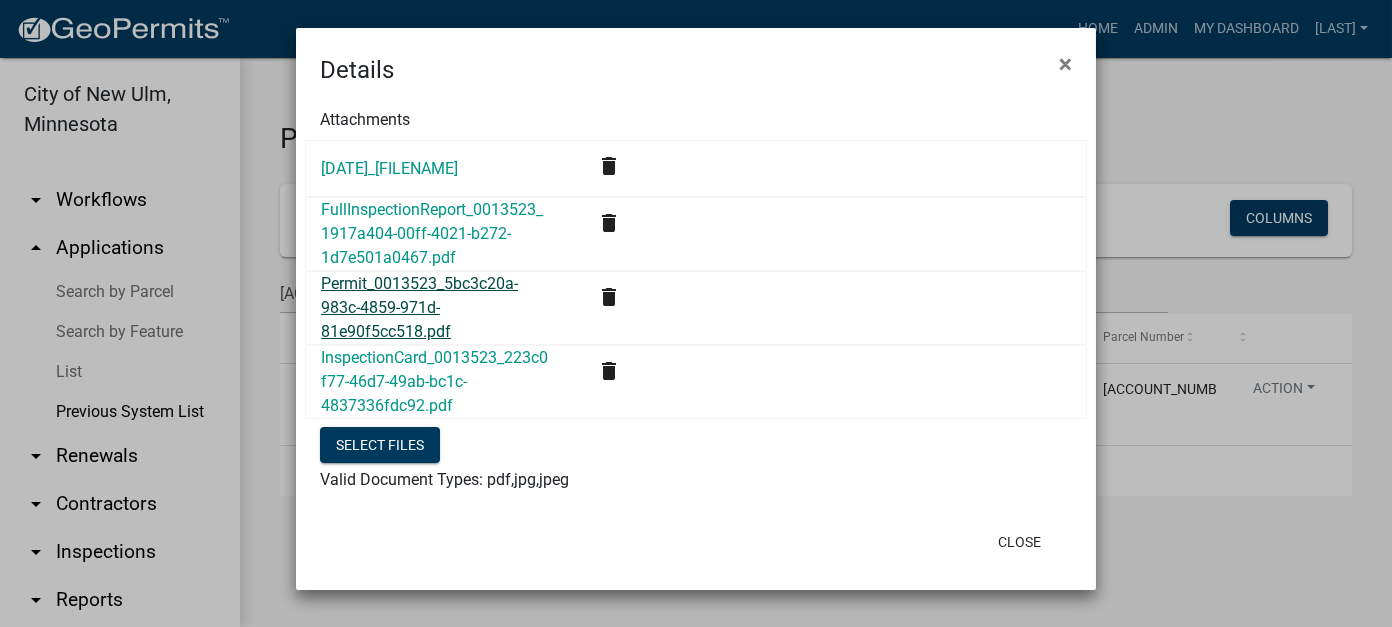 click on "Permit_0013523_5bc3c20a-983c-4859-971d-81e90f5cc518.pdf" 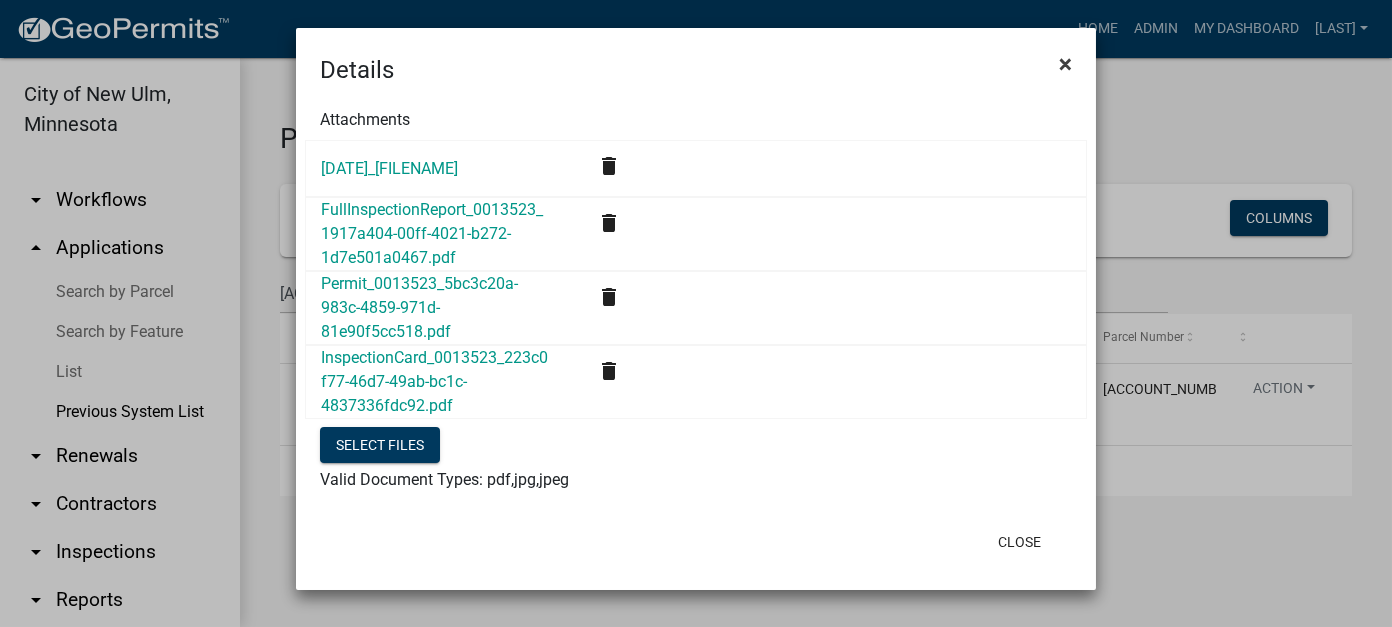 click on "×" 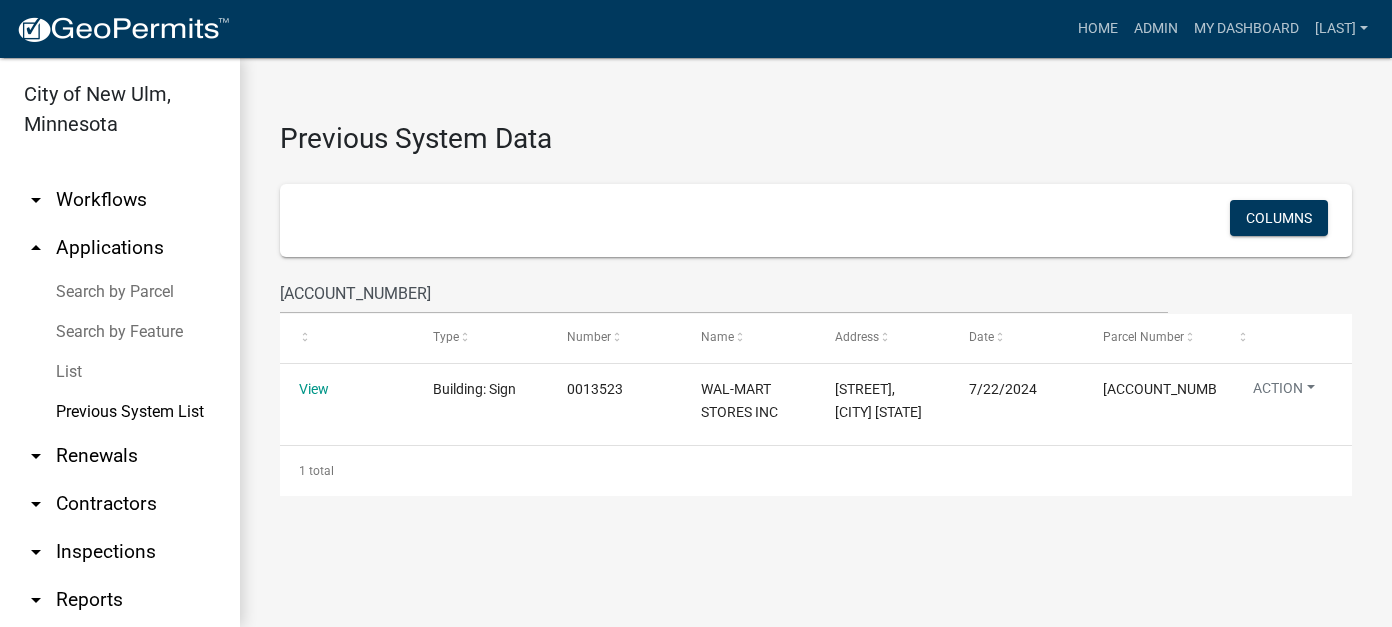 click on "Search by Parcel" at bounding box center (120, 292) 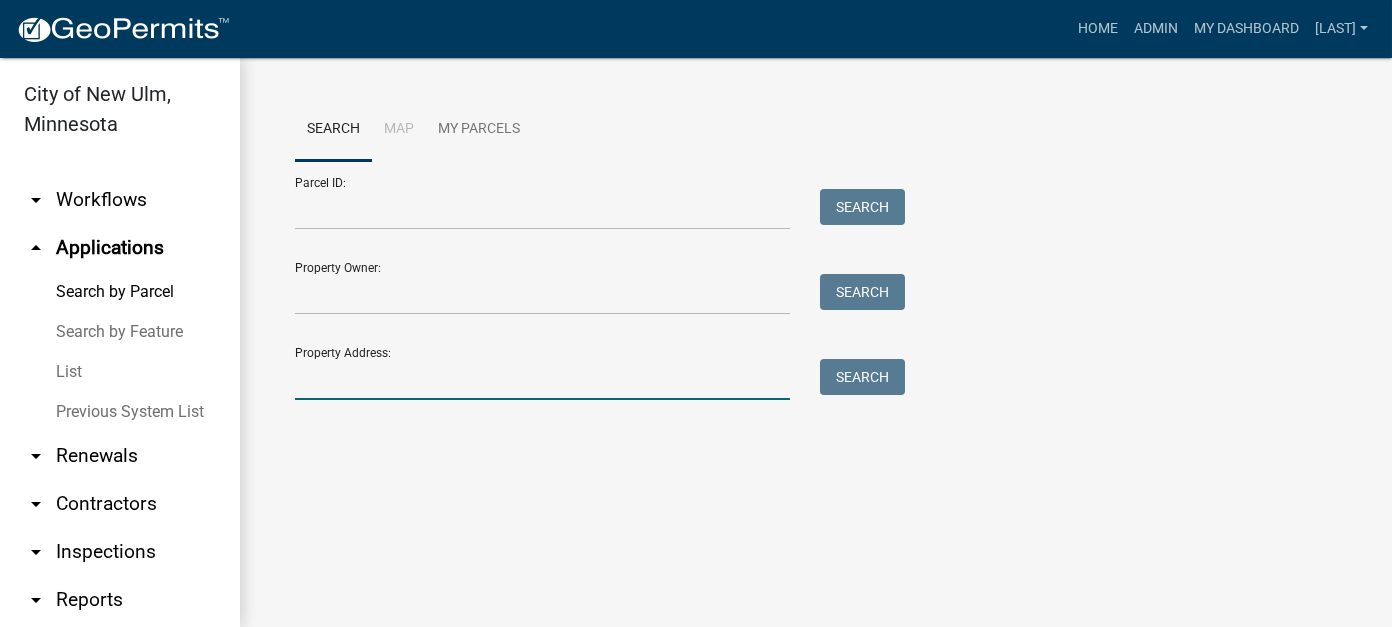 click on "Property Address:" at bounding box center [542, 379] 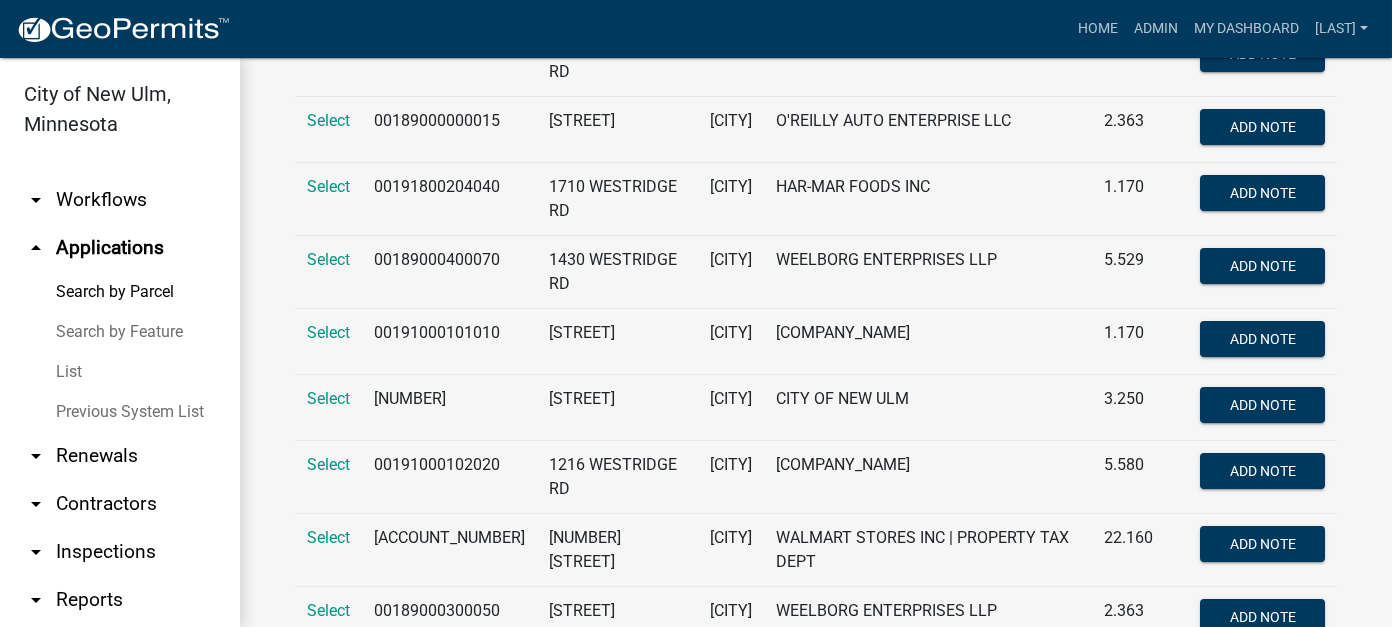 scroll, scrollTop: 800, scrollLeft: 0, axis: vertical 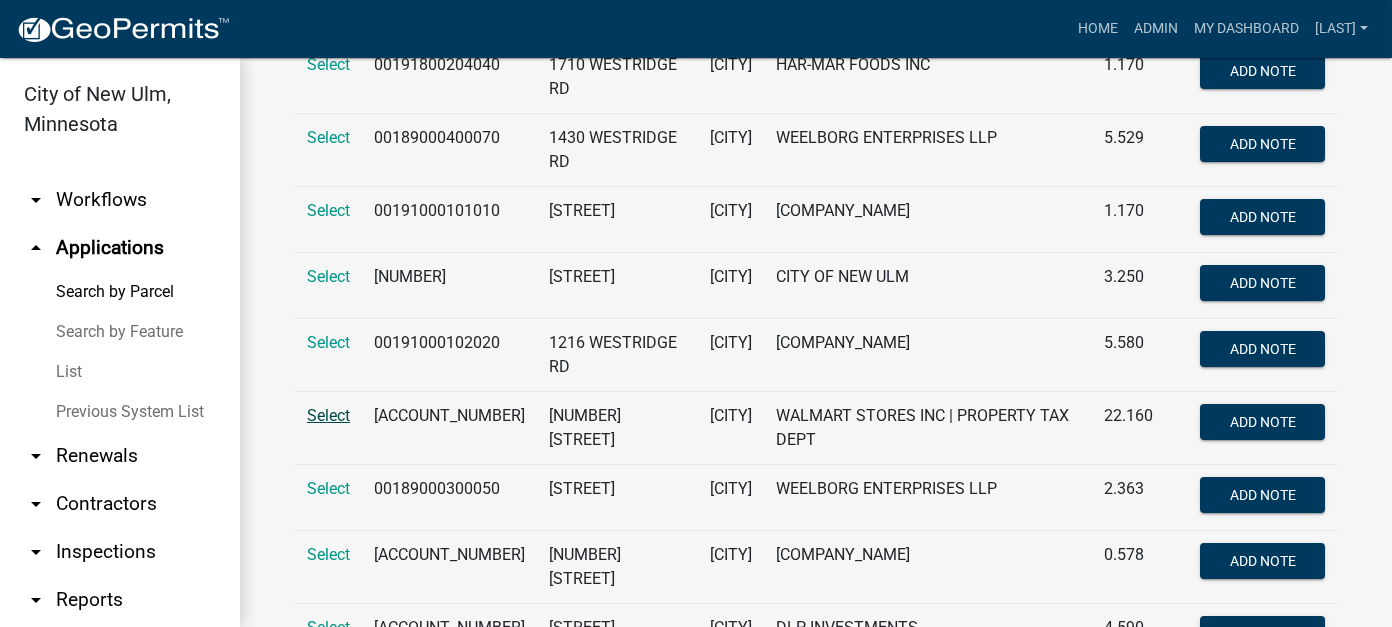 type on "westridge" 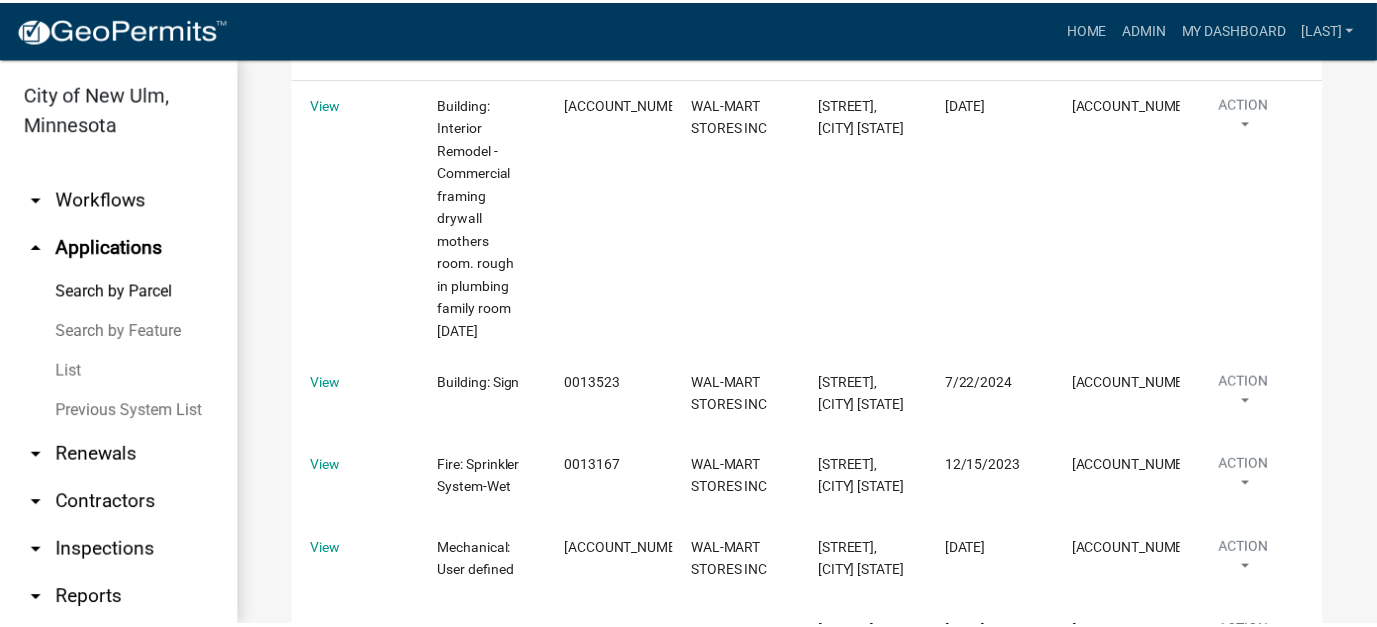 scroll, scrollTop: 1736, scrollLeft: 0, axis: vertical 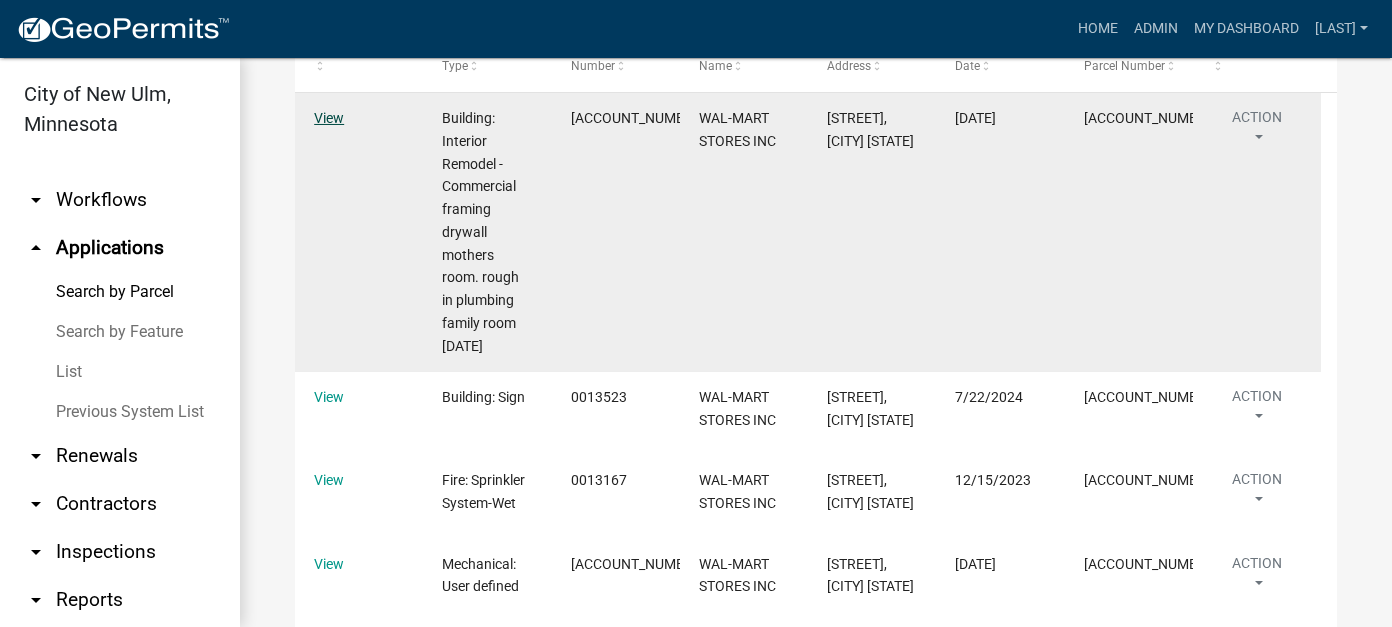 click on "View" at bounding box center (329, 118) 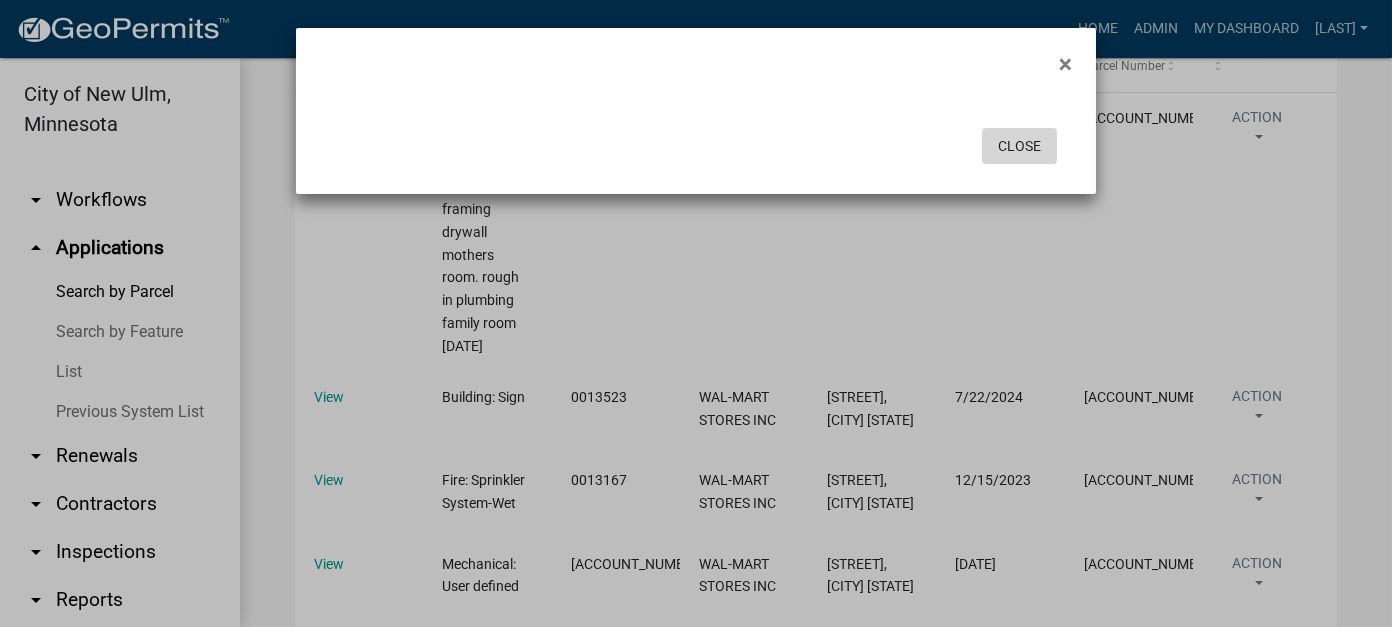 click on "Close" 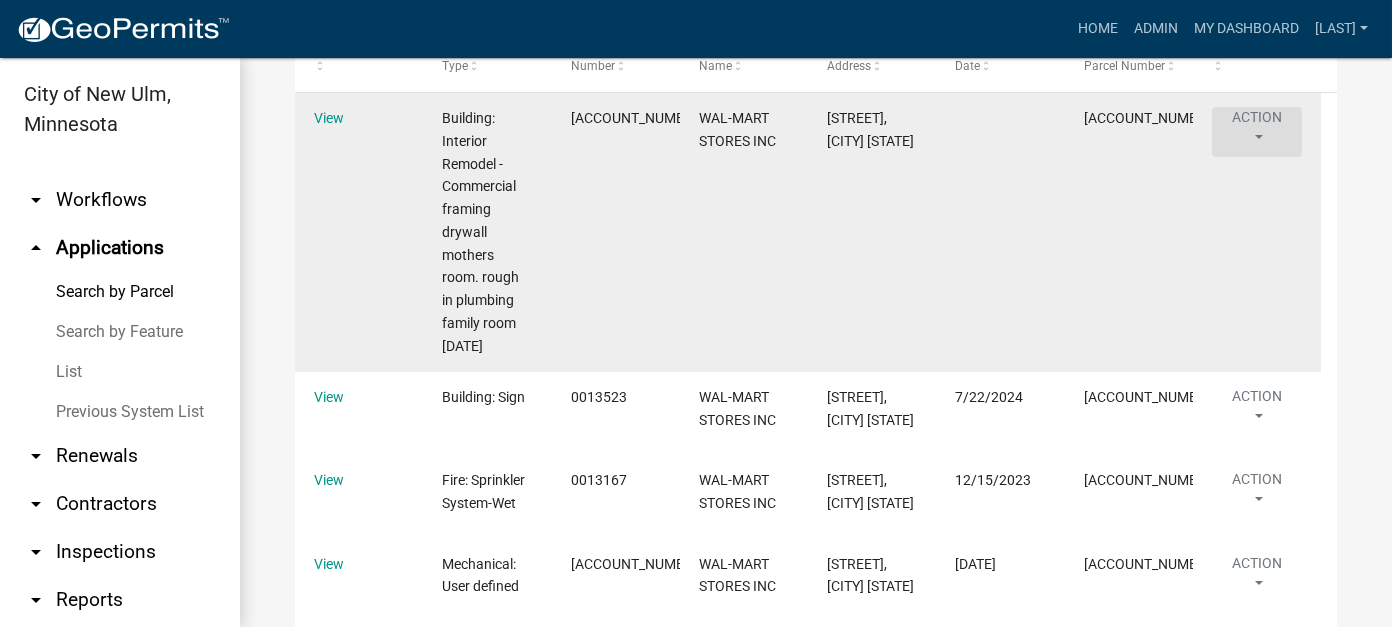 click on "Action" at bounding box center [1257, 132] 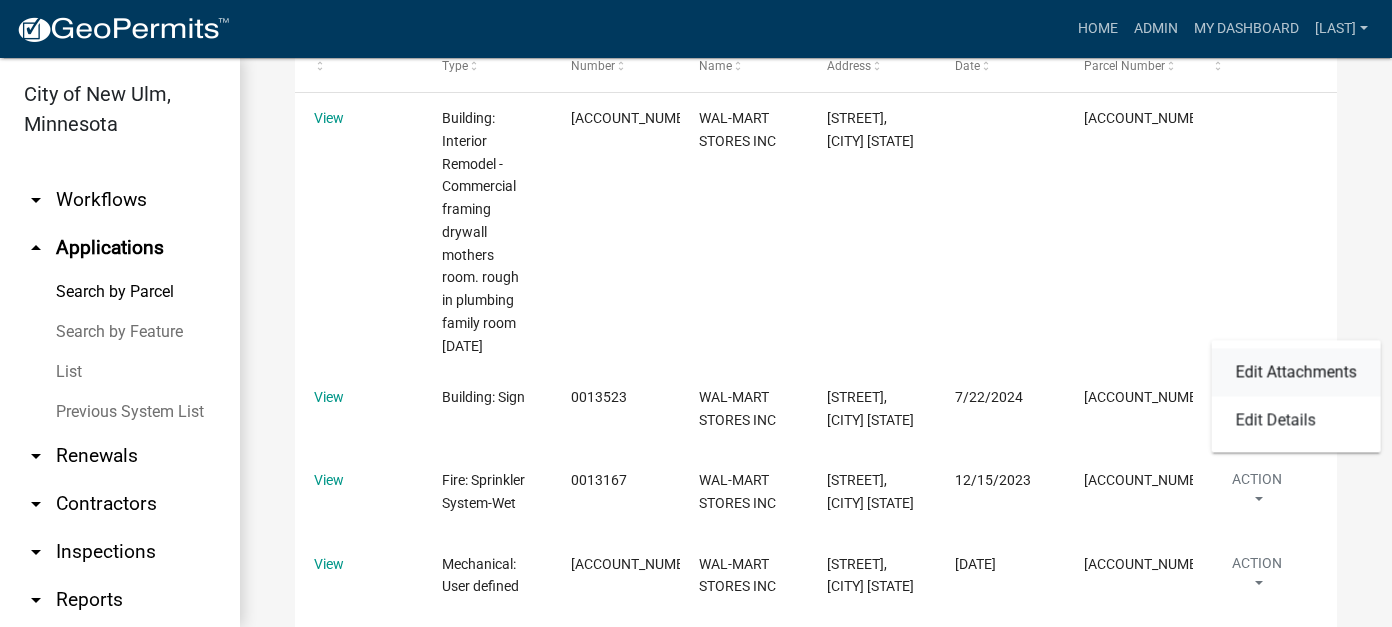click on "Edit Attachments" at bounding box center [1296, 372] 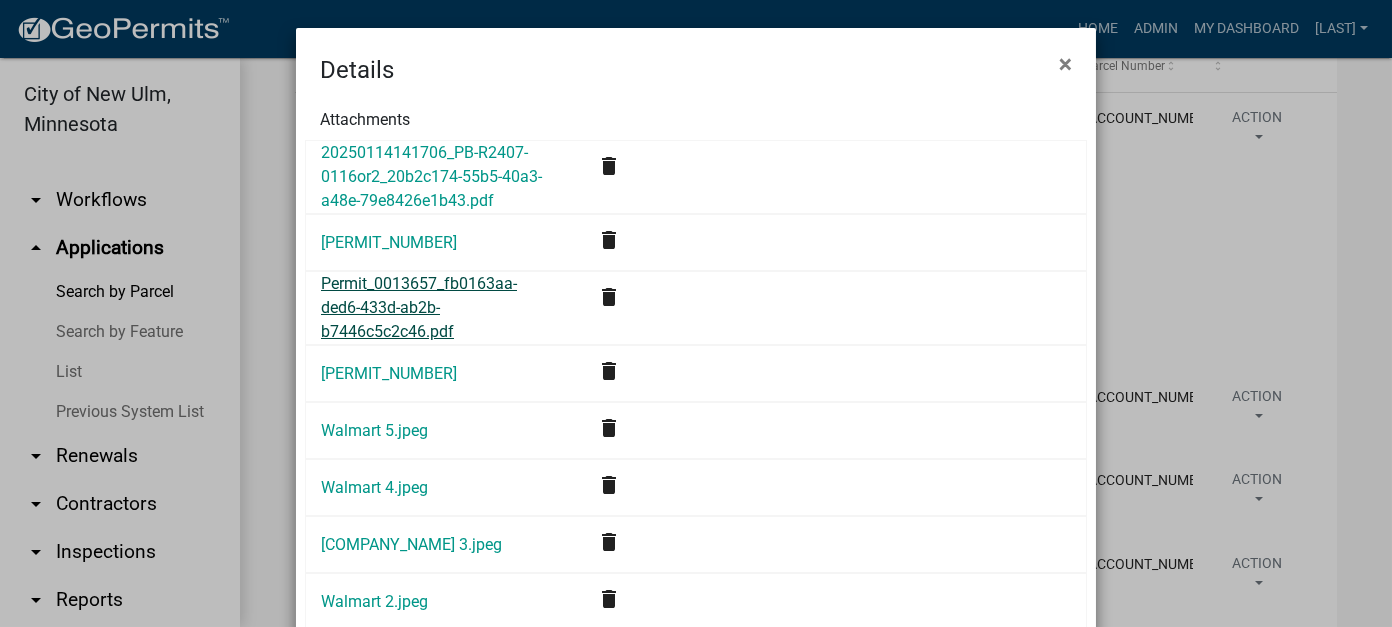 click on "Permit_0013657_fb0163aa-ded6-433d-ab2b-b7446c5c2c46.pdf" 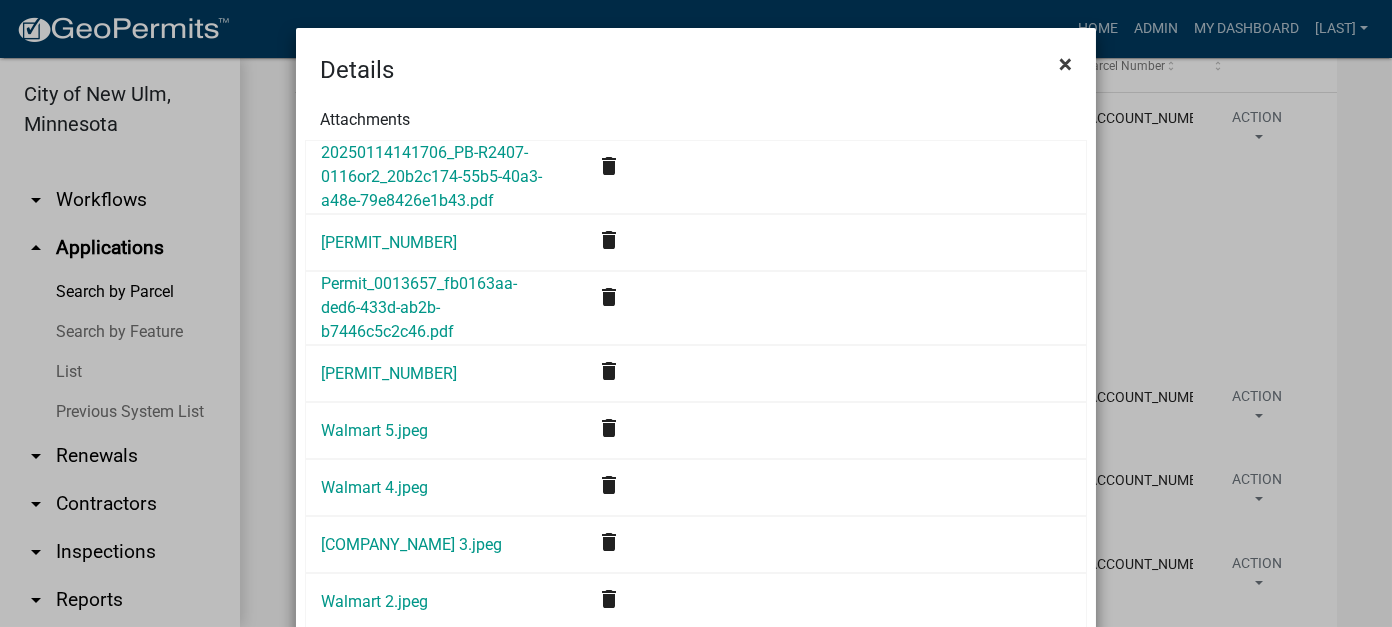click on "×" 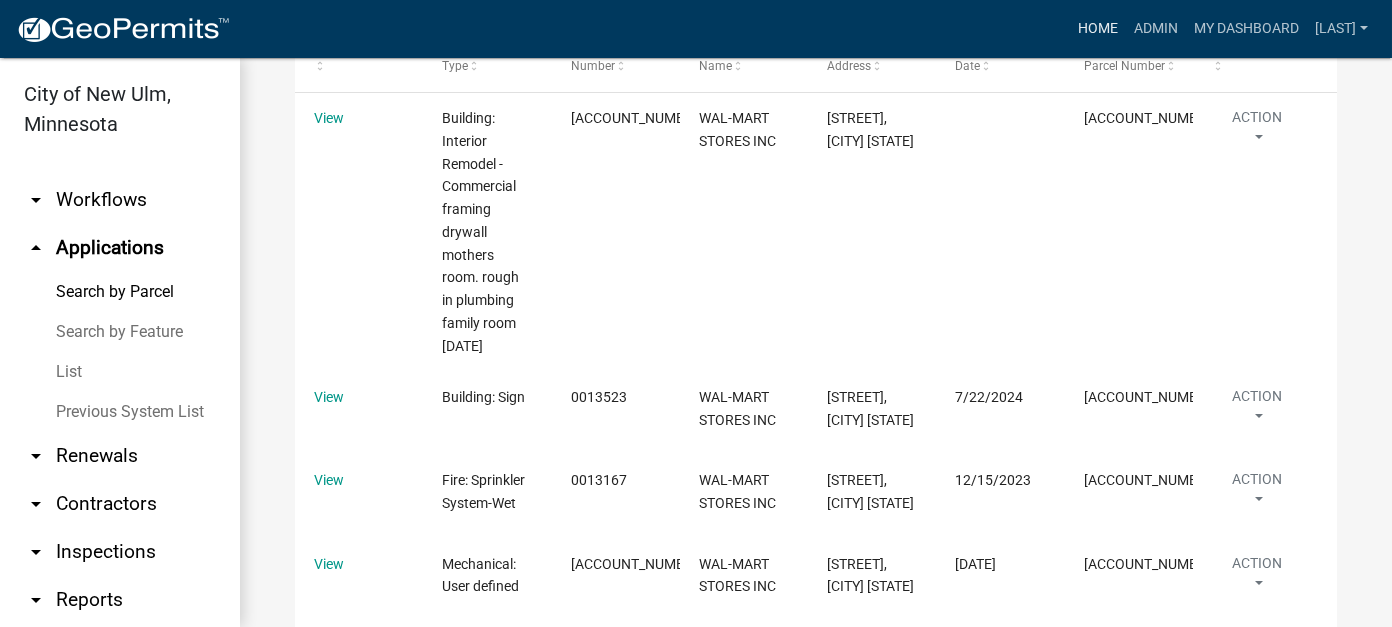 click on "Home" at bounding box center (1098, 29) 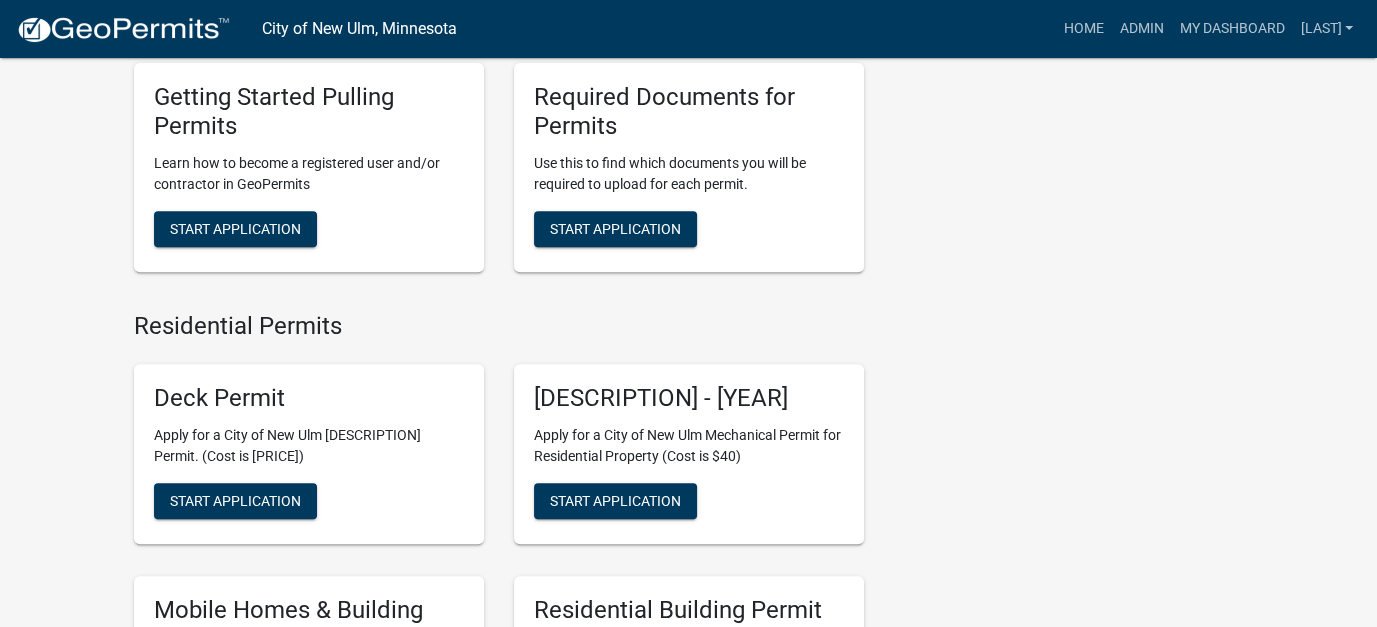 scroll, scrollTop: 400, scrollLeft: 0, axis: vertical 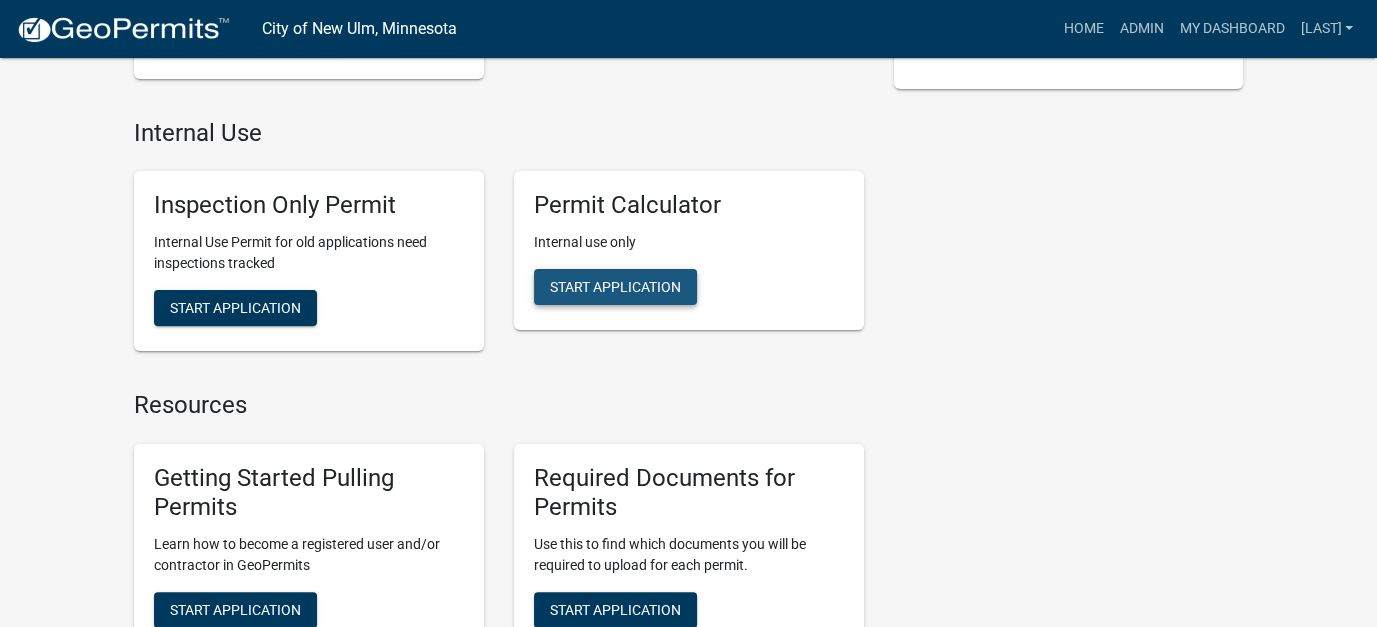 click on "Start Application" at bounding box center (615, 287) 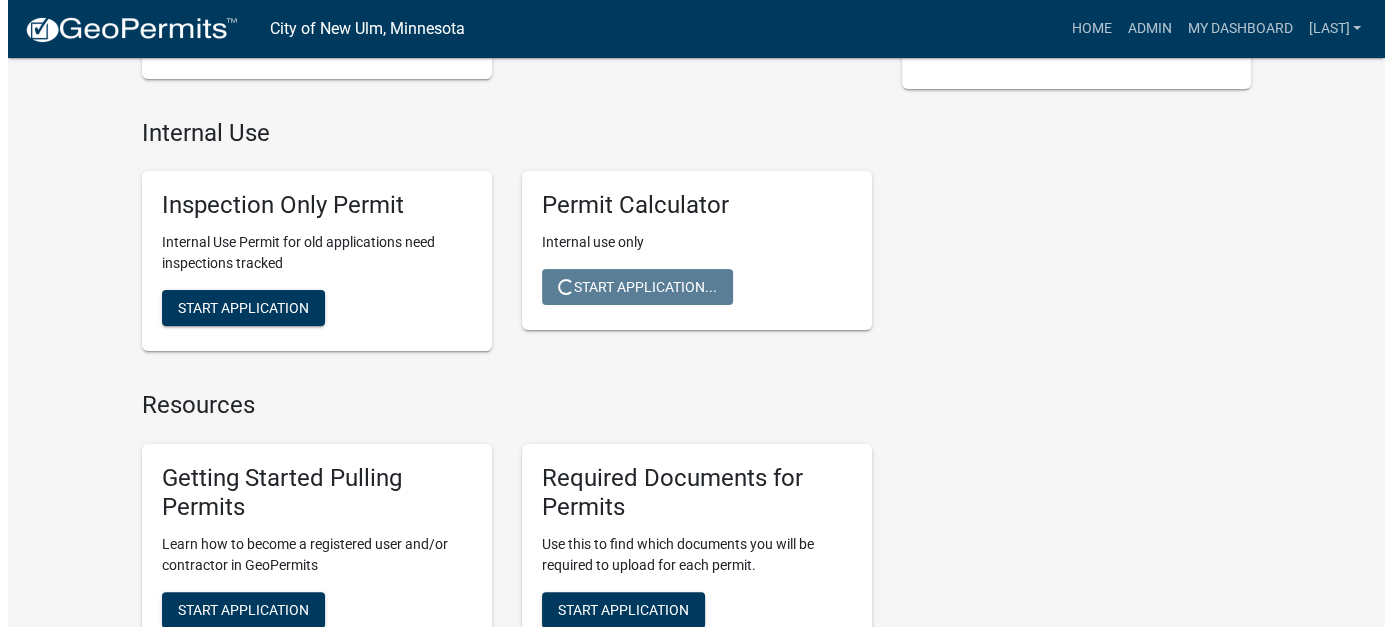 scroll, scrollTop: 0, scrollLeft: 0, axis: both 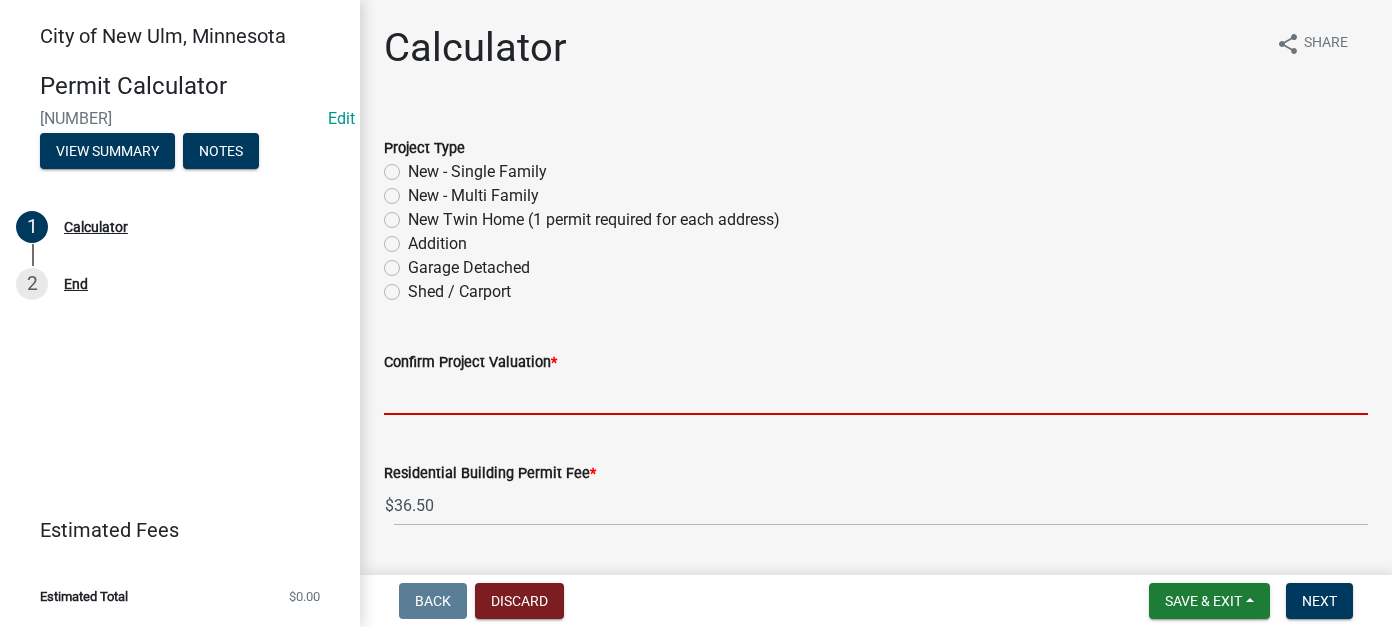 click 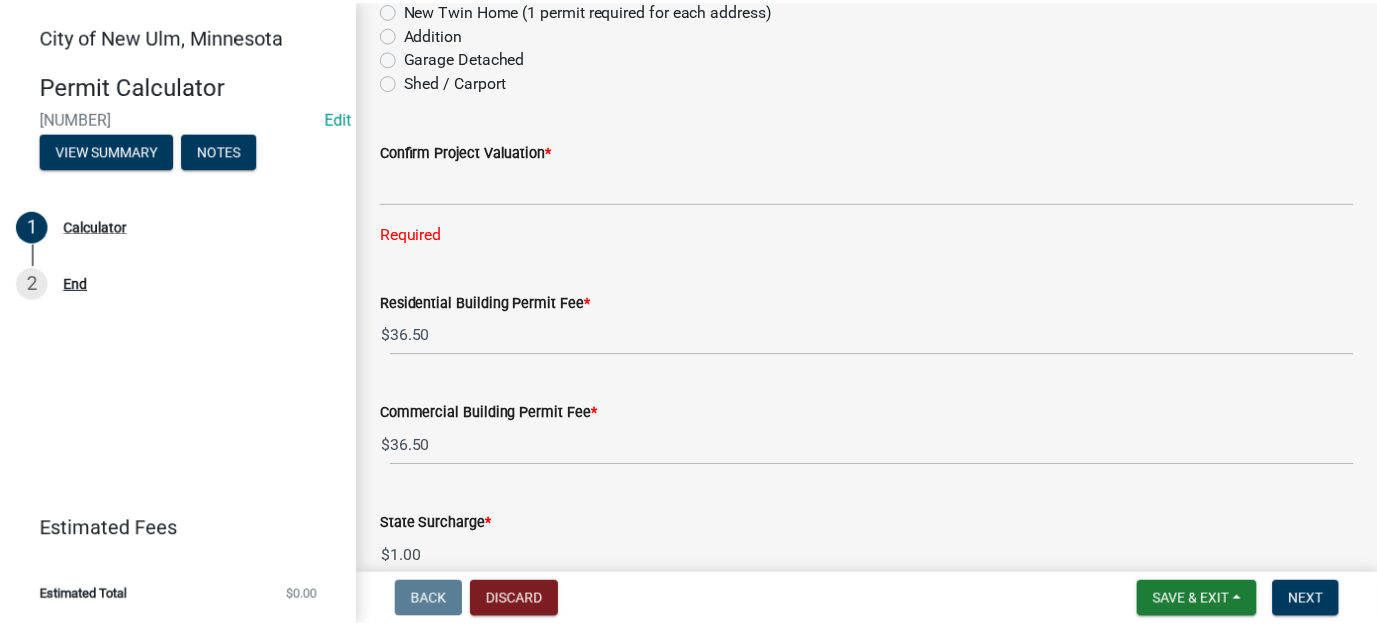 scroll, scrollTop: 200, scrollLeft: 0, axis: vertical 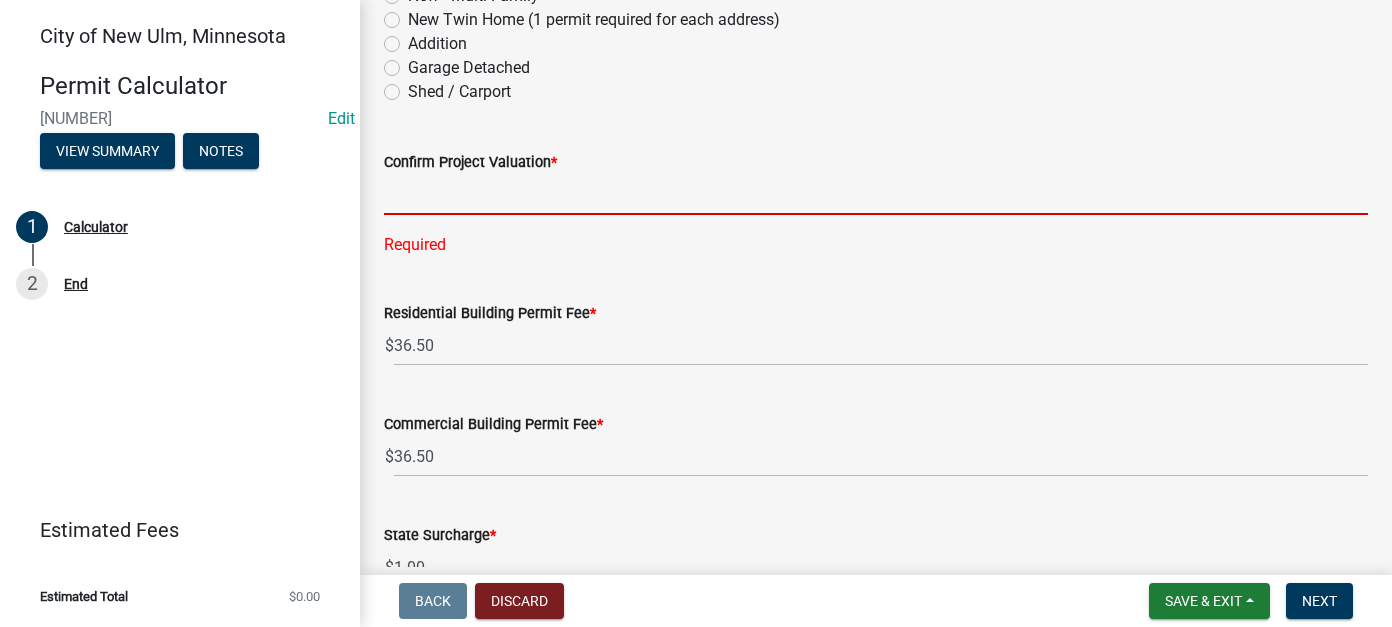 click 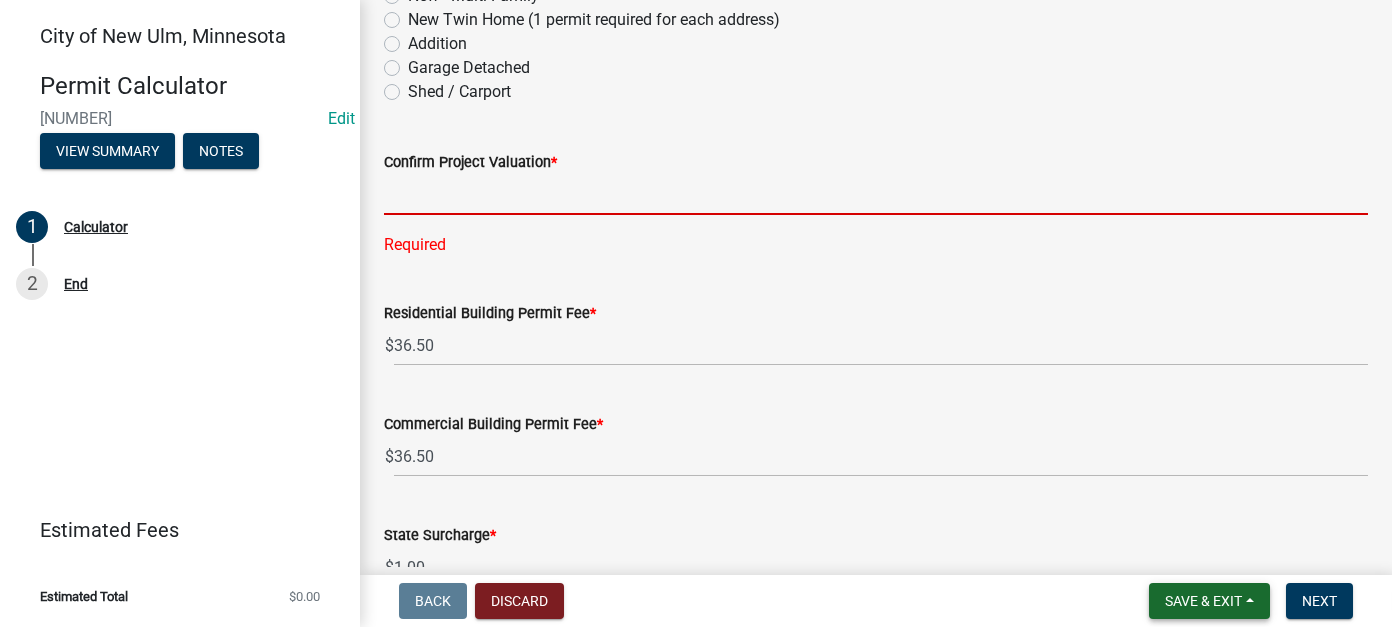 click on "Save & Exit" at bounding box center [1203, 601] 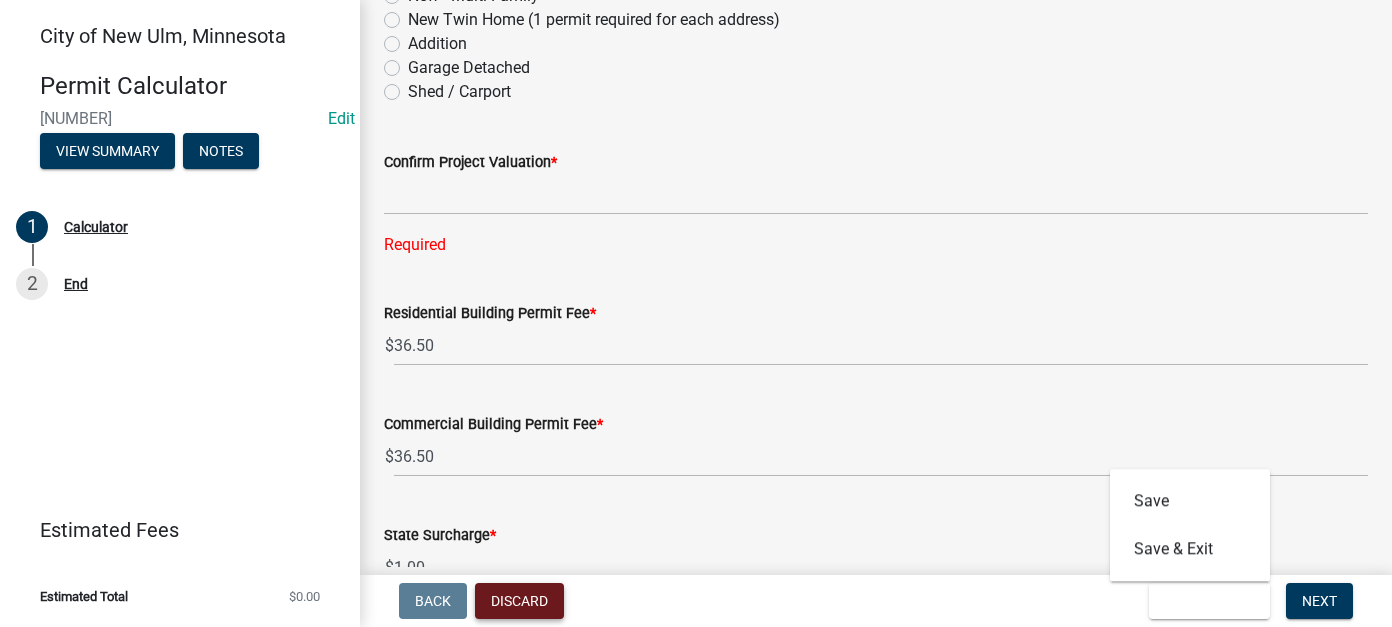 click on "Discard" at bounding box center (519, 601) 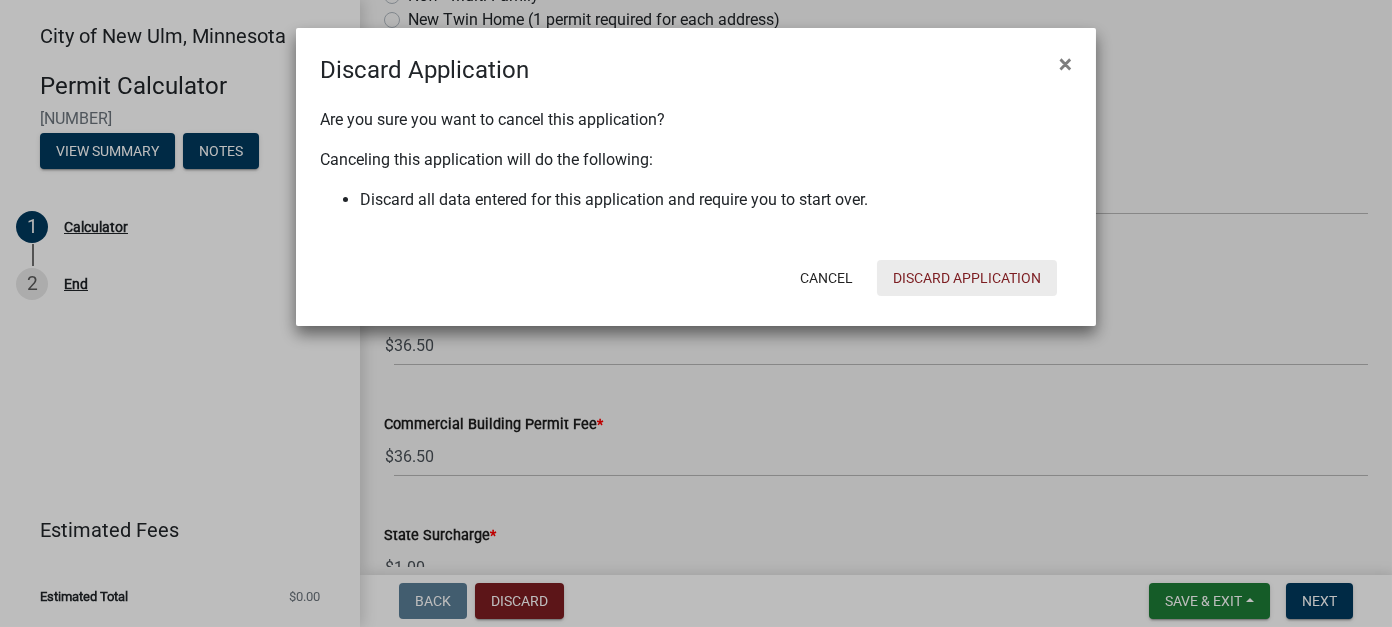 click on "Discard Application" 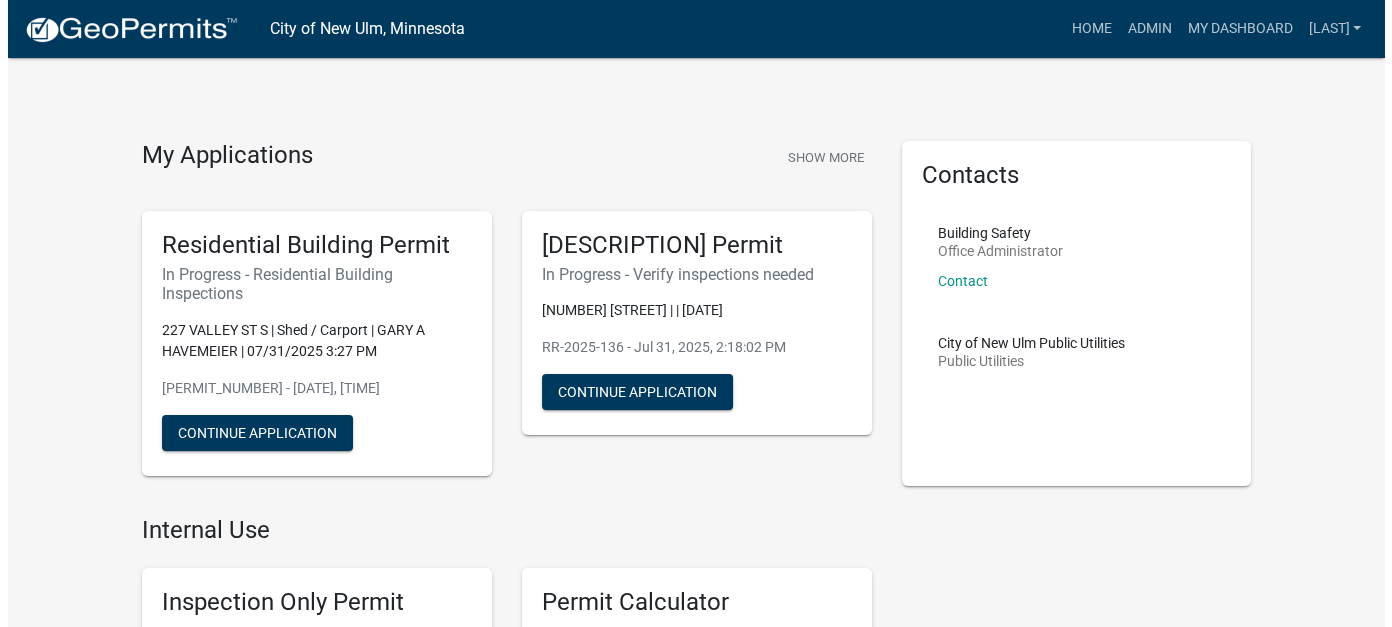 scroll, scrollTop: 0, scrollLeft: 0, axis: both 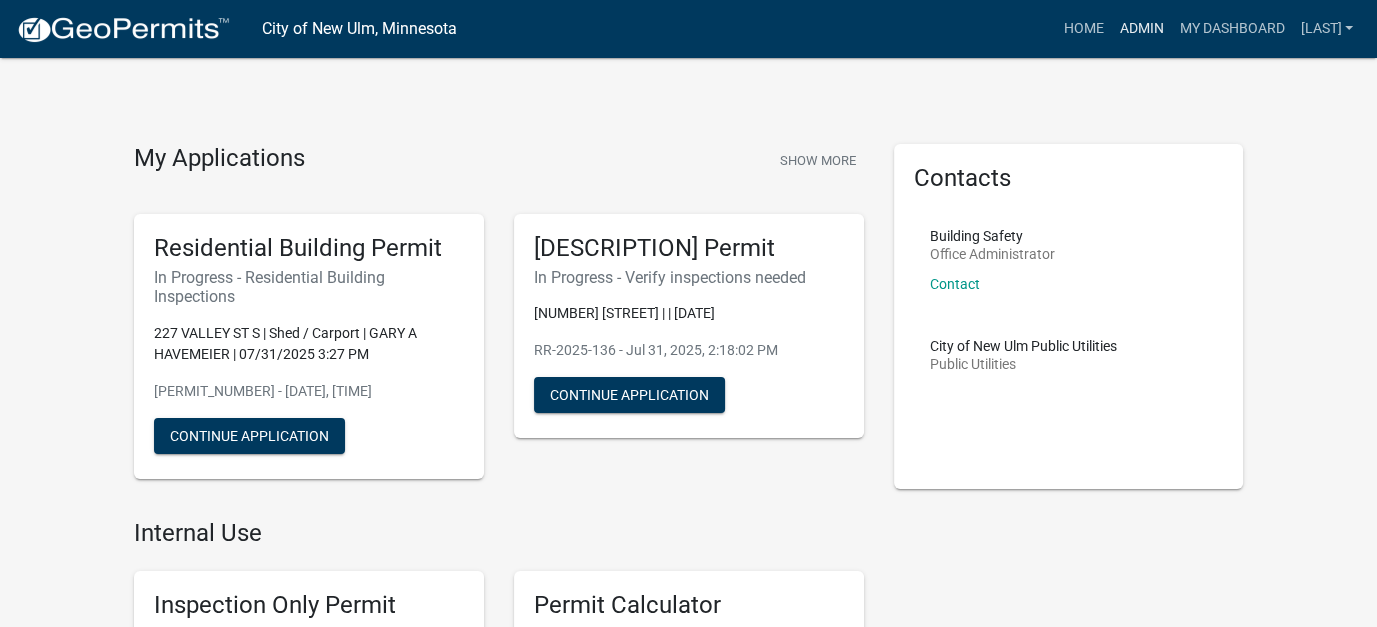 click on "Admin" at bounding box center [1141, 29] 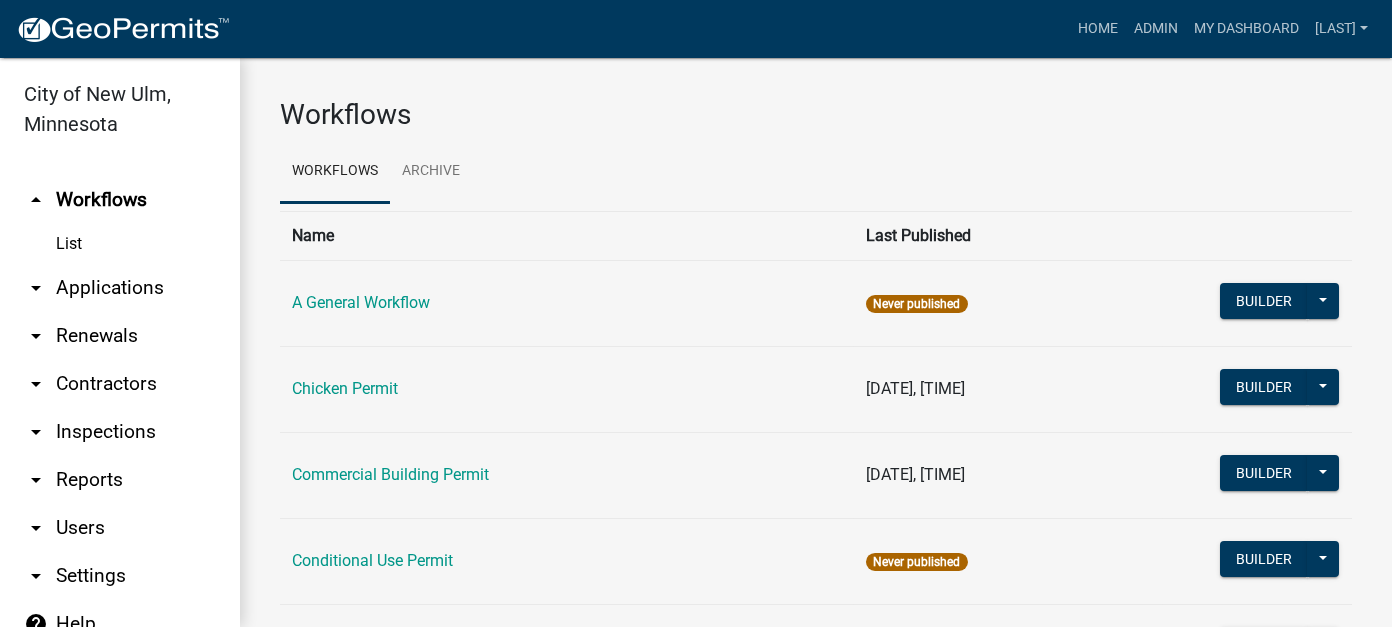 click on "arrow_drop_down   Applications" at bounding box center (120, 288) 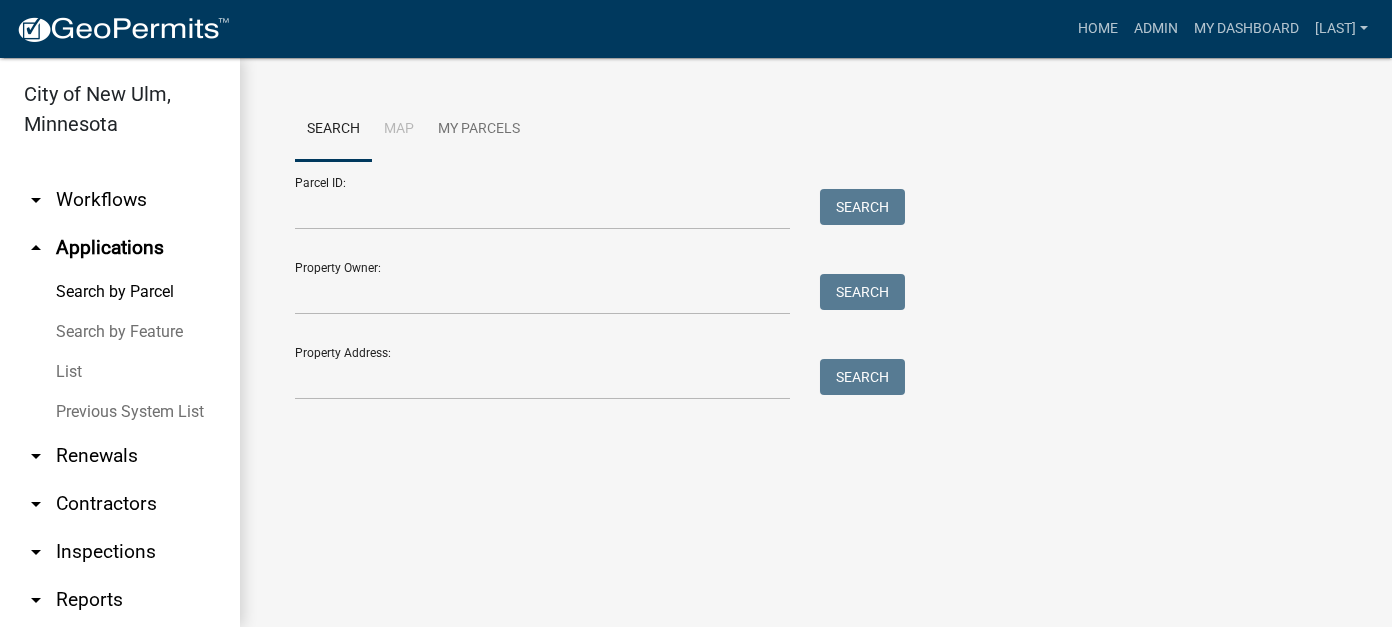 click on "List" at bounding box center (120, 372) 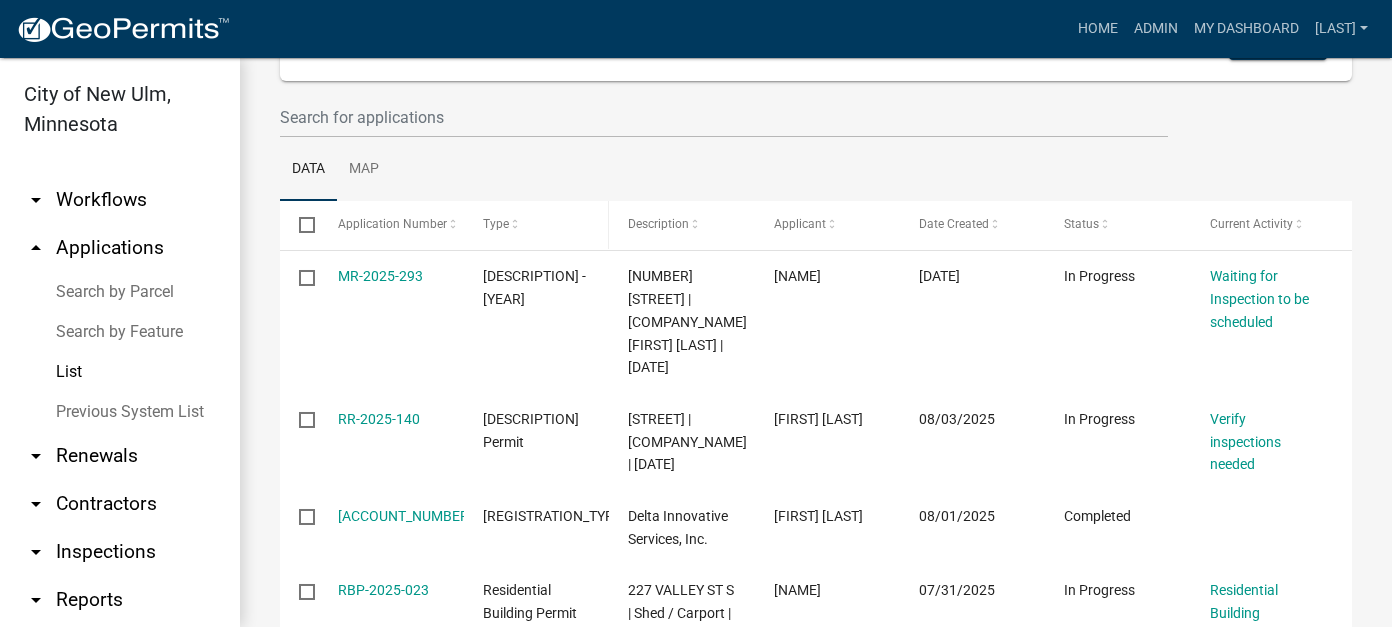 scroll, scrollTop: 200, scrollLeft: 0, axis: vertical 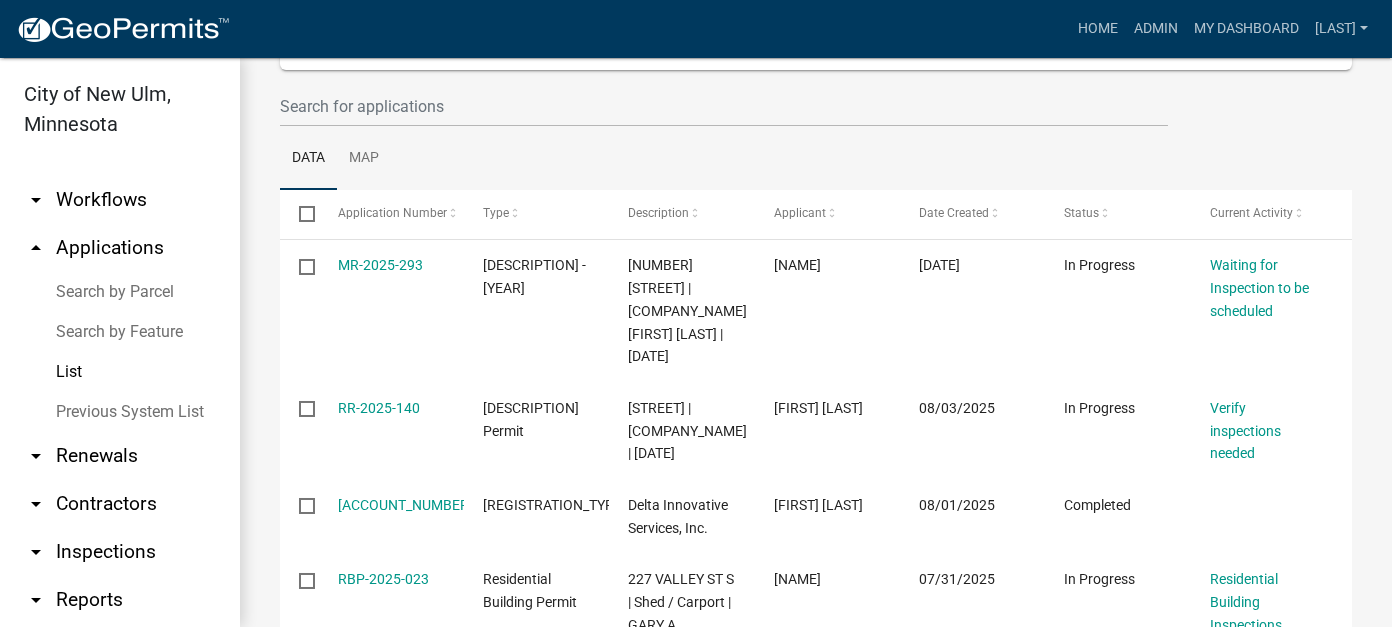 click on "arrow_drop_down   Workflows" at bounding box center (120, 200) 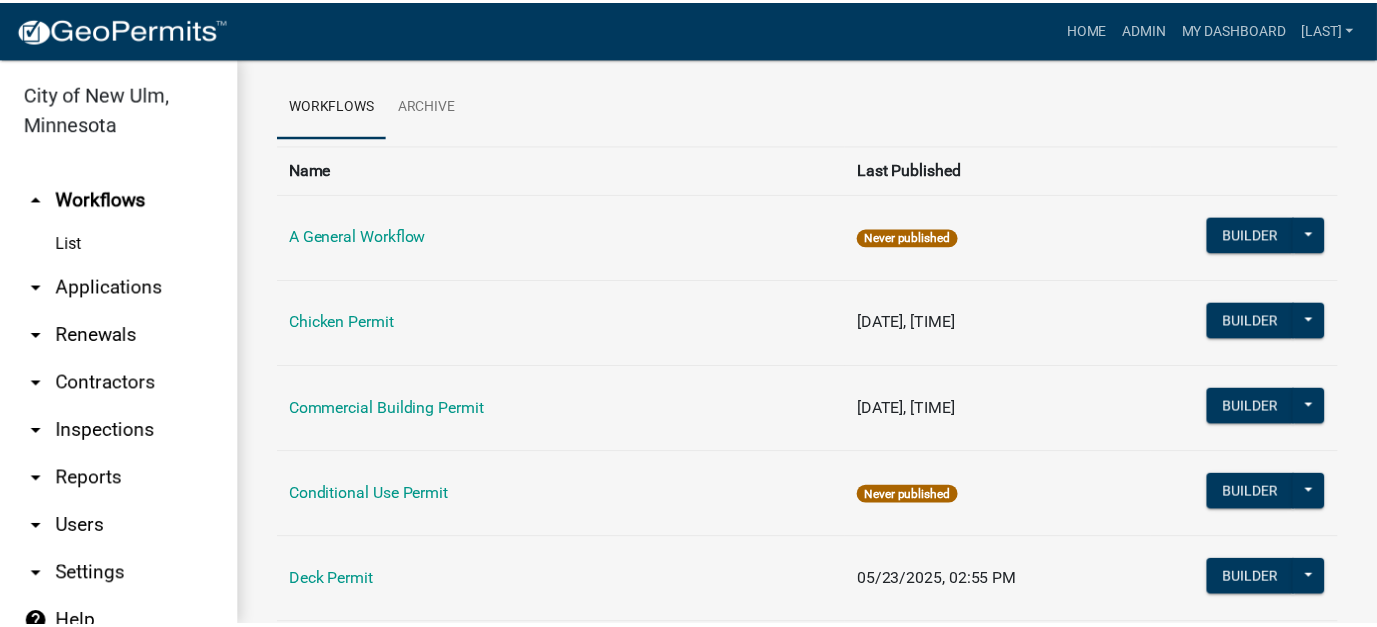 scroll, scrollTop: 100, scrollLeft: 0, axis: vertical 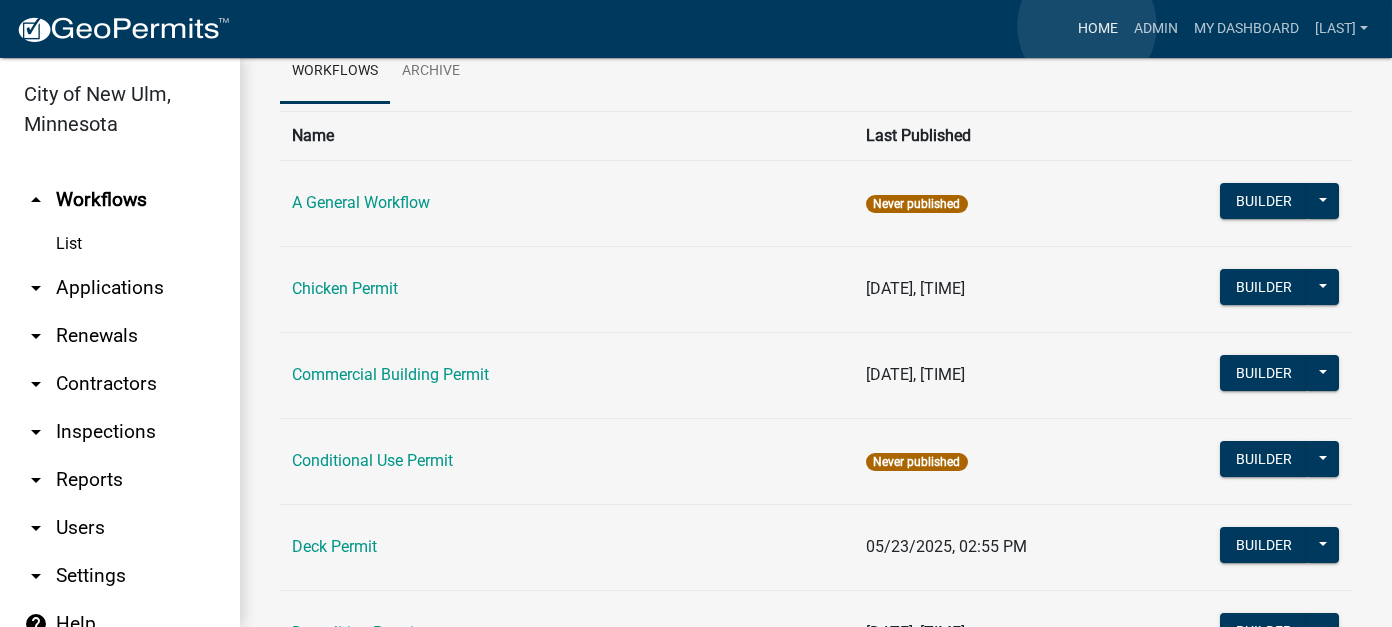 click on "Home" at bounding box center (1098, 29) 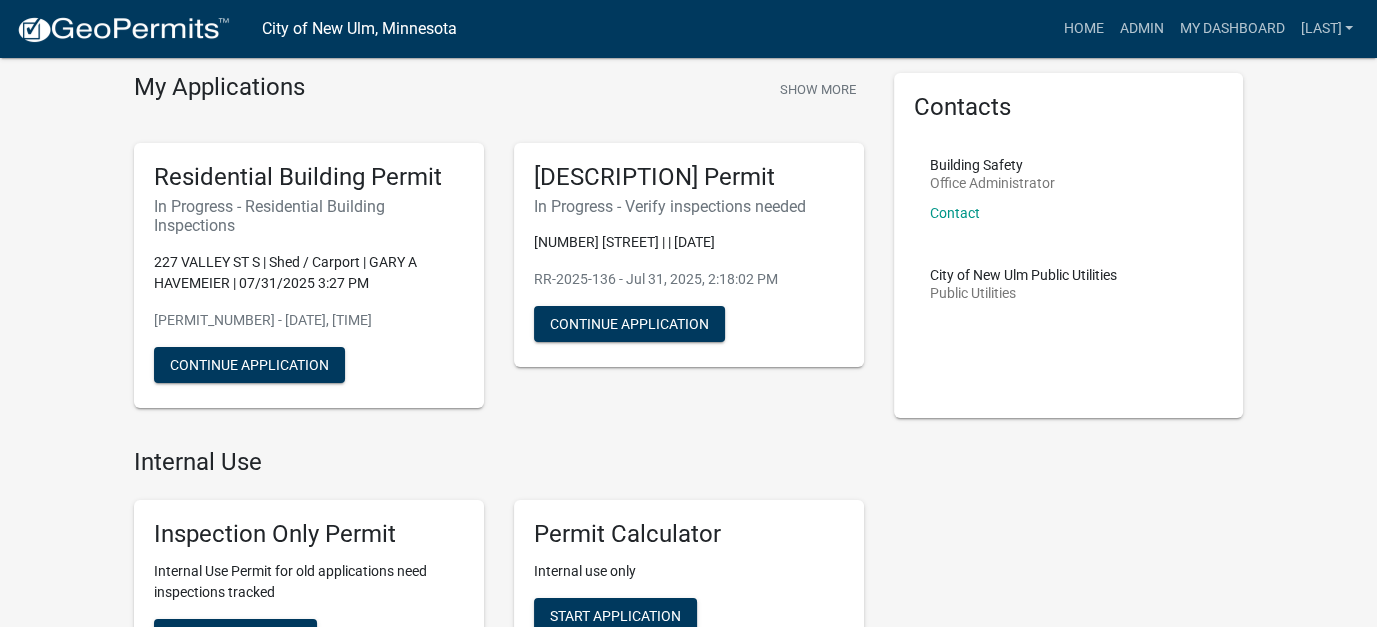 scroll, scrollTop: 100, scrollLeft: 0, axis: vertical 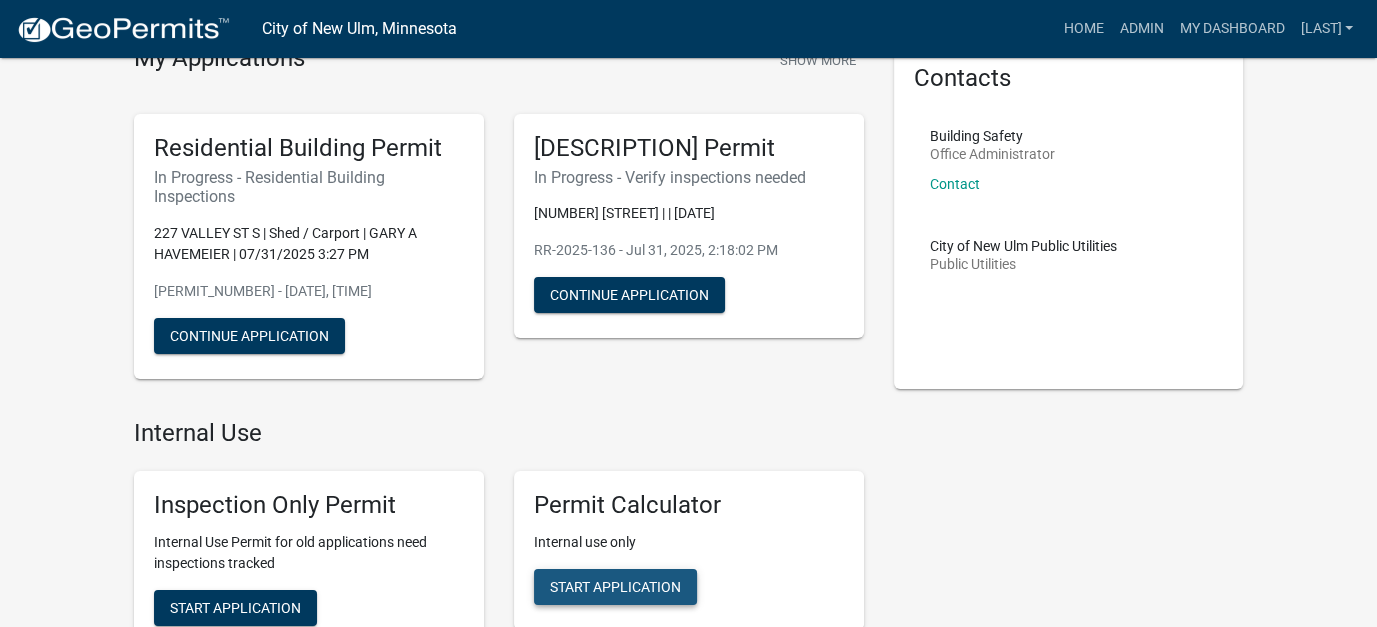 click on "Start Application" at bounding box center (615, 587) 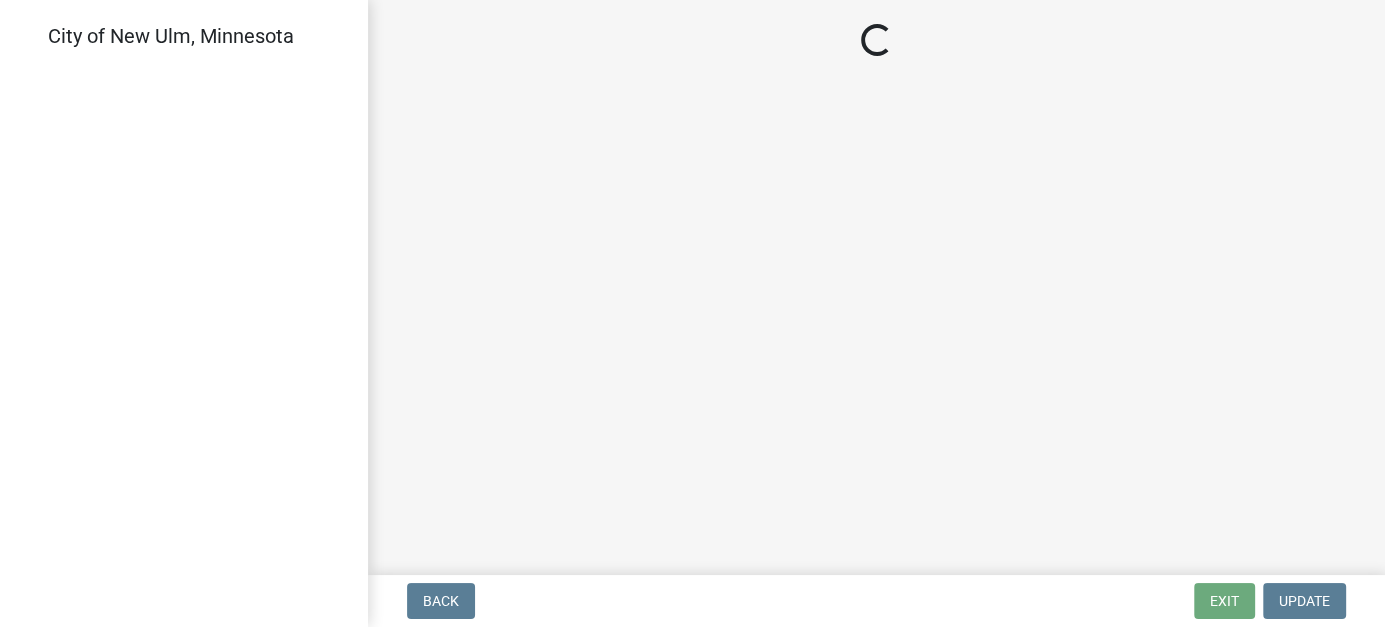 scroll, scrollTop: 0, scrollLeft: 0, axis: both 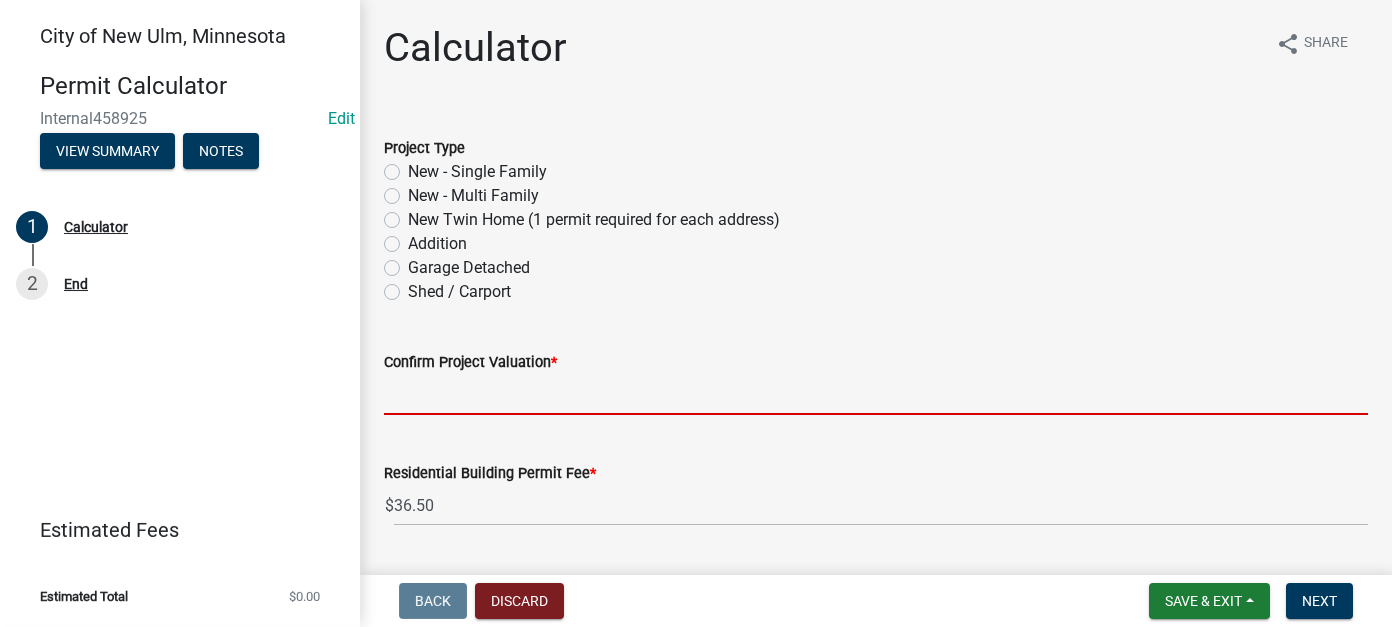 click 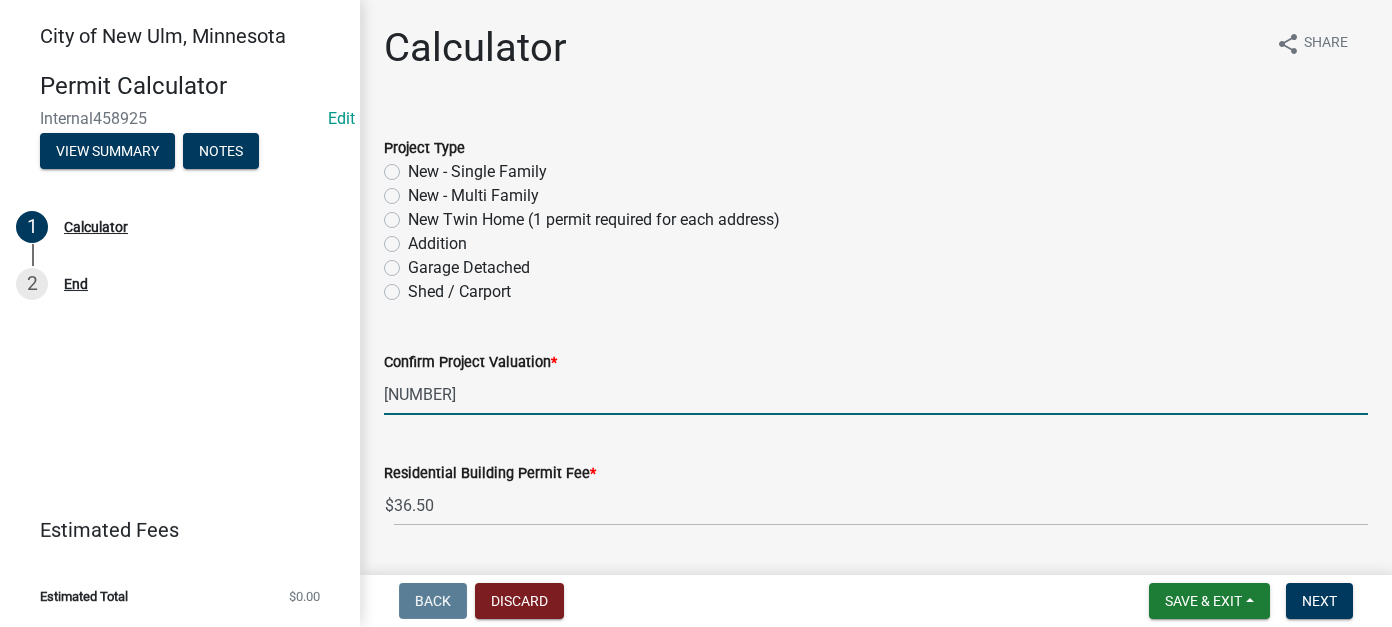 type on "[NUMBER]" 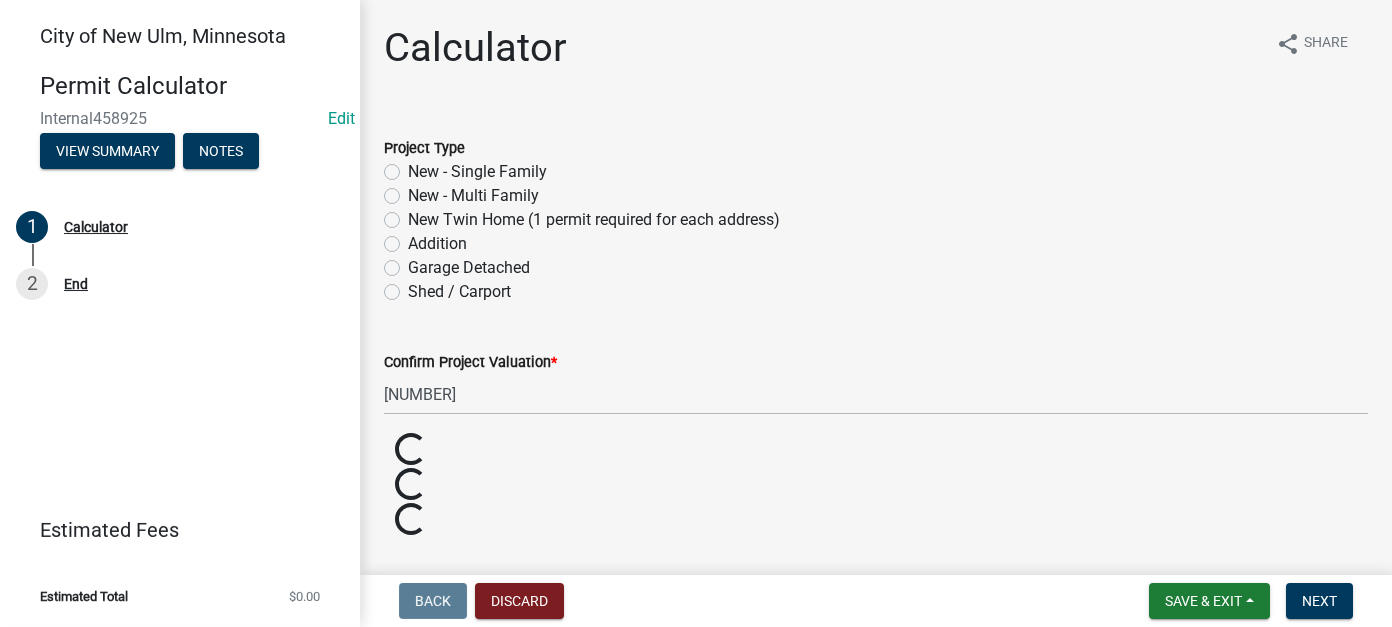 click on "Project Type New - Single Family New - Multi Family New Twin Home (1 permit required for each address) Addition Garage Detached Shed / Carport Confirm Project Valuation * [PRICE] Residential Building Permit Fee * $ Loading... Loading... Commercial Building Permit Fee * $ Loading... Loading... State Surcharge * $ Loading... Loading... Plan Review Fee * $ [PRICE] Driveway Curb Opening Grading Deposit Parkland Dedication Storm Water Permit Sewer Connection: Commercial Building Commercial Sewer Hookup Commercial Water Hookup Water Taps Lift Station Fee Total Permit Fees [PRICE]" 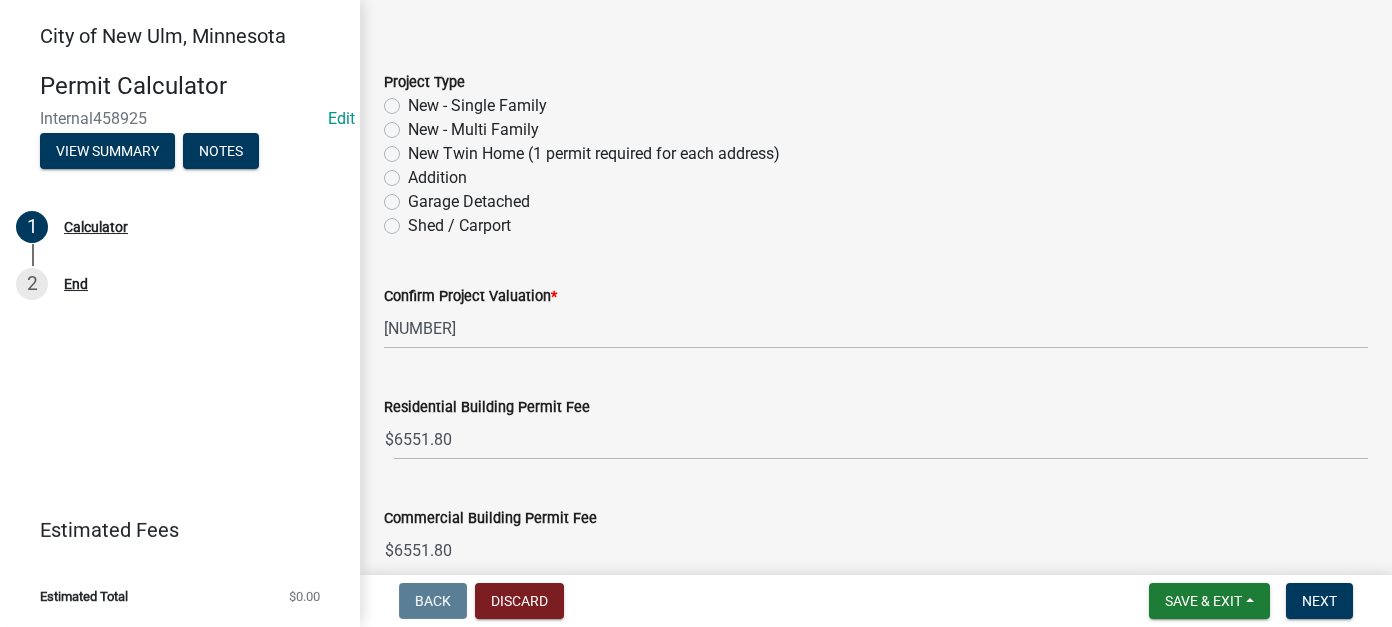 scroll, scrollTop: 100, scrollLeft: 0, axis: vertical 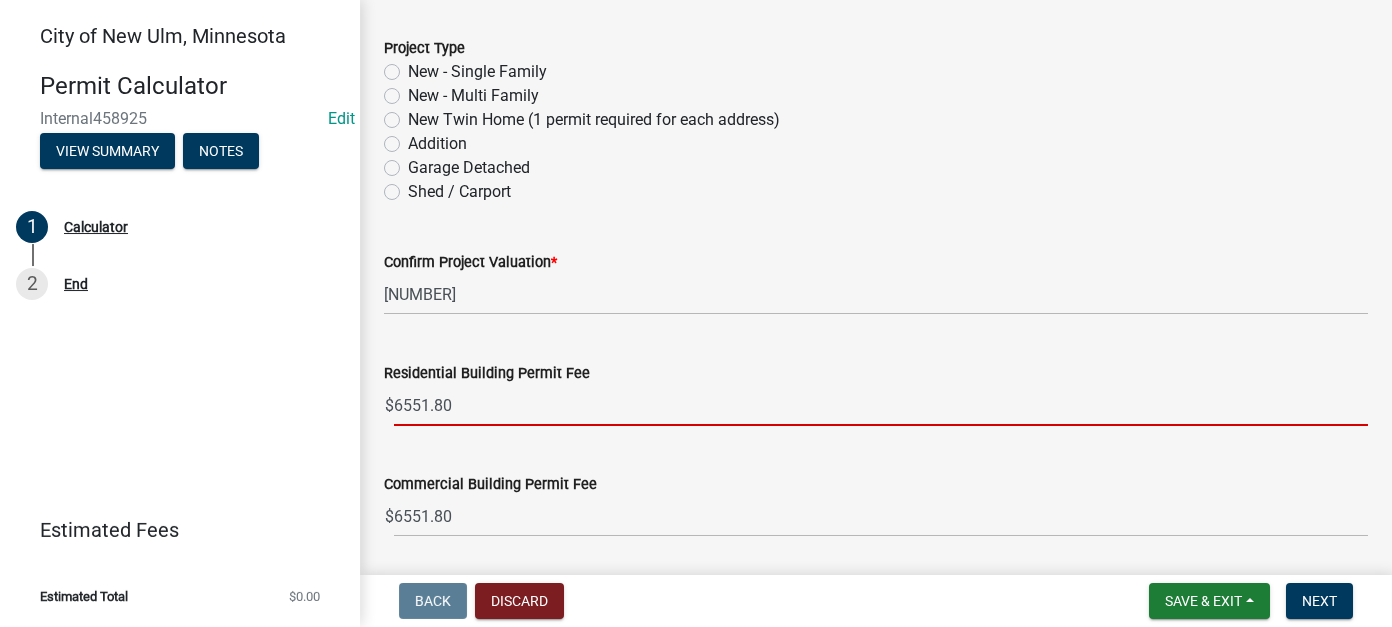 drag, startPoint x: 465, startPoint y: 408, endPoint x: 269, endPoint y: 402, distance: 196.09181 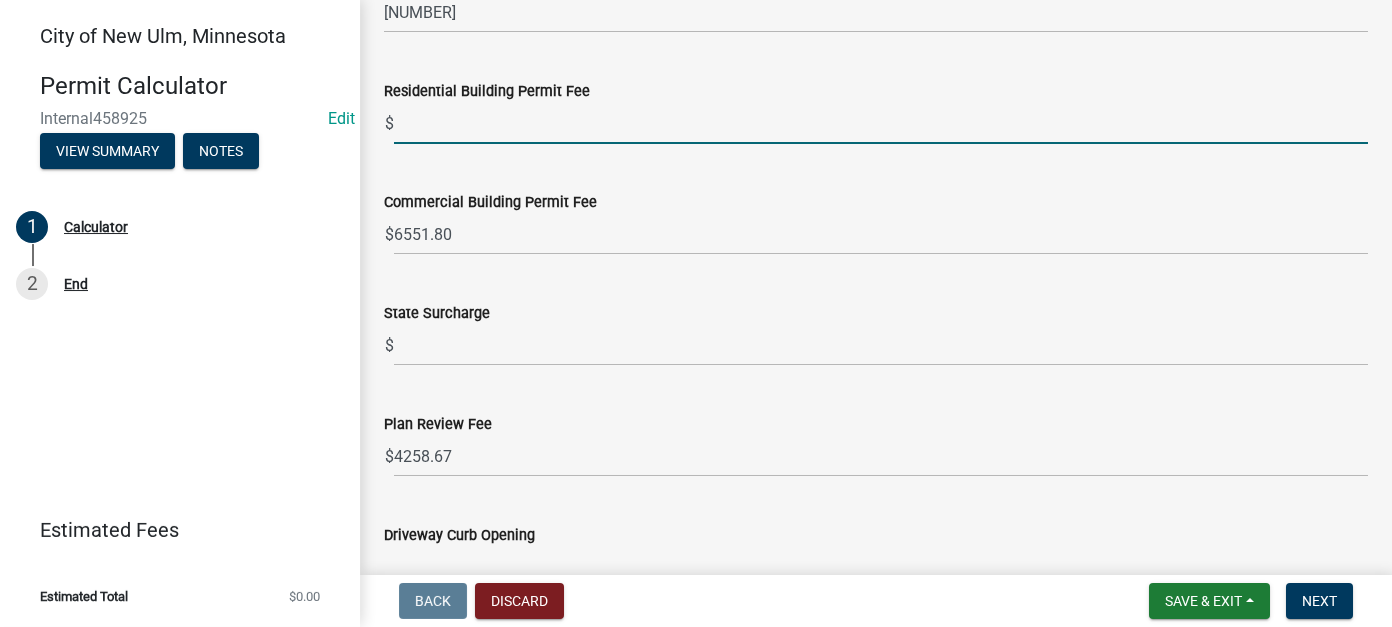 scroll, scrollTop: 400, scrollLeft: 0, axis: vertical 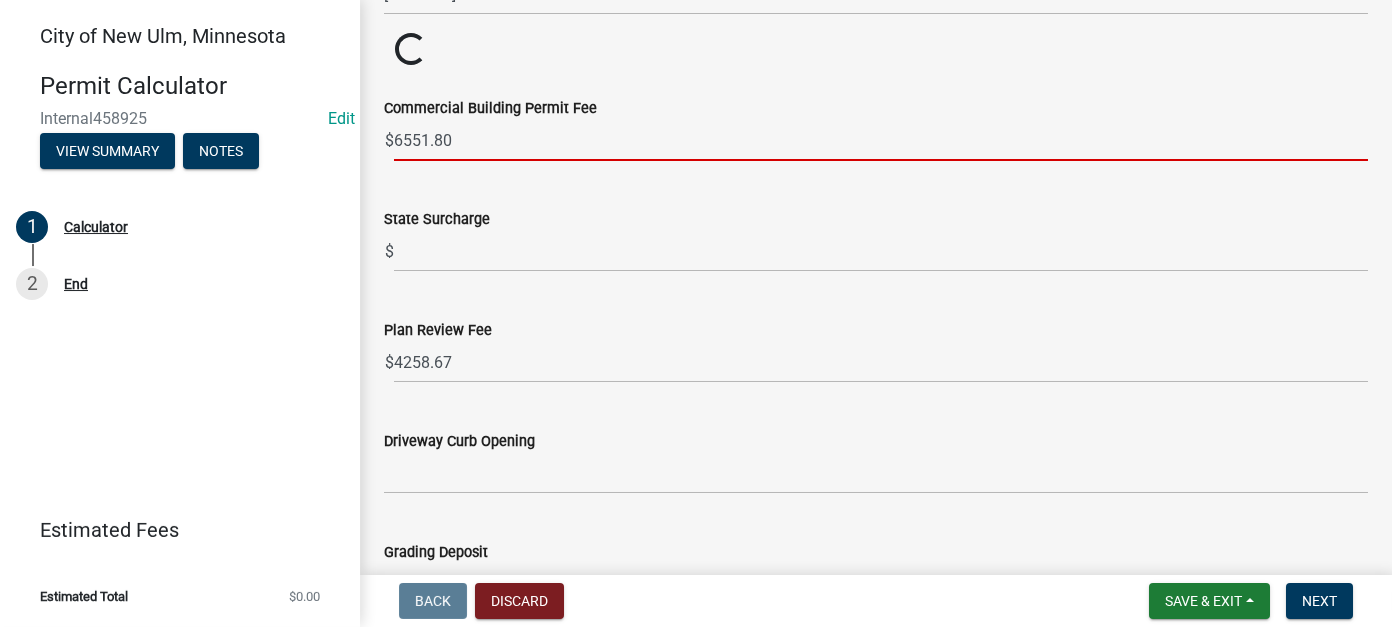 click on "Project Type   New - Single Family   New - Multi Family   New Twin Home (1 permit required for each address)   Addition   Garage  Detached   Shed / Carport   Confirm Project Valuation  * 1111220.71  Residential Building Permit Fee  $ Loading... Loading...  Commercial Building Permit Fee  $ 6551.80  State Surcharge  $ 544.49  Plan Review Fee  $ 4258.67  Driveway Curb Opening   Grading Deposit   Parkland Dedication   Storm Water Permit   Sewer Connection: Commercial Building   Commercial Sewer Hookup   Commercial Water Hookup   Water Taps   Lift Station Fee   Total Permit Fees  Loading... Loading..." 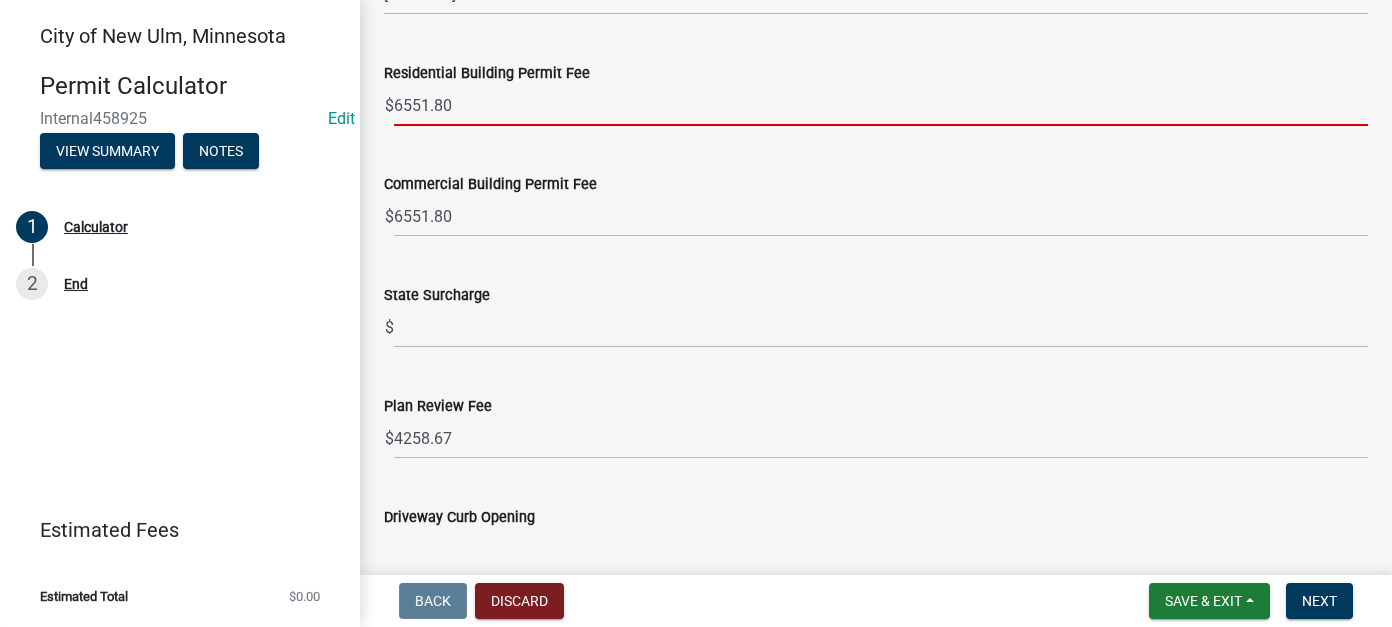 drag, startPoint x: 480, startPoint y: 104, endPoint x: 288, endPoint y: 80, distance: 193.49419 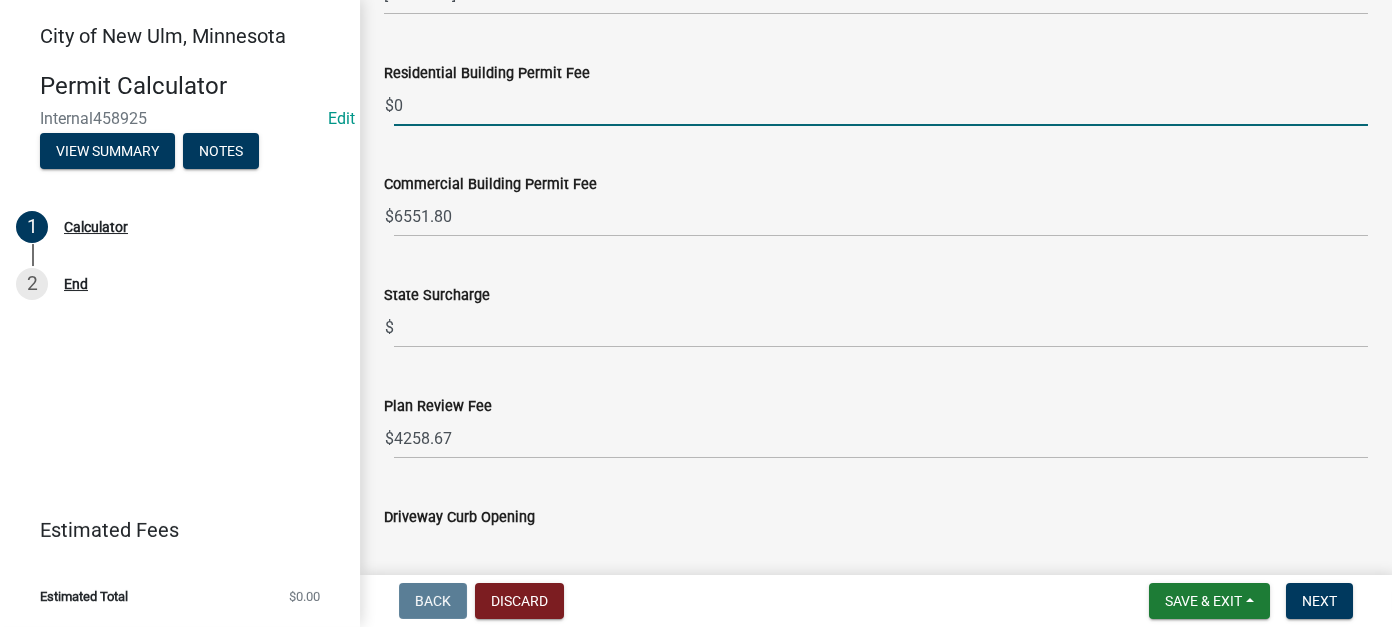 type on "0" 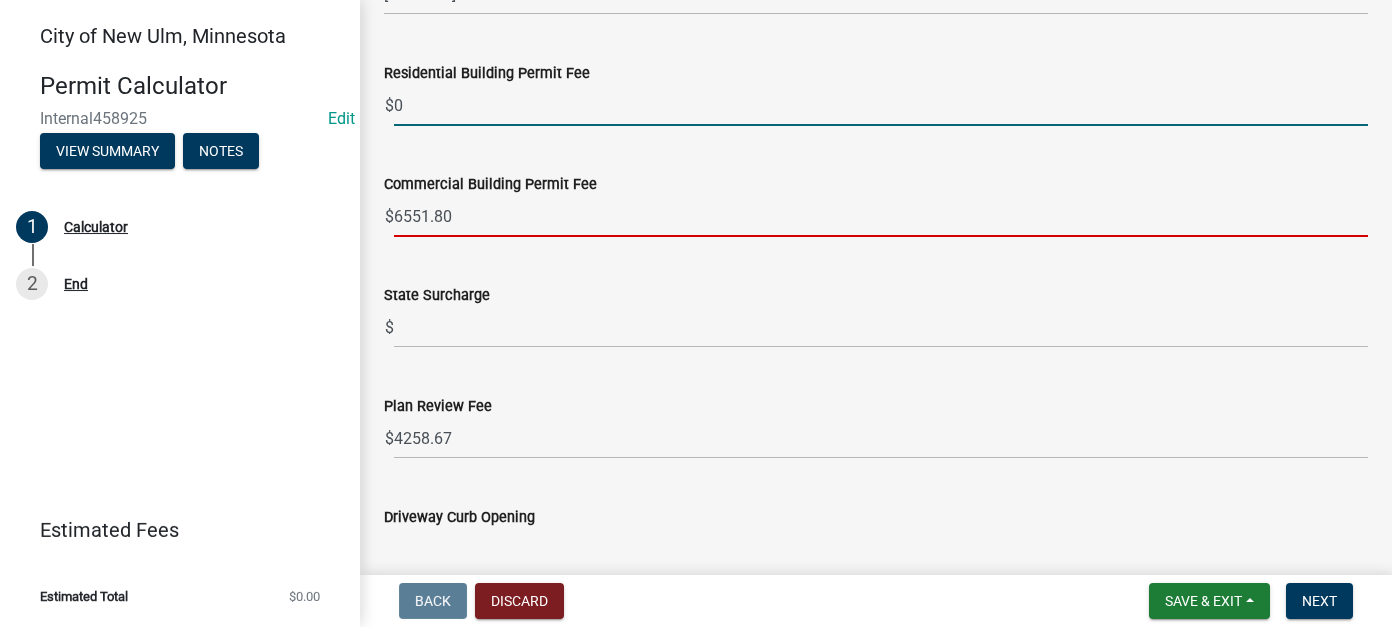 click on "6551.80" at bounding box center [881, 216] 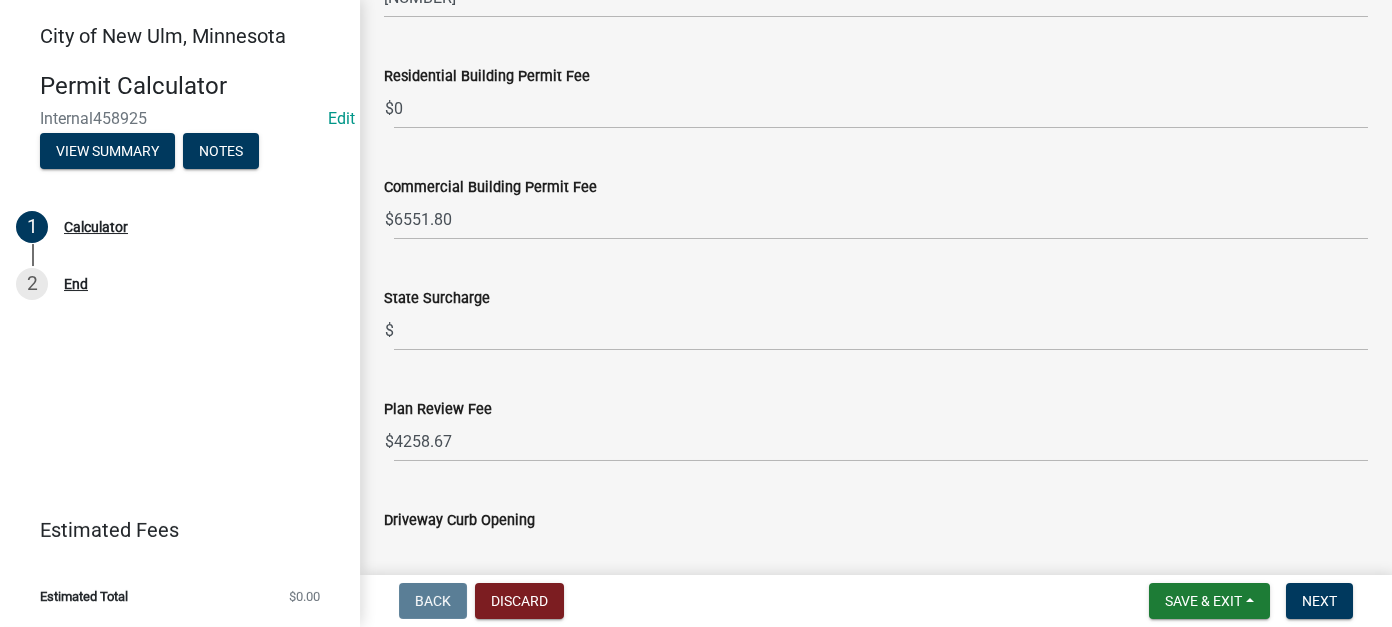 scroll, scrollTop: 0, scrollLeft: 0, axis: both 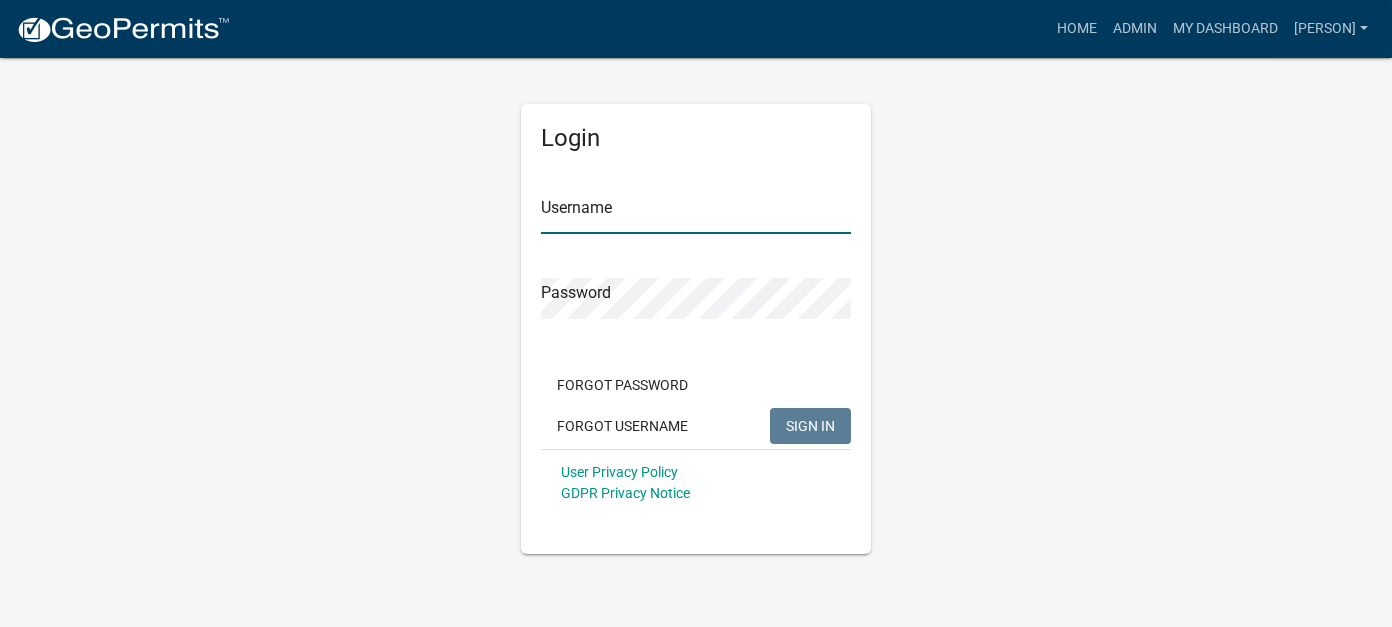 type on "[PERSON]" 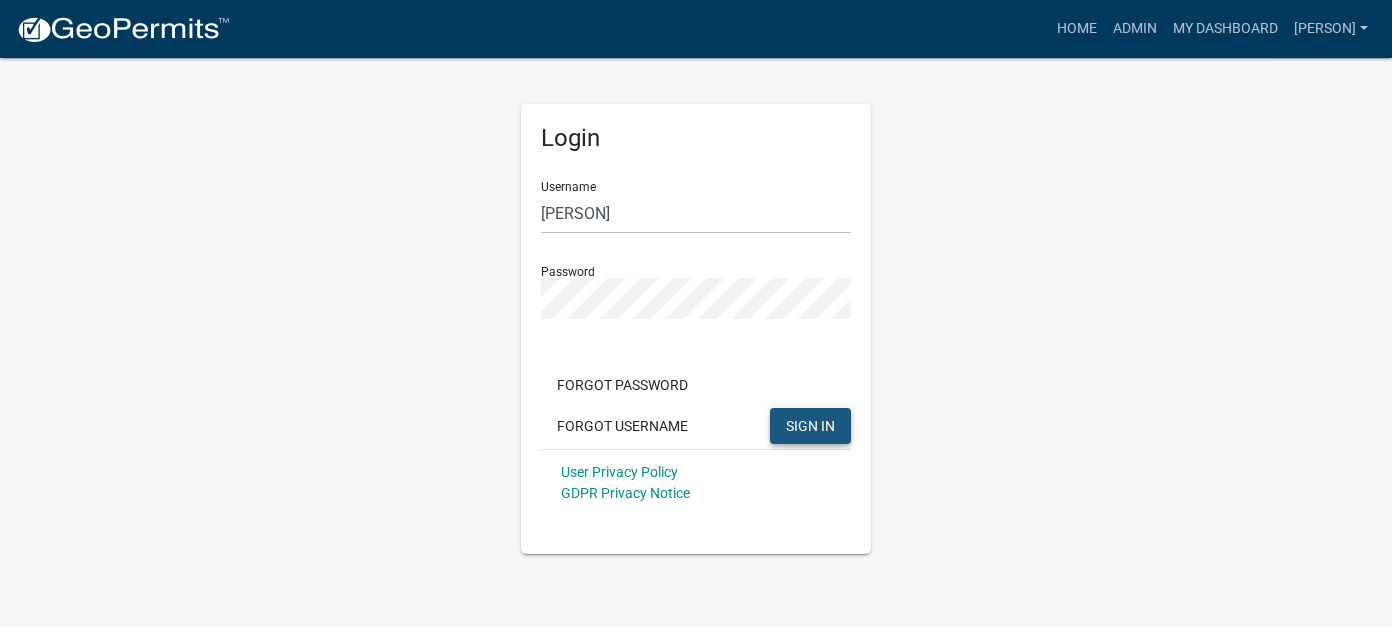click on "SIGN IN" 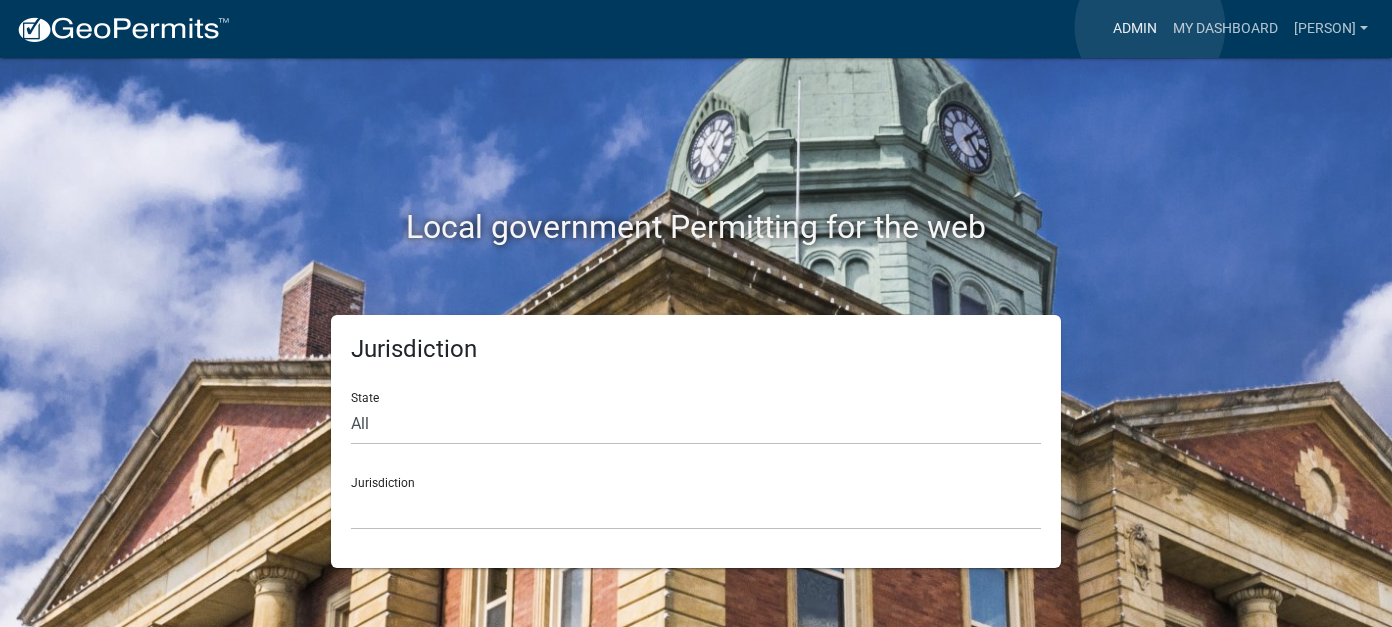 click on "Admin" at bounding box center (1135, 29) 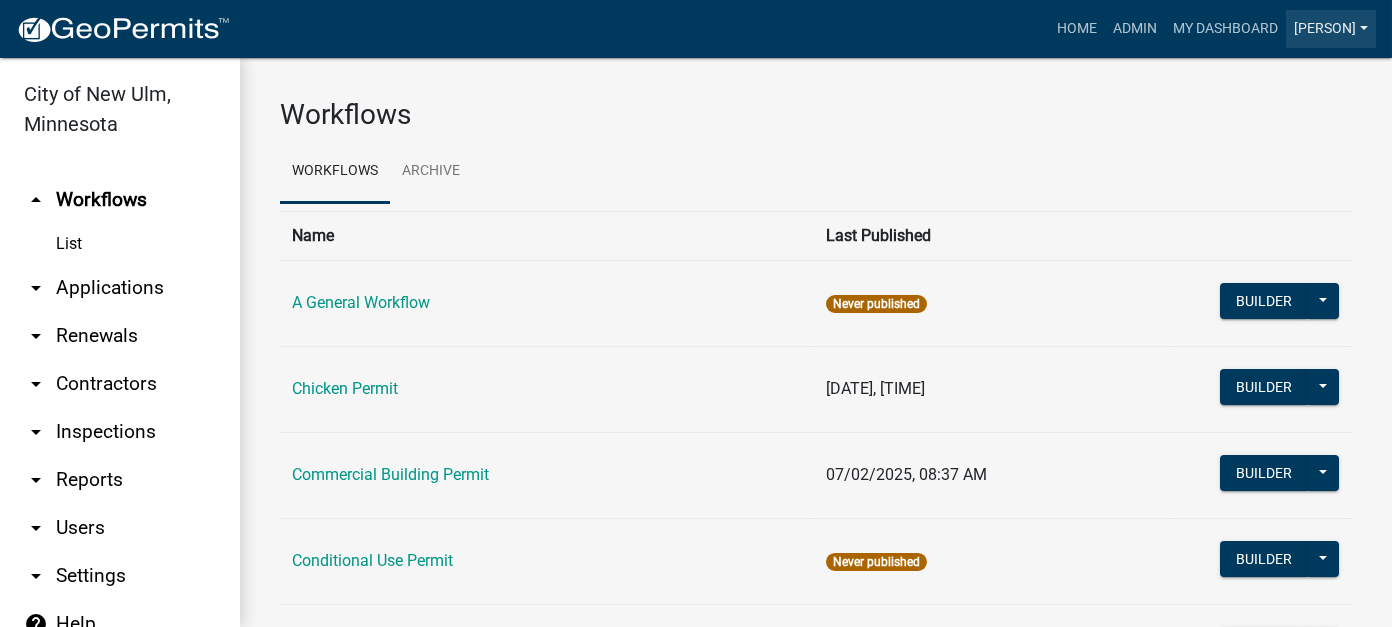 click on "[LAST]" at bounding box center [1331, 29] 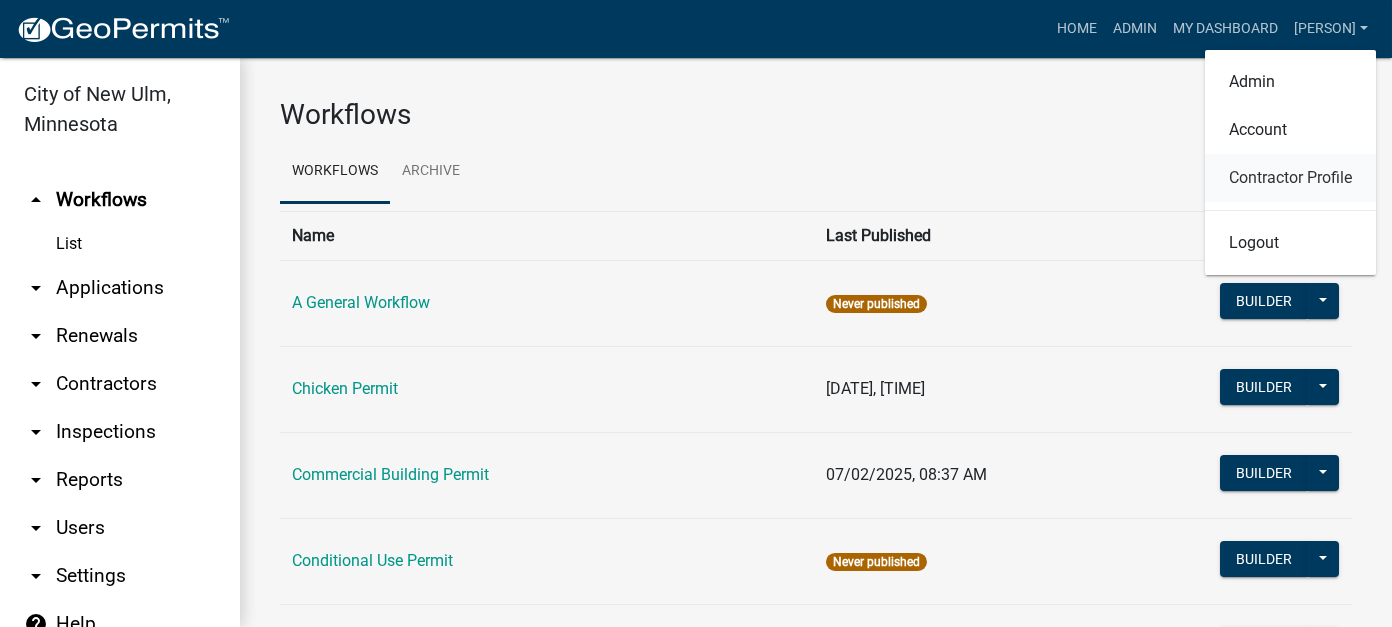 click on "Contractor Profile" at bounding box center (1290, 178) 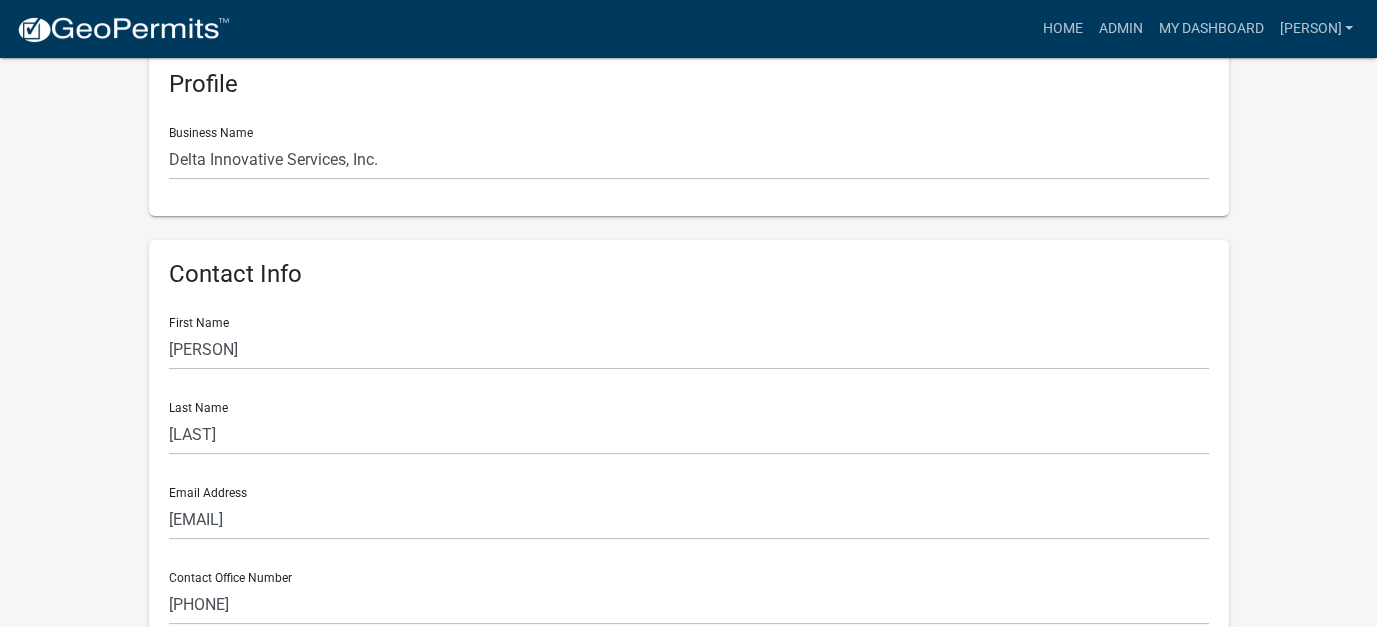 scroll, scrollTop: 0, scrollLeft: 0, axis: both 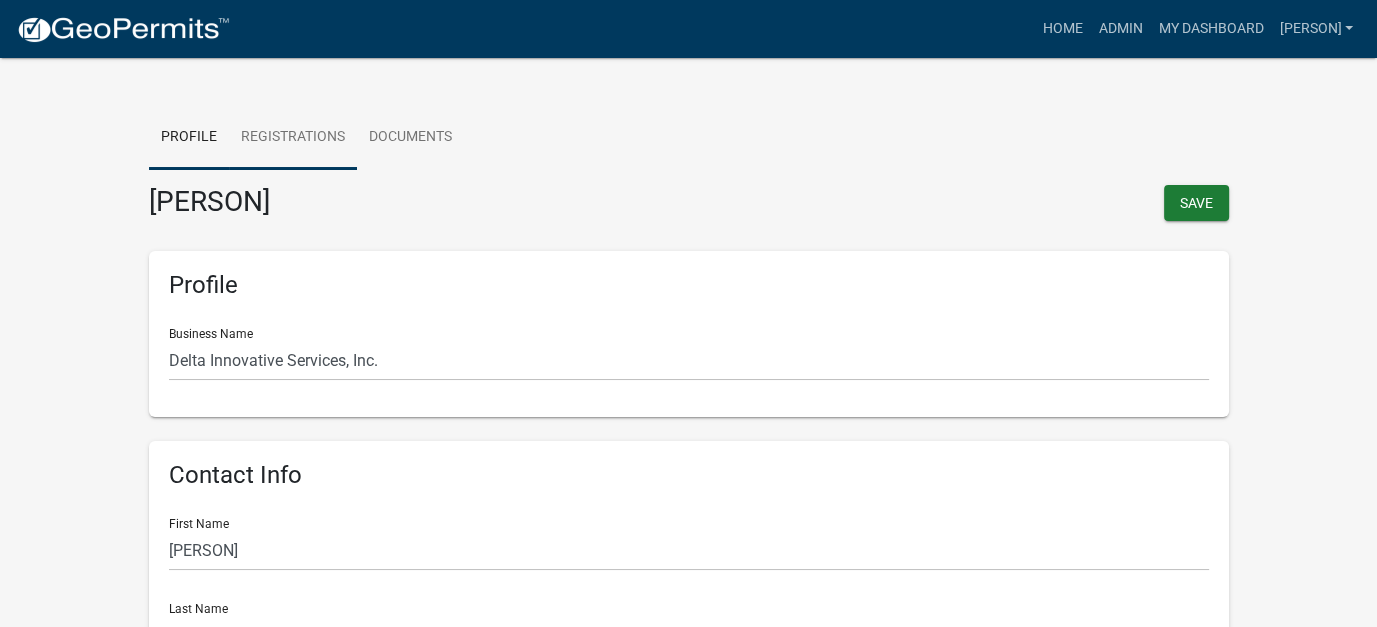 click on "Registrations" at bounding box center (293, 138) 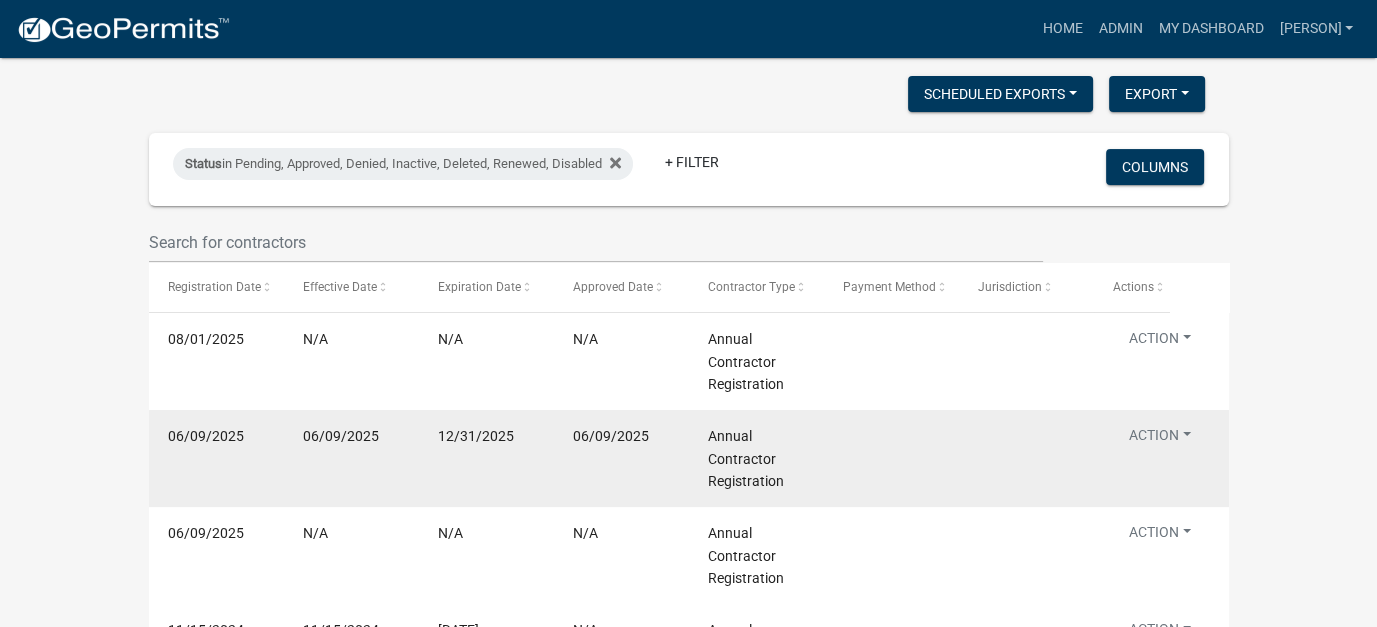 scroll, scrollTop: 200, scrollLeft: 0, axis: vertical 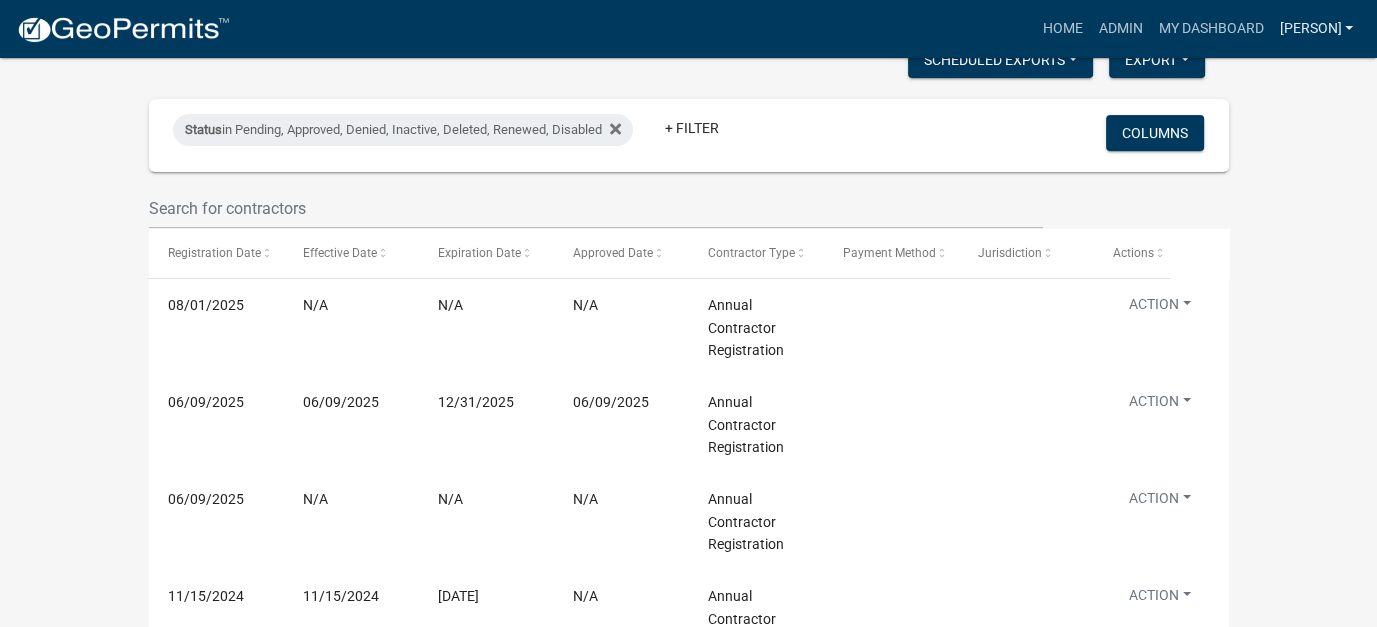click on "[LAST]" at bounding box center (1316, 29) 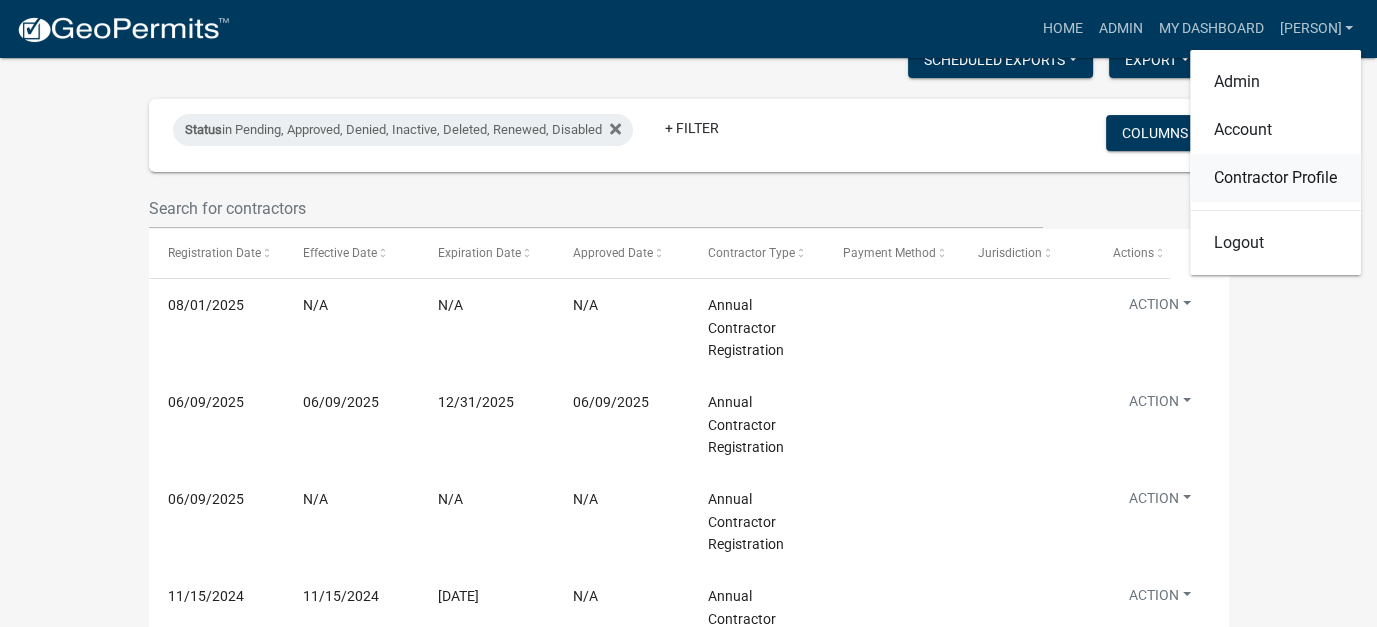 click on "Contractor Profile" at bounding box center [1275, 178] 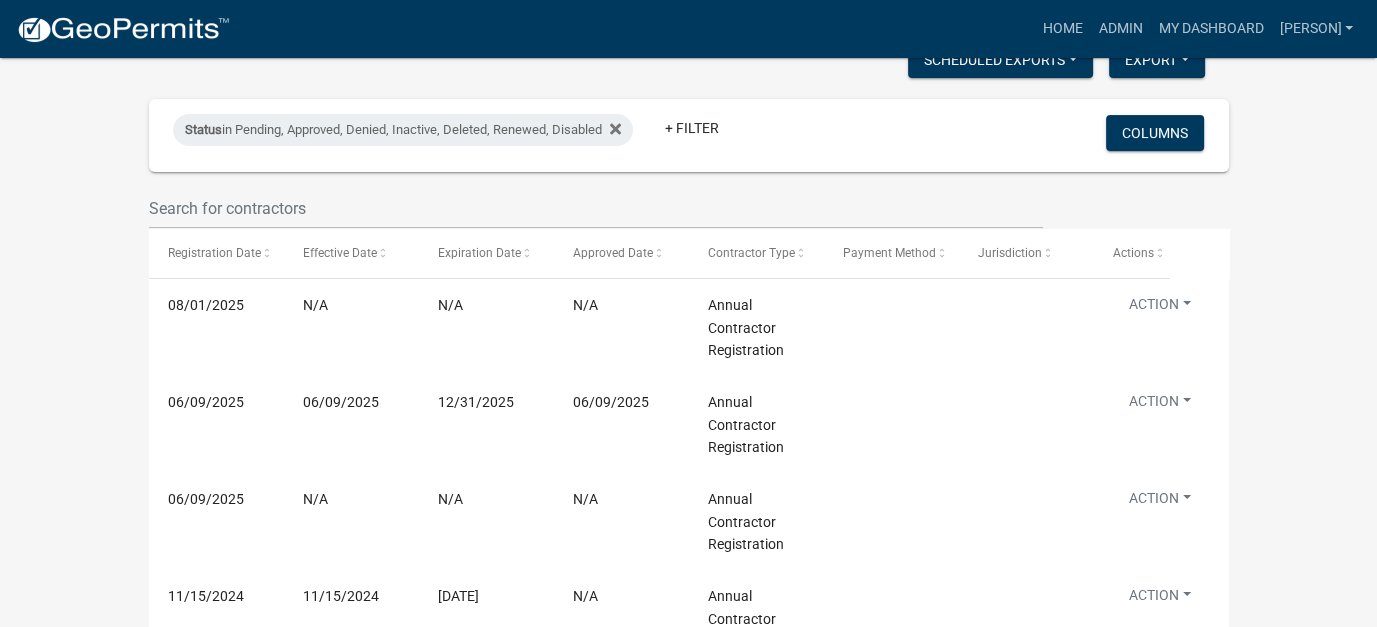 click on "more_horiz  Home  Admin  My Dashboard   Watson  Admin Account Contractor Profile Logout" 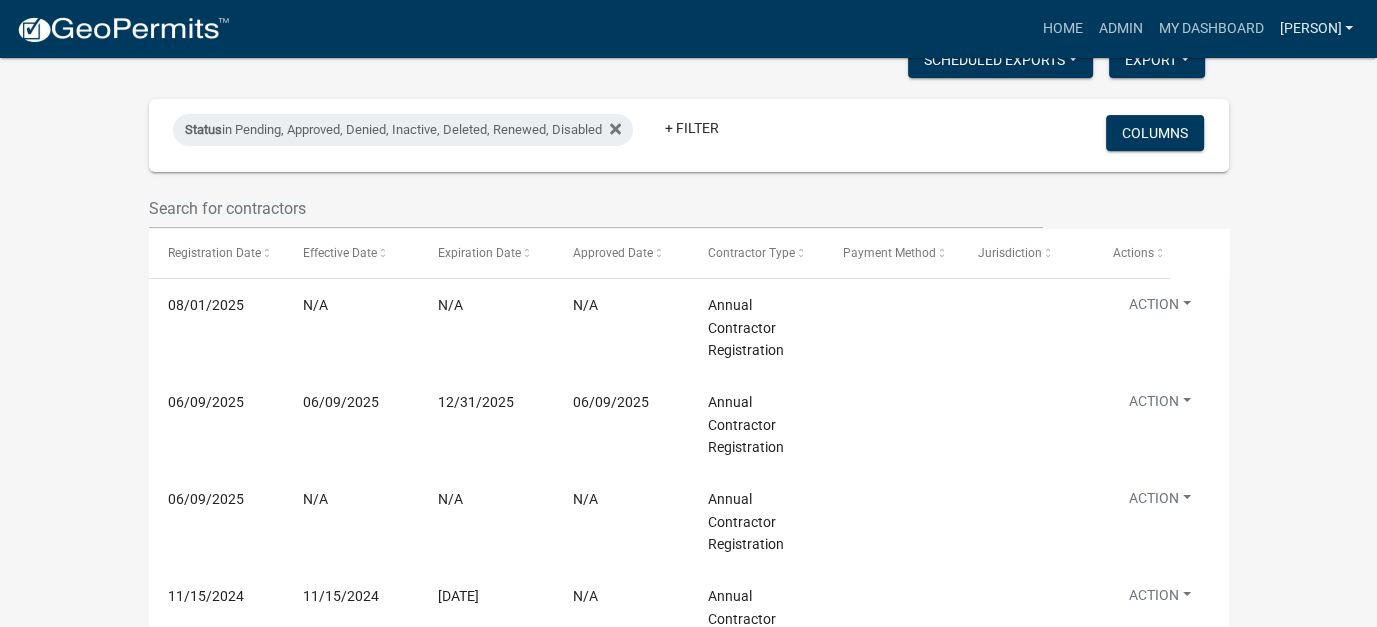 click on "[LAST]" at bounding box center (1316, 29) 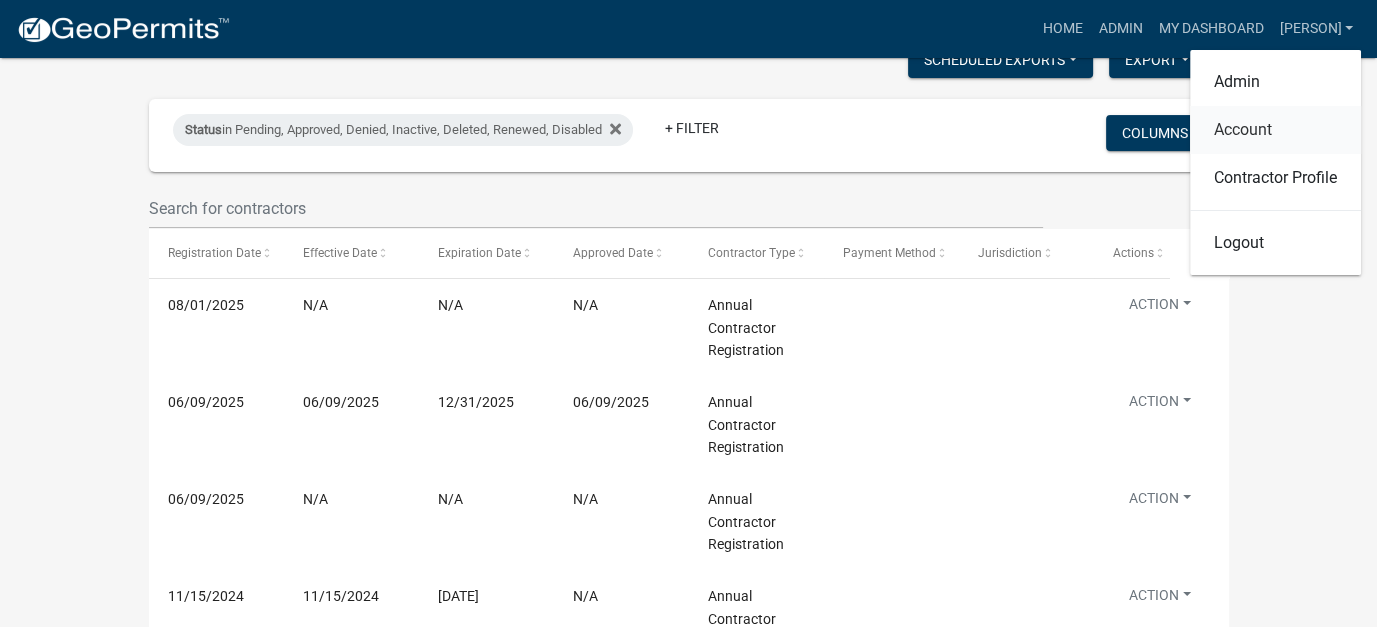 click on "Account" at bounding box center (1275, 130) 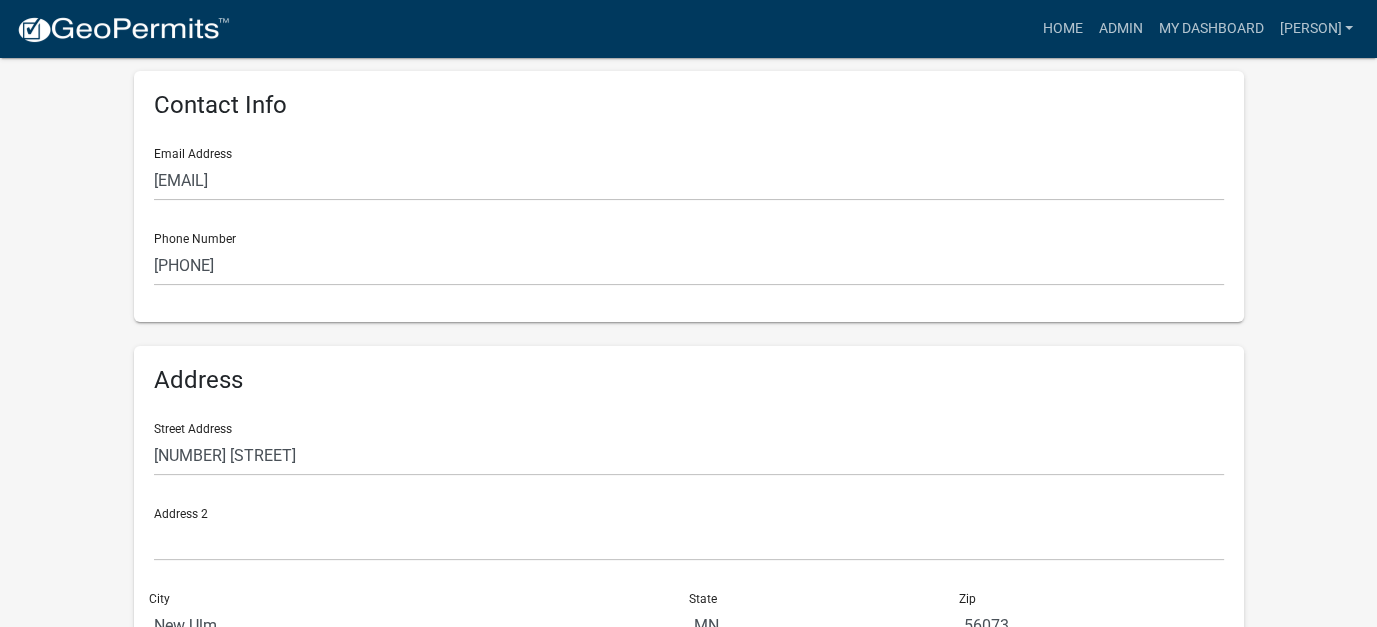 scroll, scrollTop: 536, scrollLeft: 0, axis: vertical 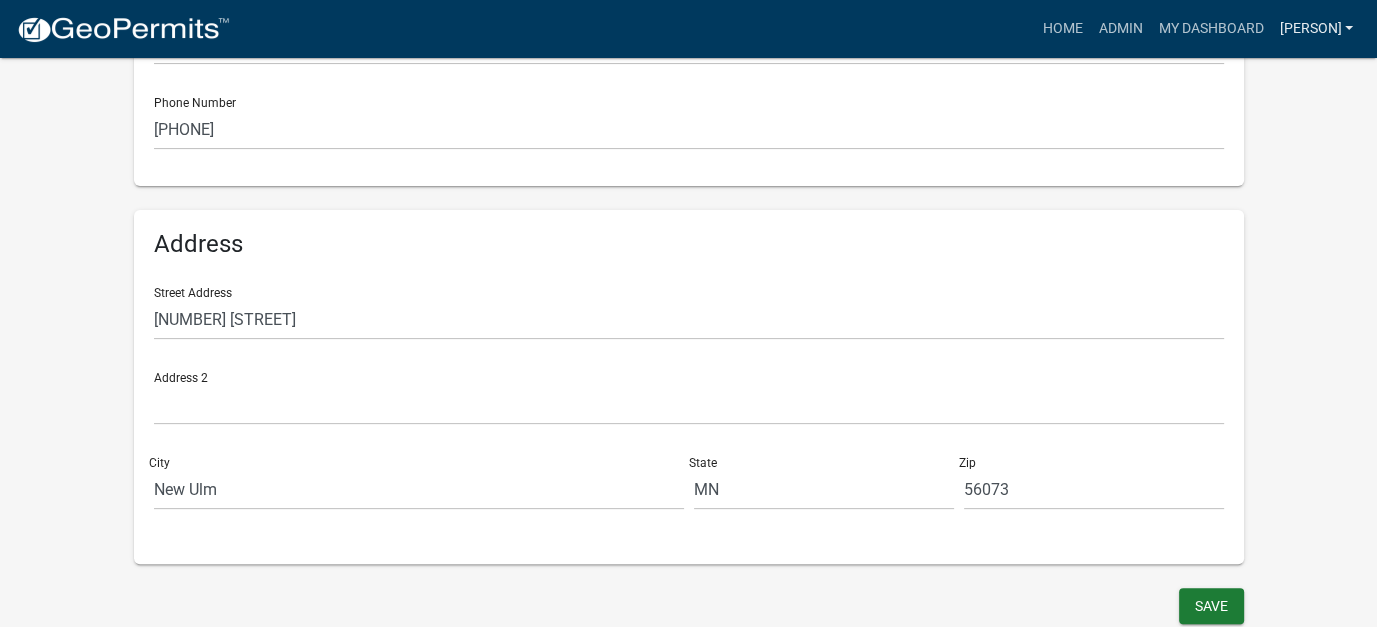 click on "[LAST]" at bounding box center (1316, 29) 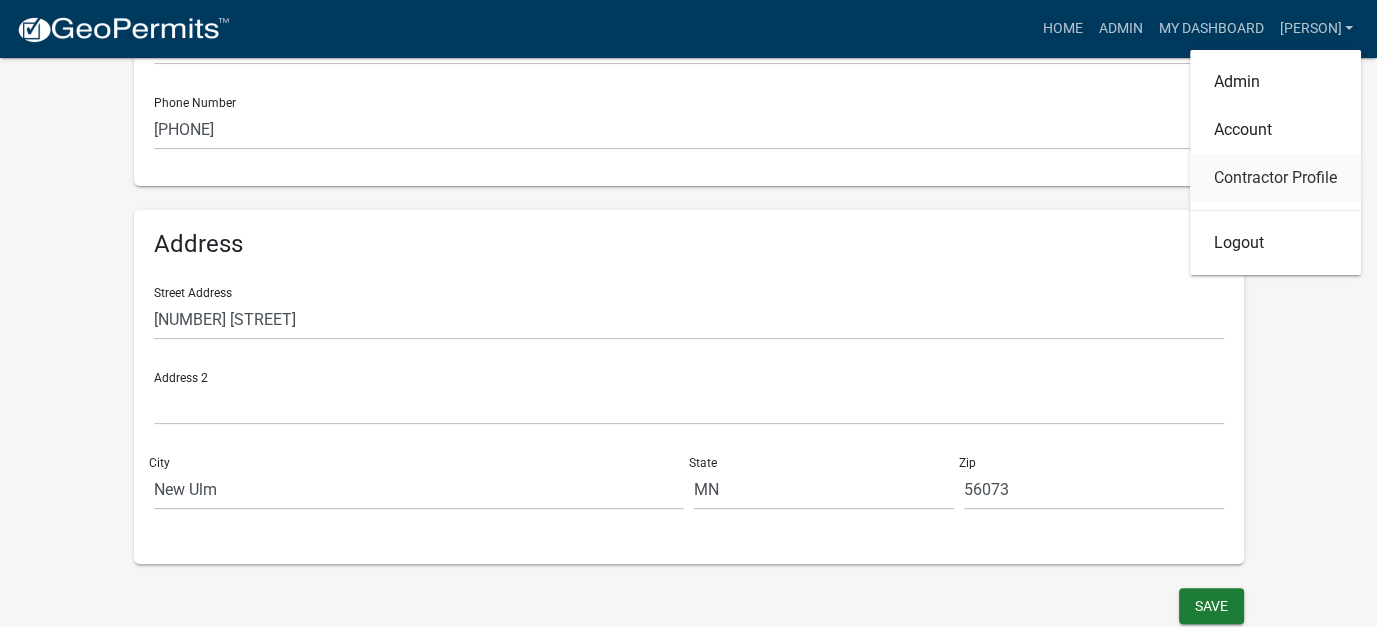 click on "Contractor Profile" at bounding box center (1275, 178) 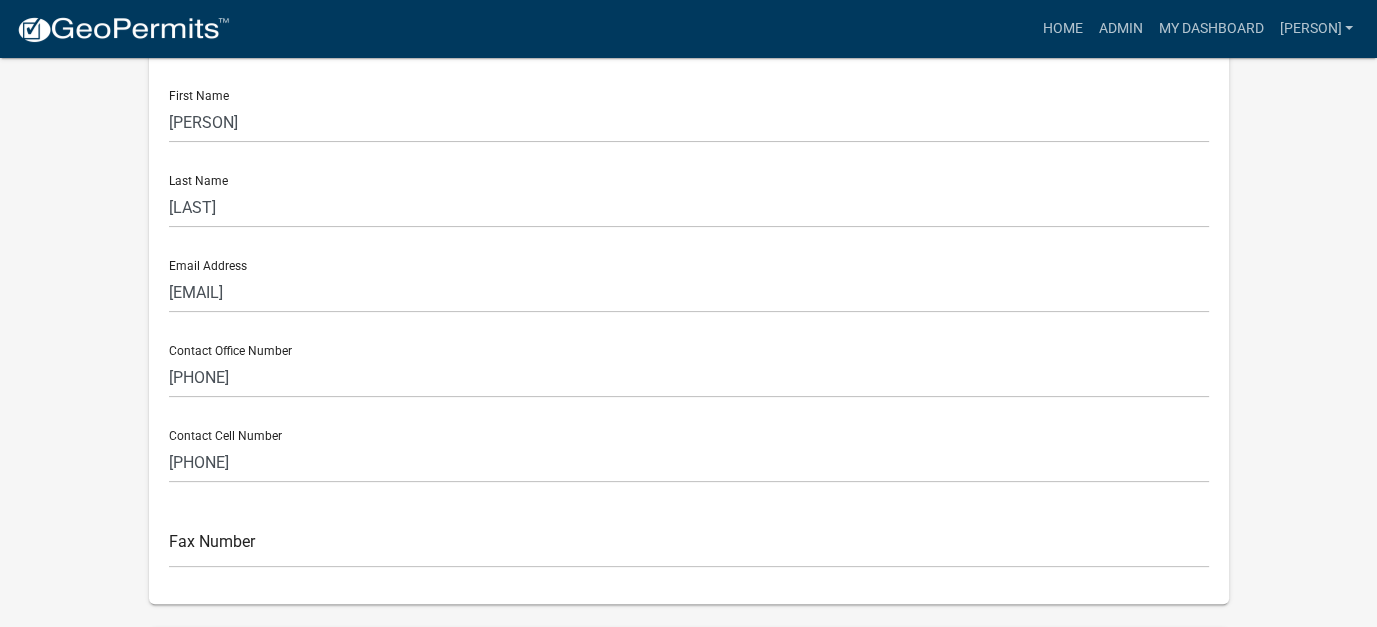 scroll, scrollTop: 0, scrollLeft: 0, axis: both 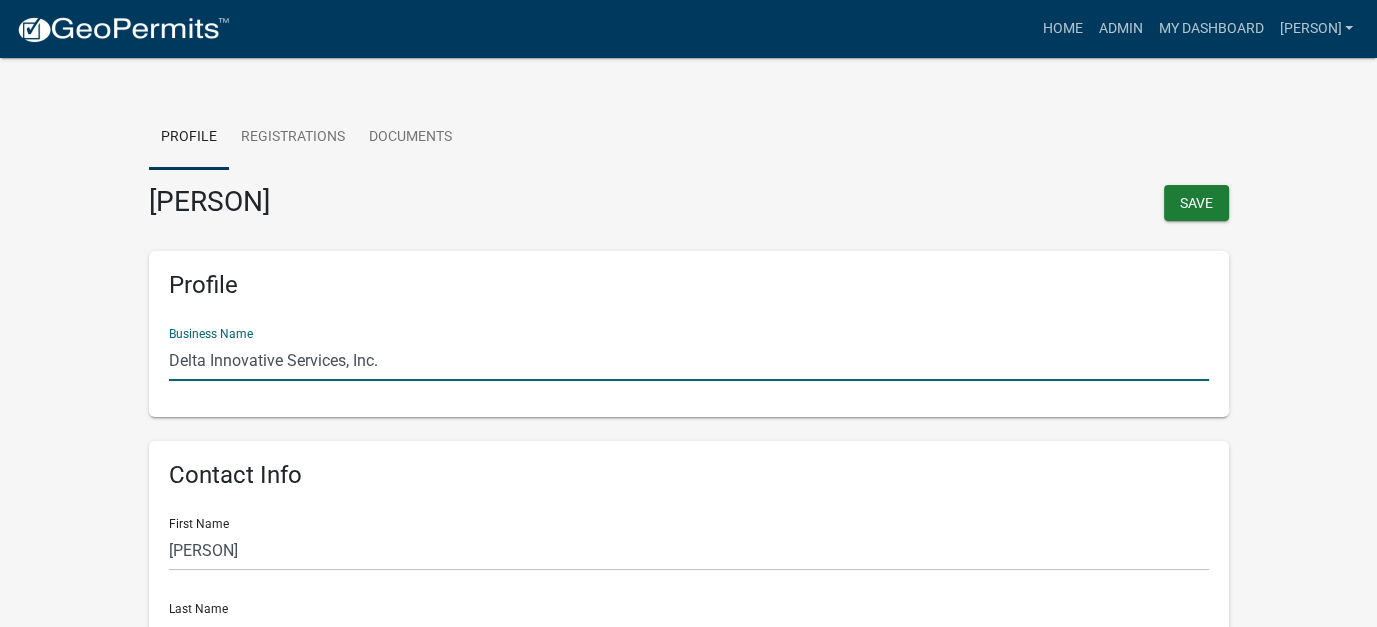 drag, startPoint x: 391, startPoint y: 363, endPoint x: 134, endPoint y: 350, distance: 257.32858 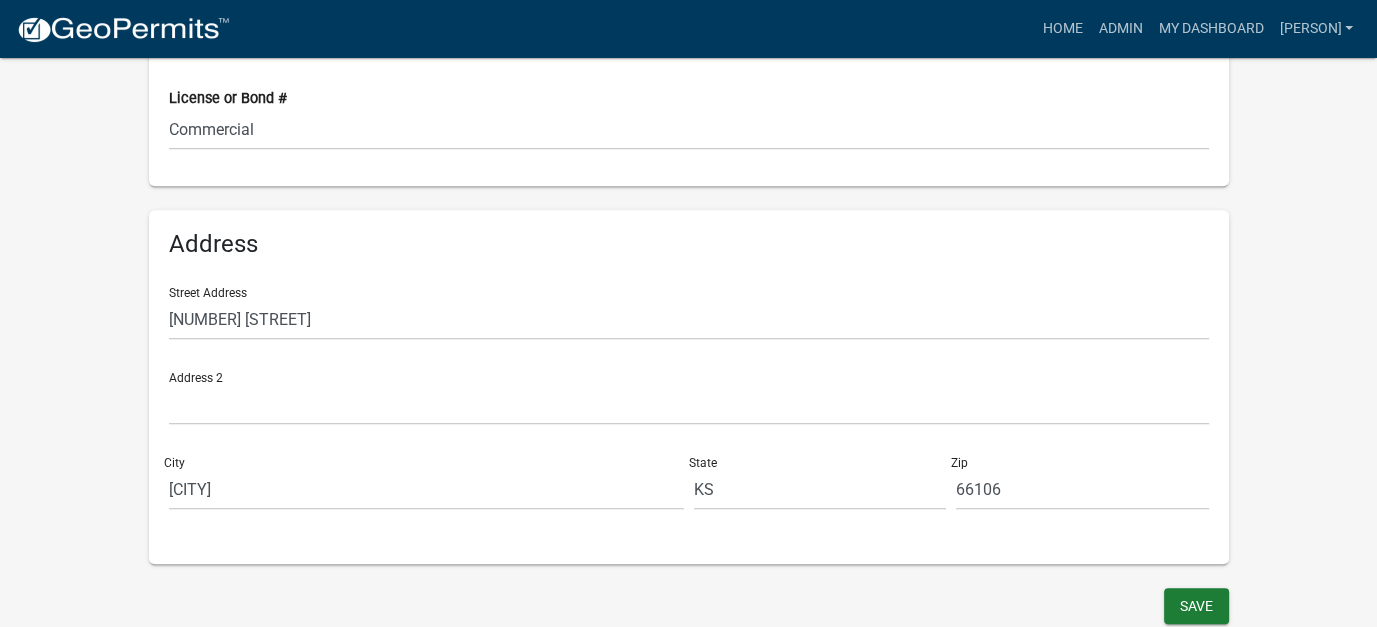 scroll, scrollTop: 0, scrollLeft: 0, axis: both 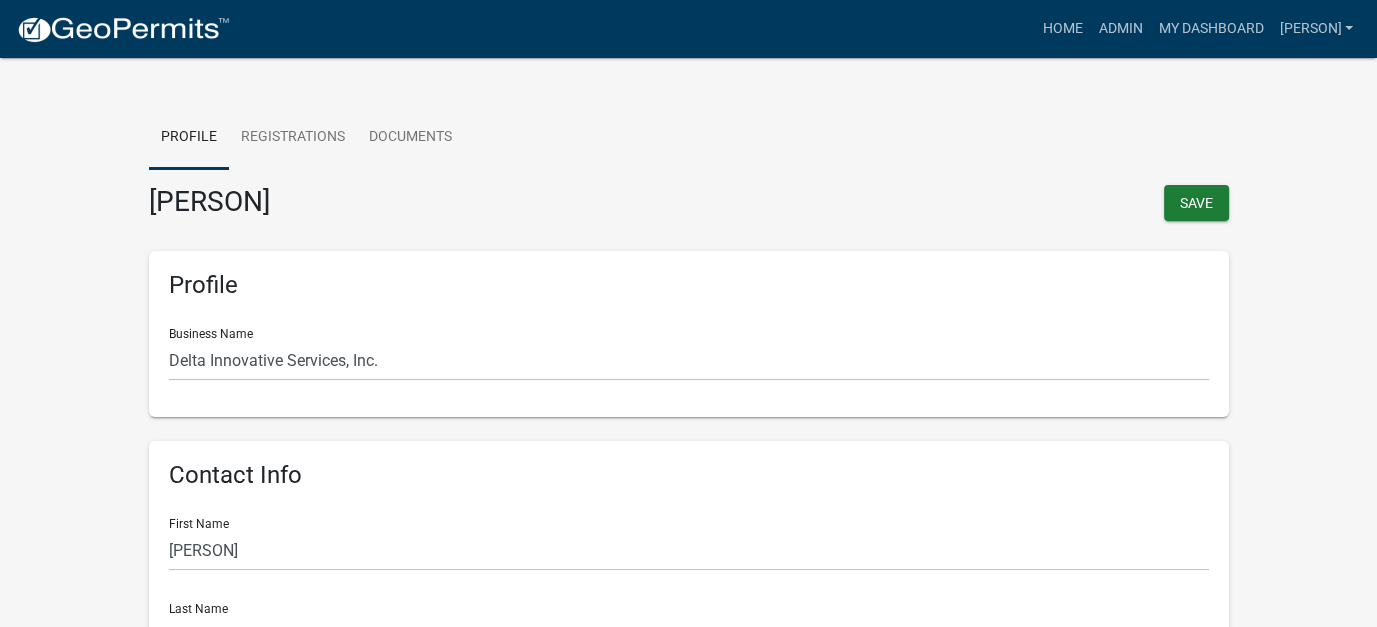 click on "[LAST]" at bounding box center [411, 202] 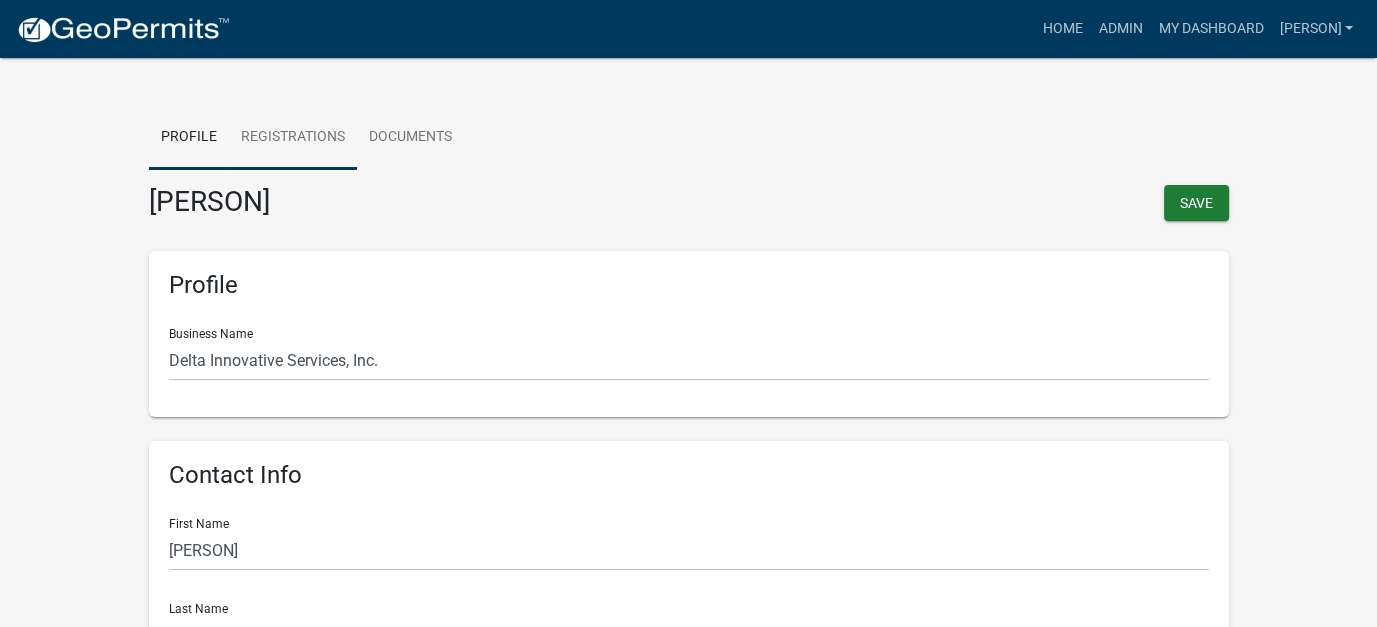 click on "Registrations" at bounding box center (293, 138) 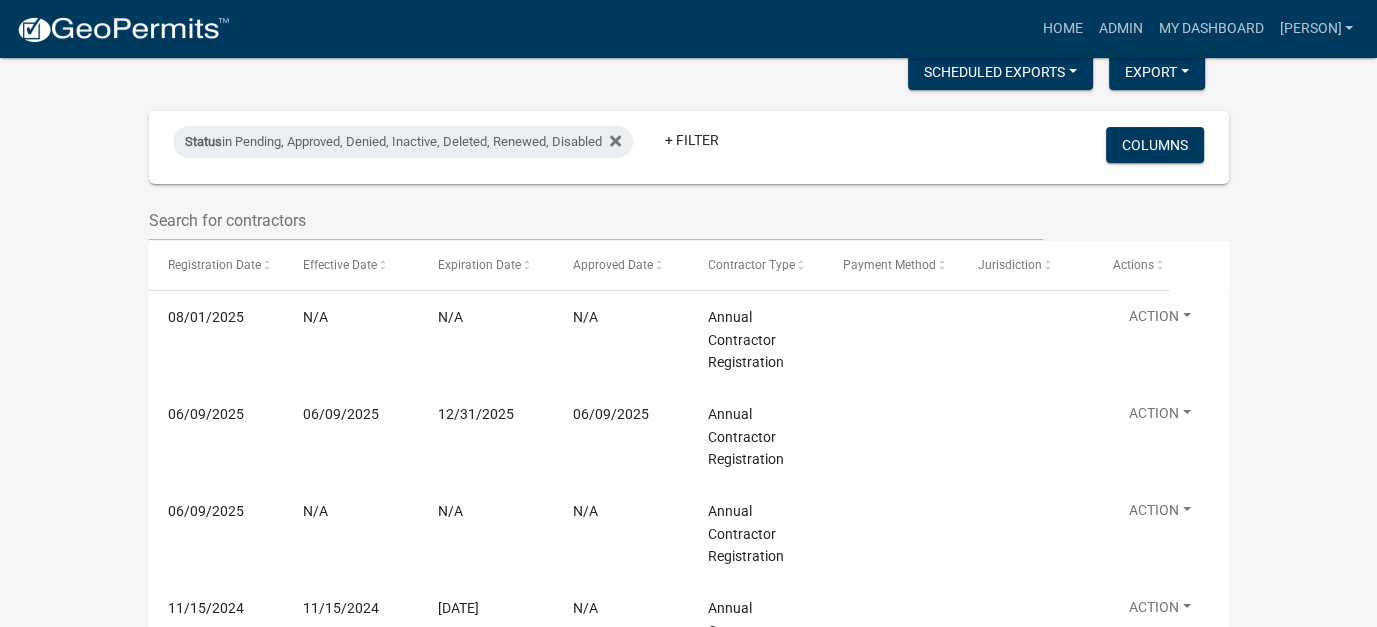 scroll, scrollTop: 0, scrollLeft: 0, axis: both 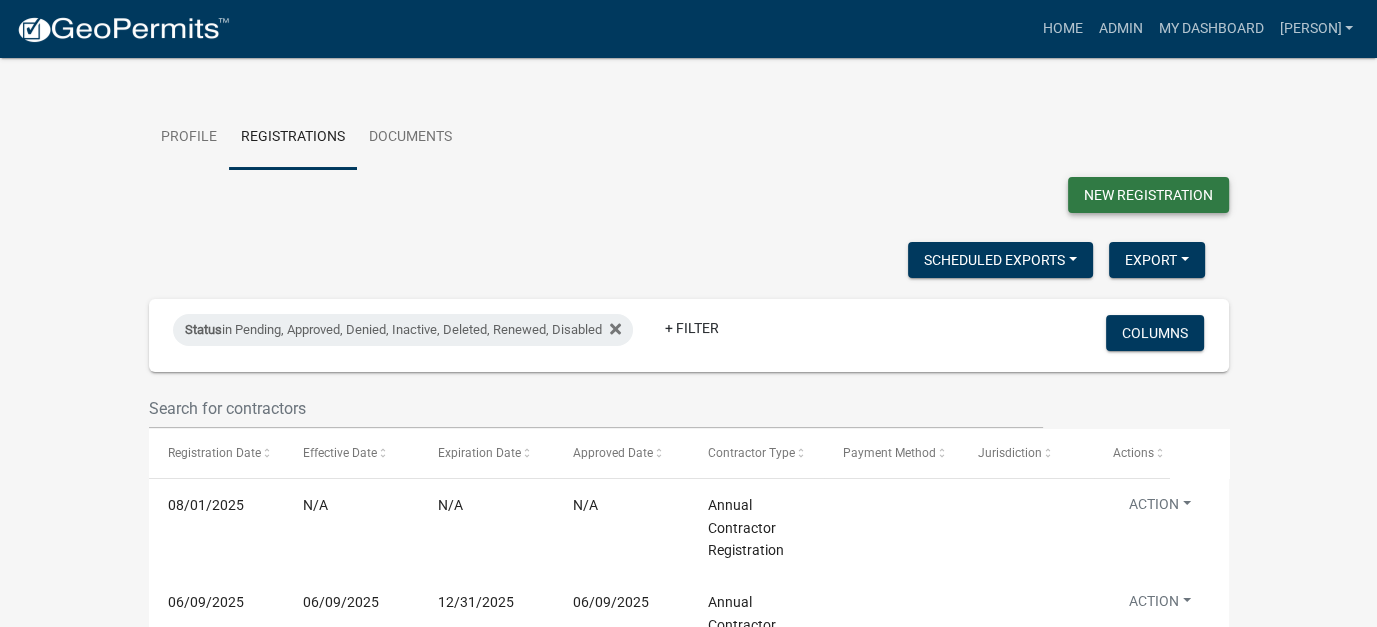 click on "New Registration" at bounding box center [1148, 195] 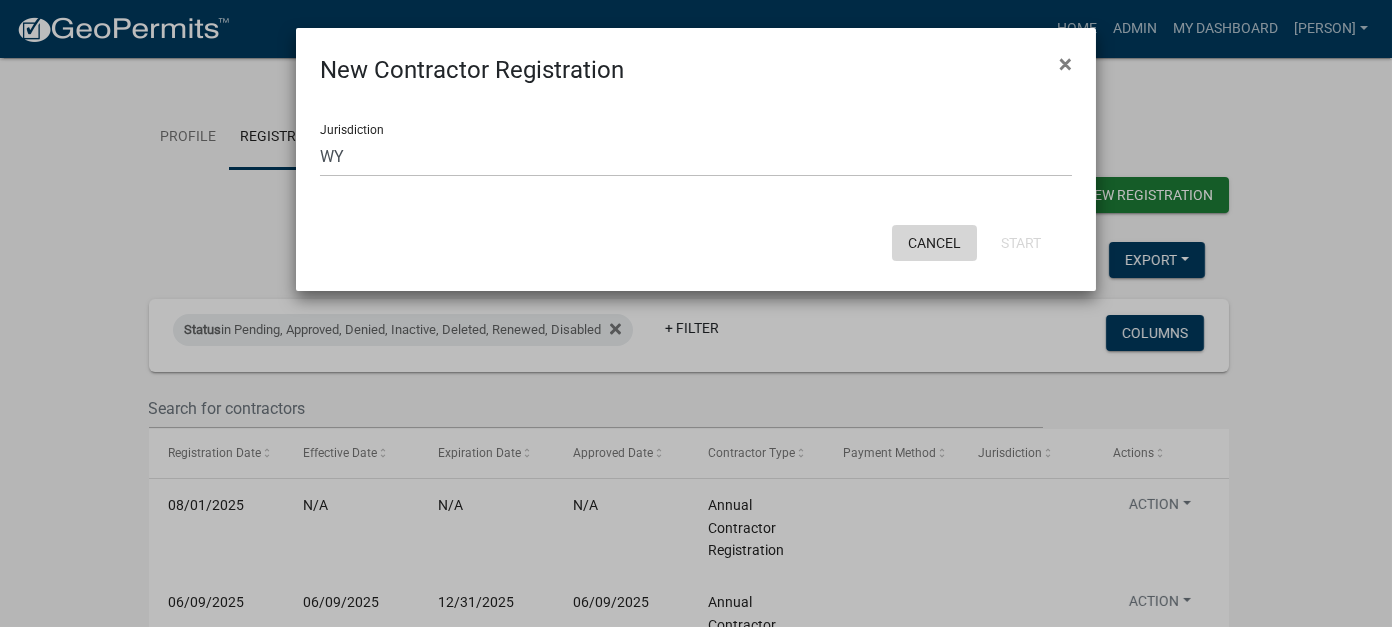 click on "Cancel" 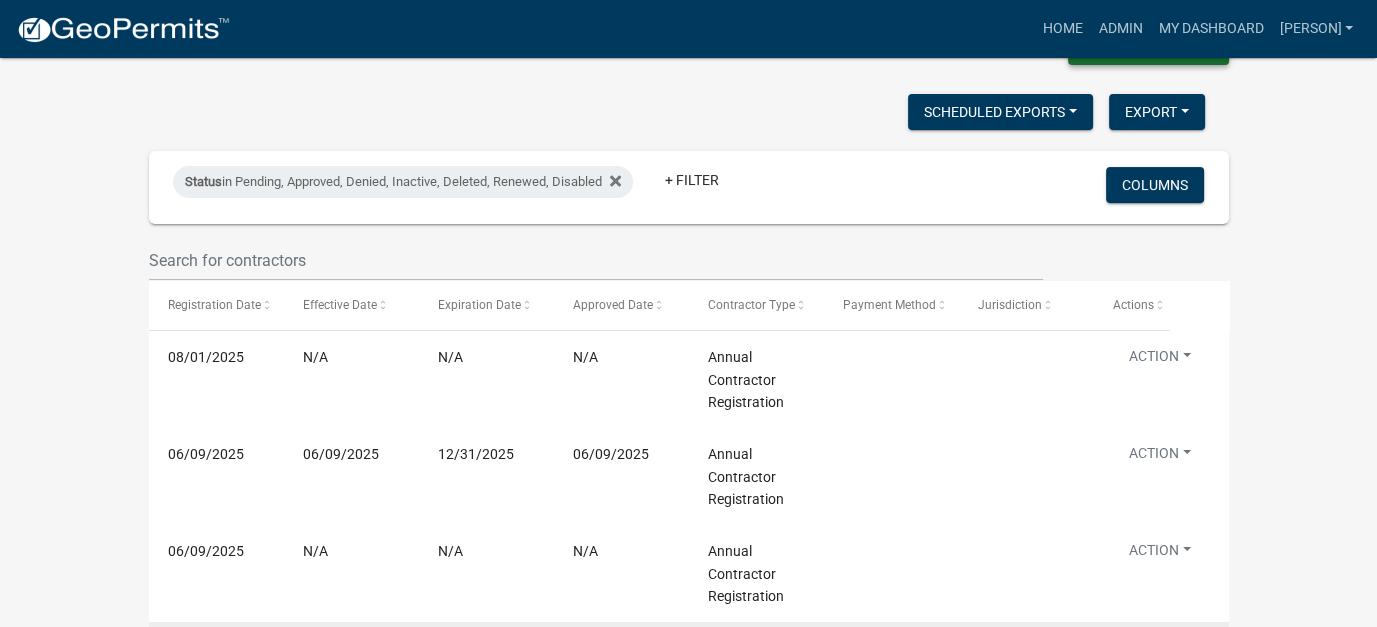 scroll, scrollTop: 0, scrollLeft: 0, axis: both 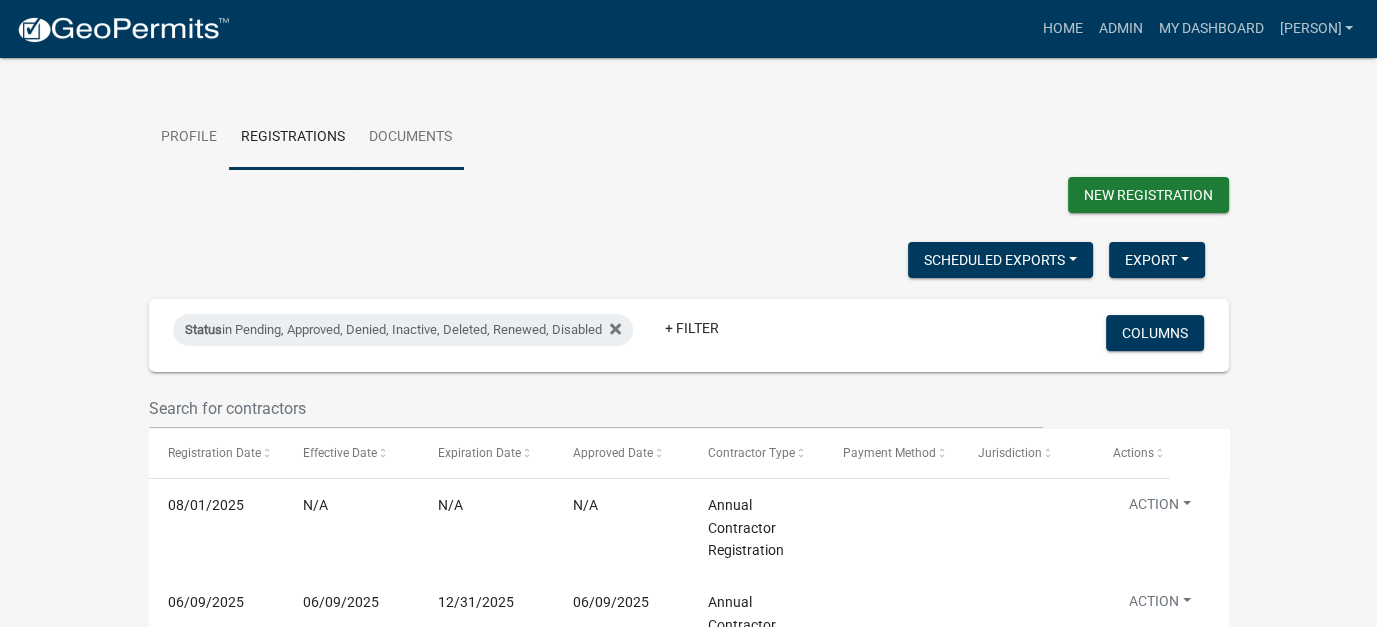 click on "Documents" at bounding box center [410, 138] 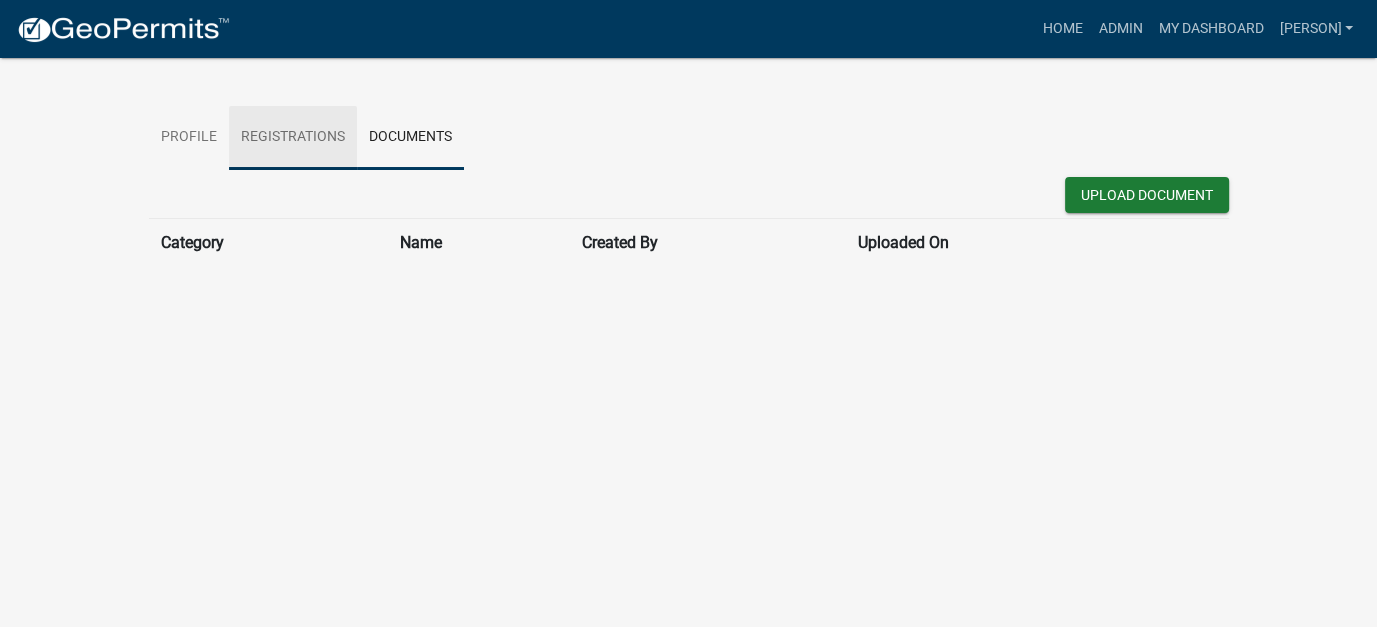 click on "Registrations" at bounding box center (293, 138) 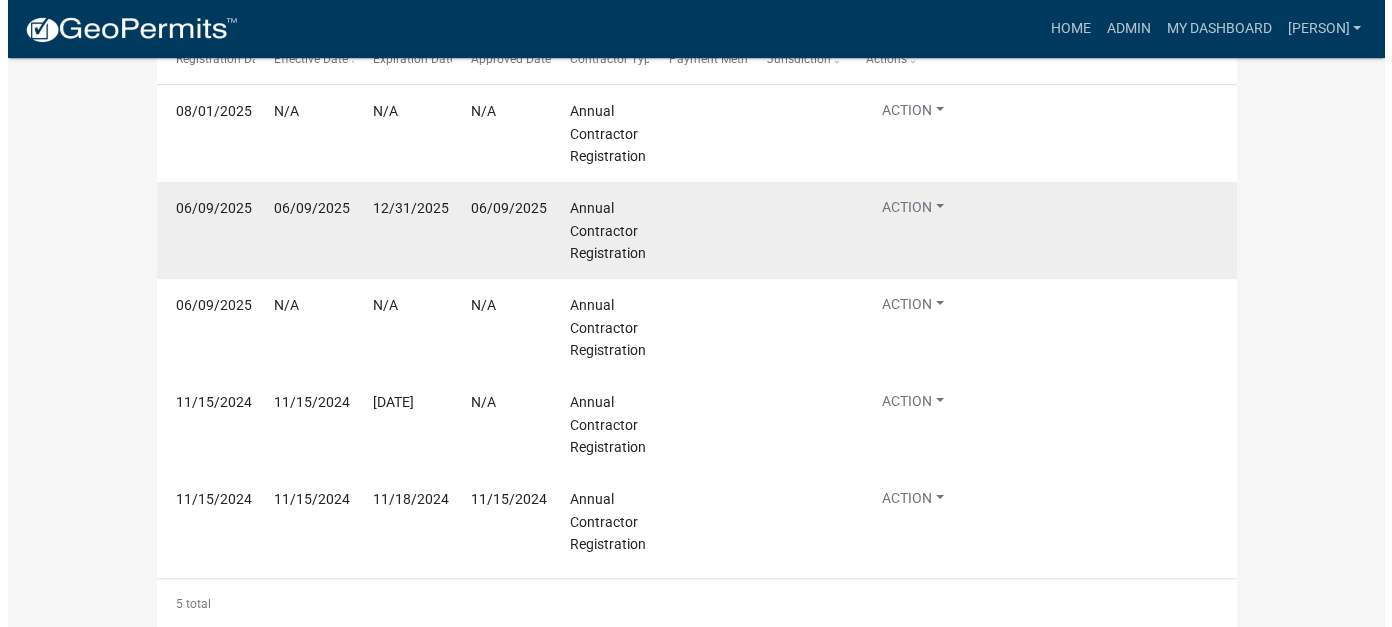 scroll, scrollTop: 0, scrollLeft: 0, axis: both 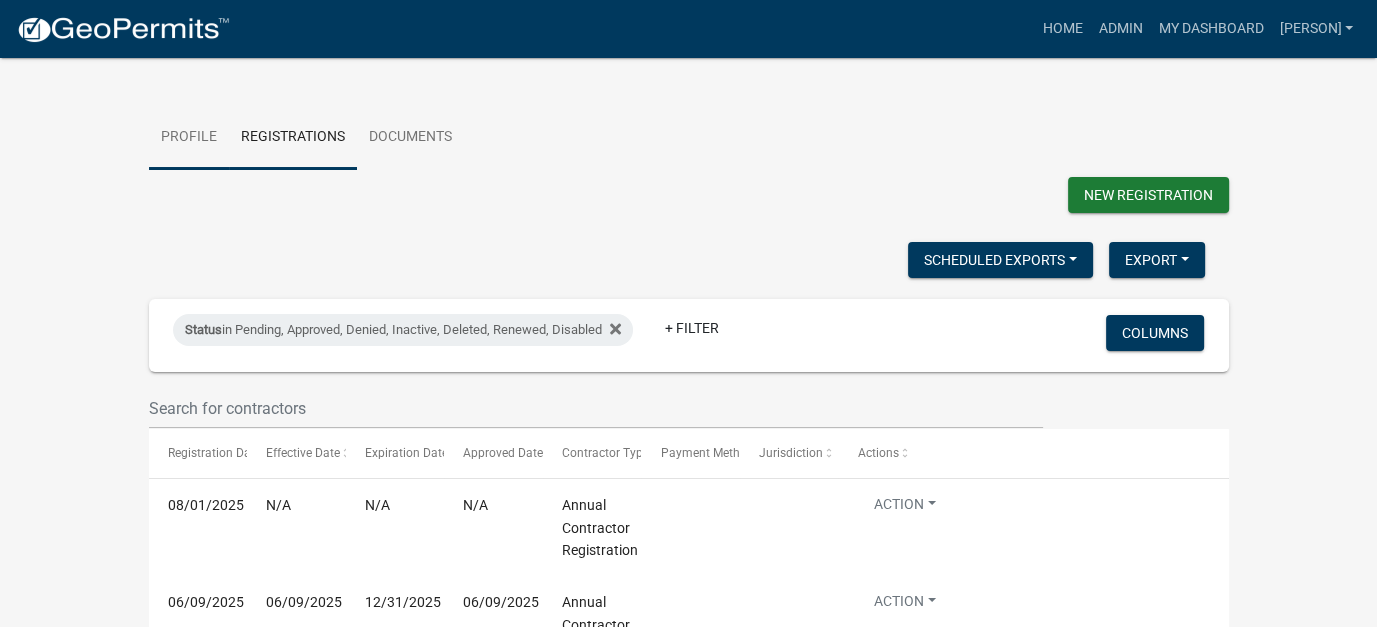 click on "Profile" at bounding box center [189, 138] 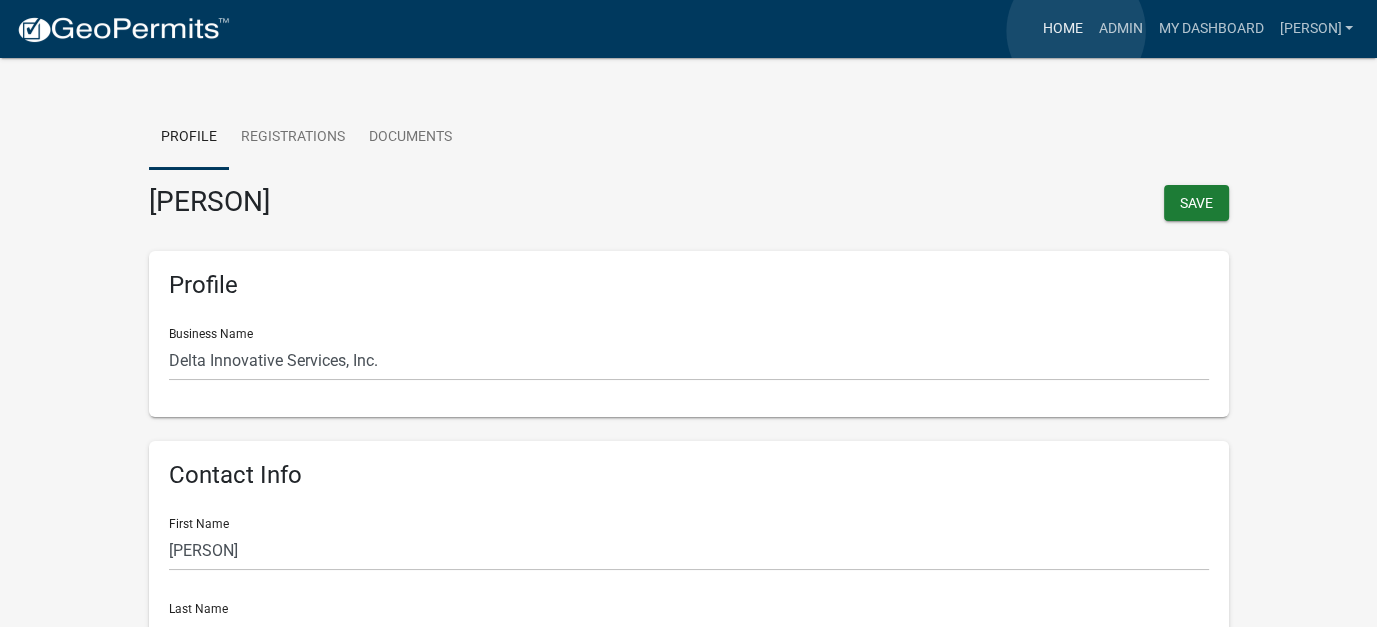 click on "Home" at bounding box center (1062, 29) 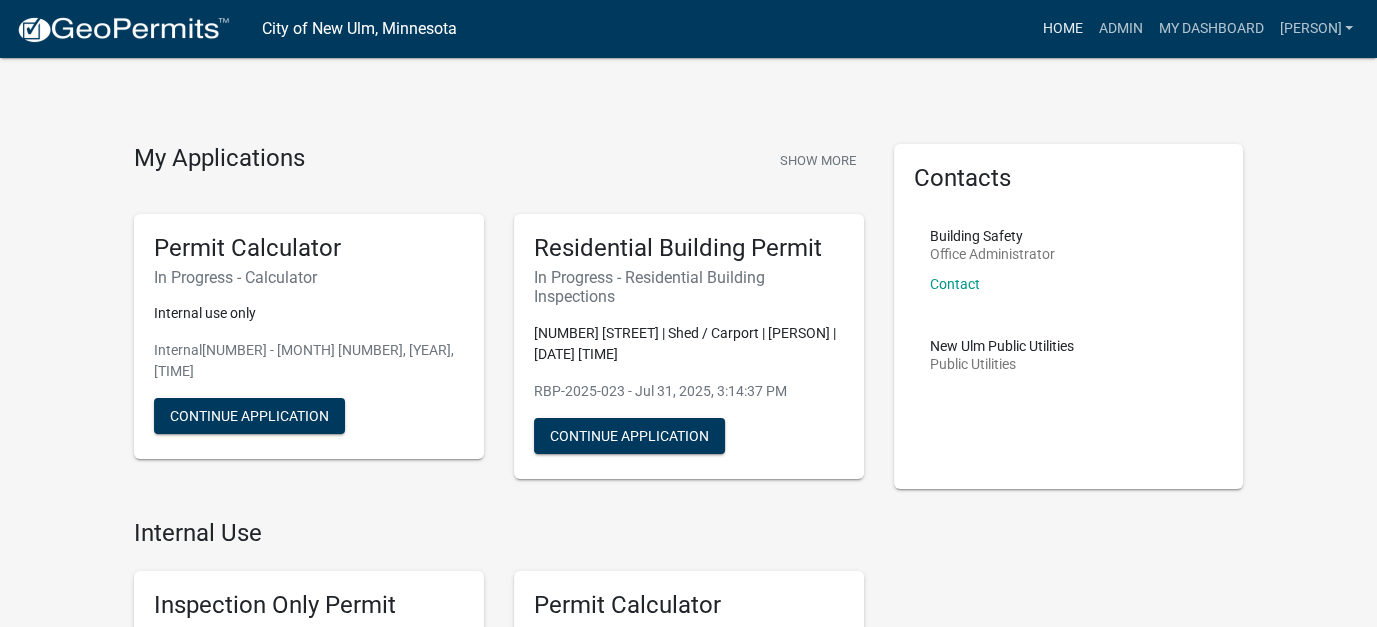 click on "Home" at bounding box center [1062, 29] 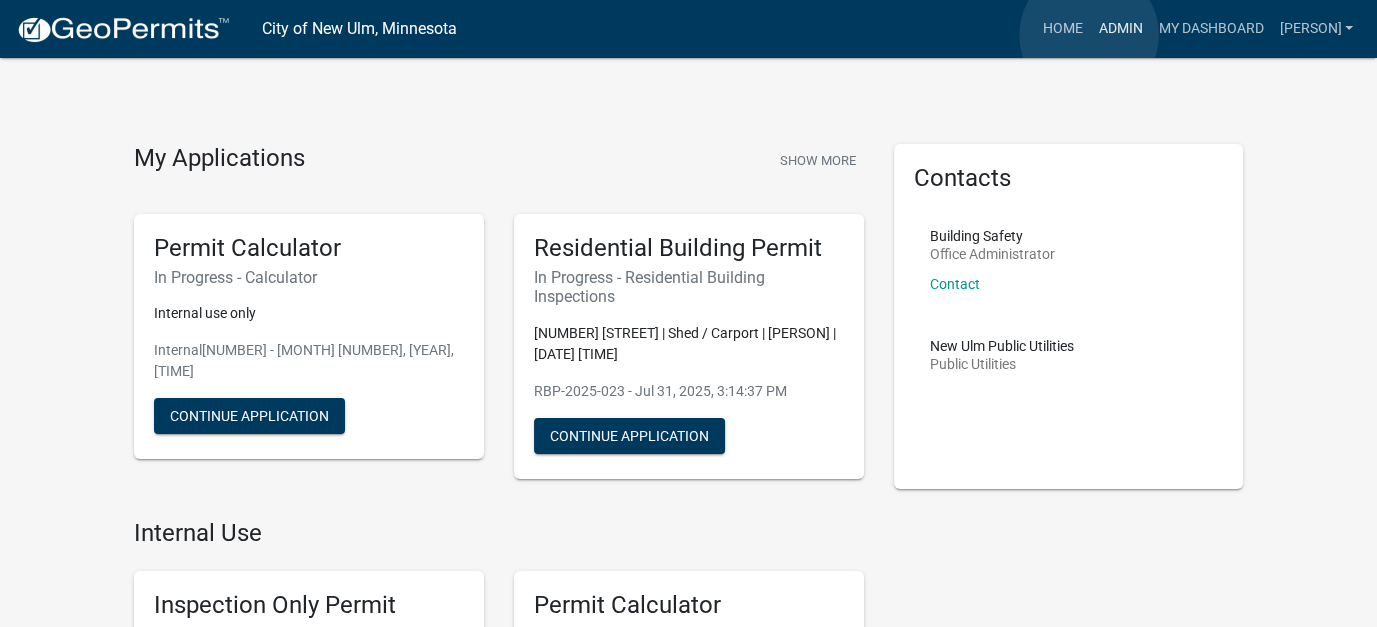 click on "Admin" at bounding box center (1120, 29) 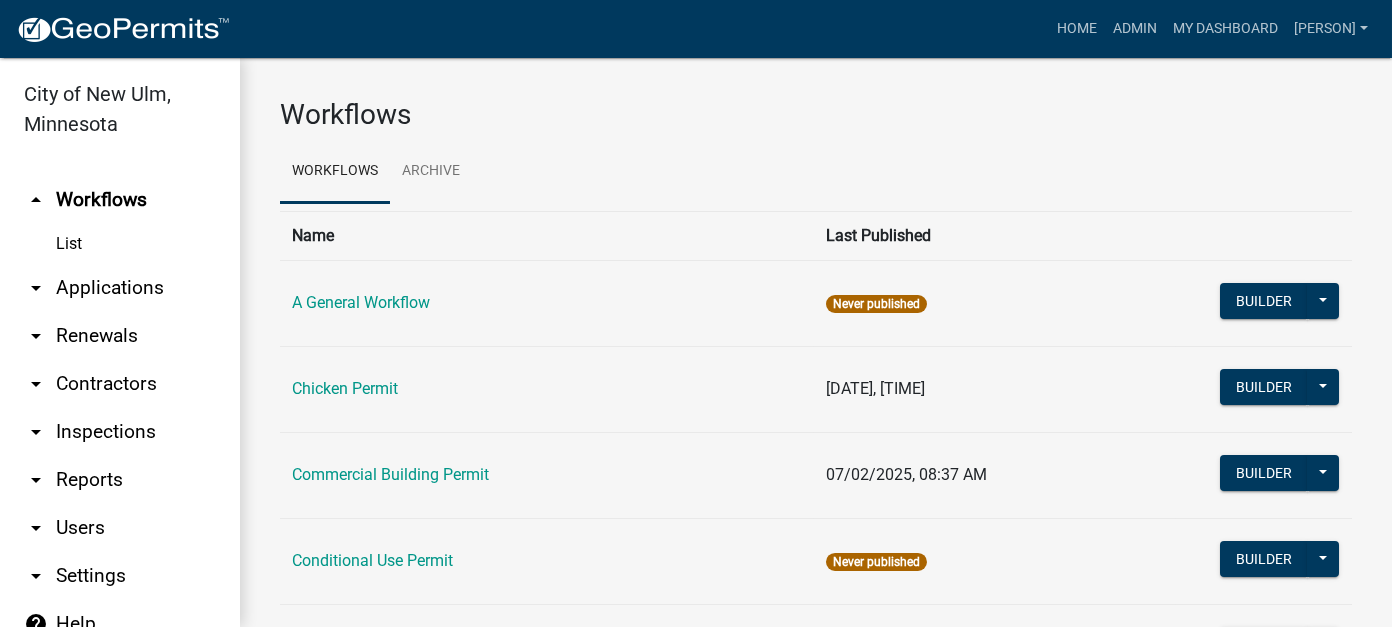 click on "arrow_drop_down   Applications" at bounding box center (120, 288) 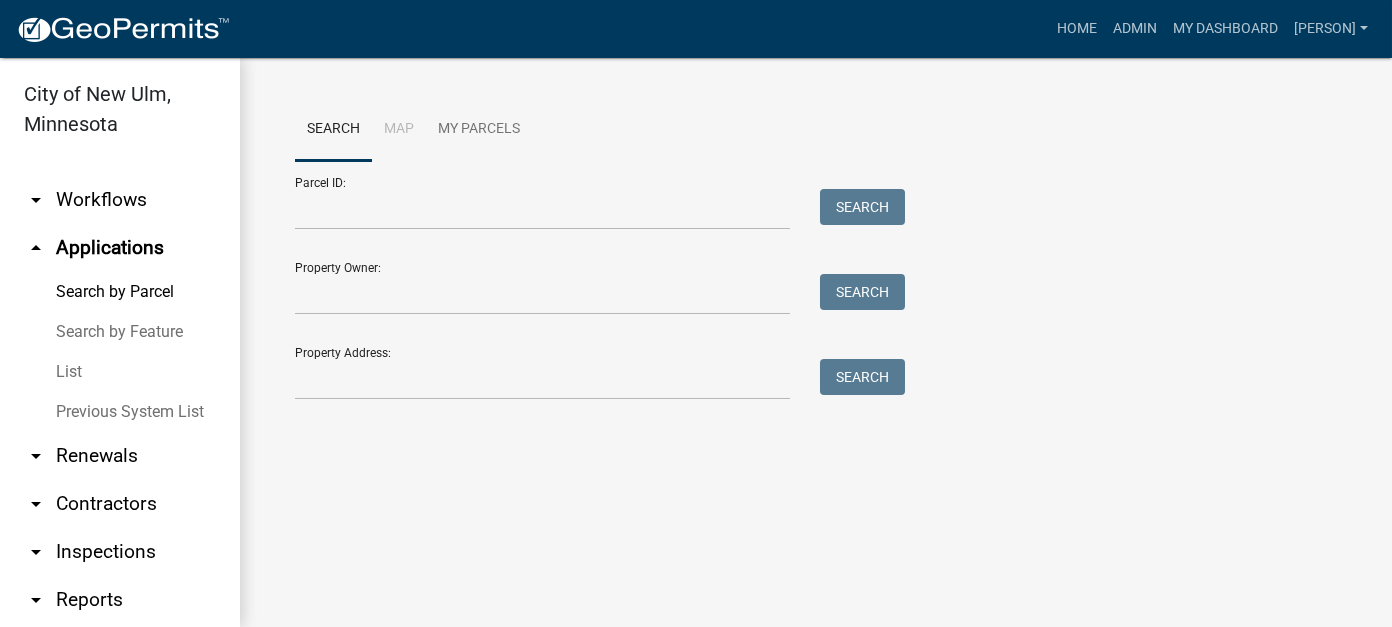 click on "List" at bounding box center (120, 372) 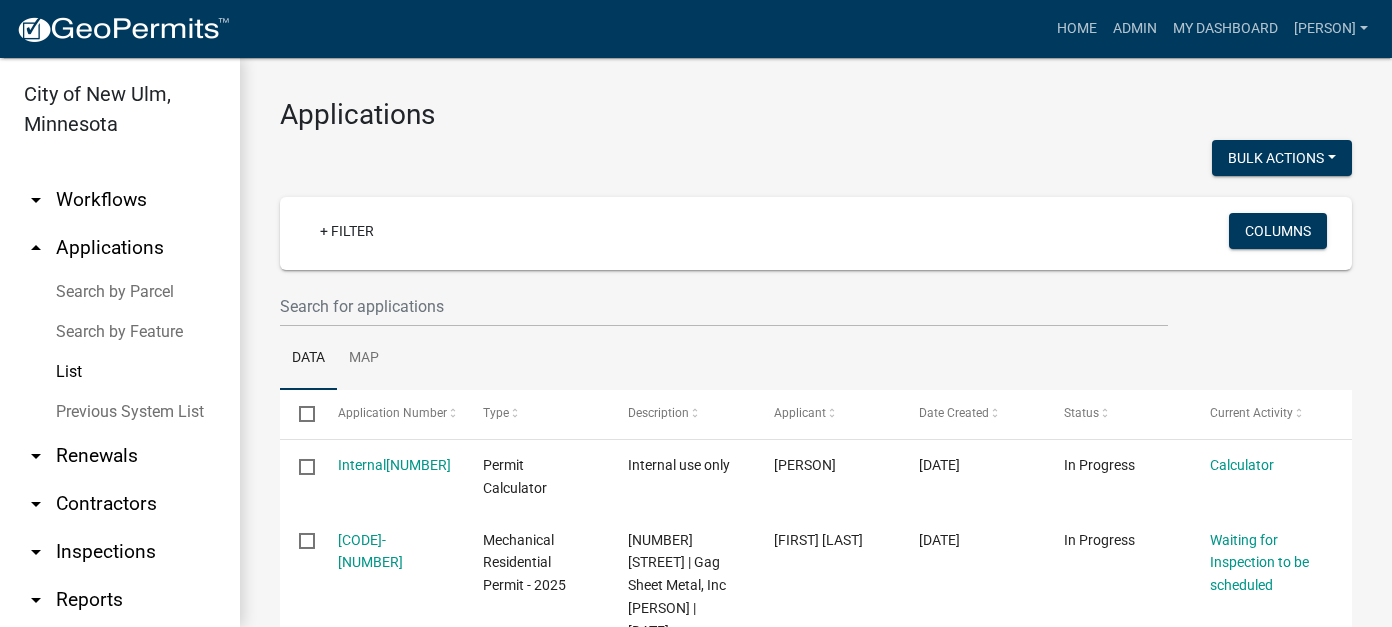 click on "Previous System List" at bounding box center (120, 412) 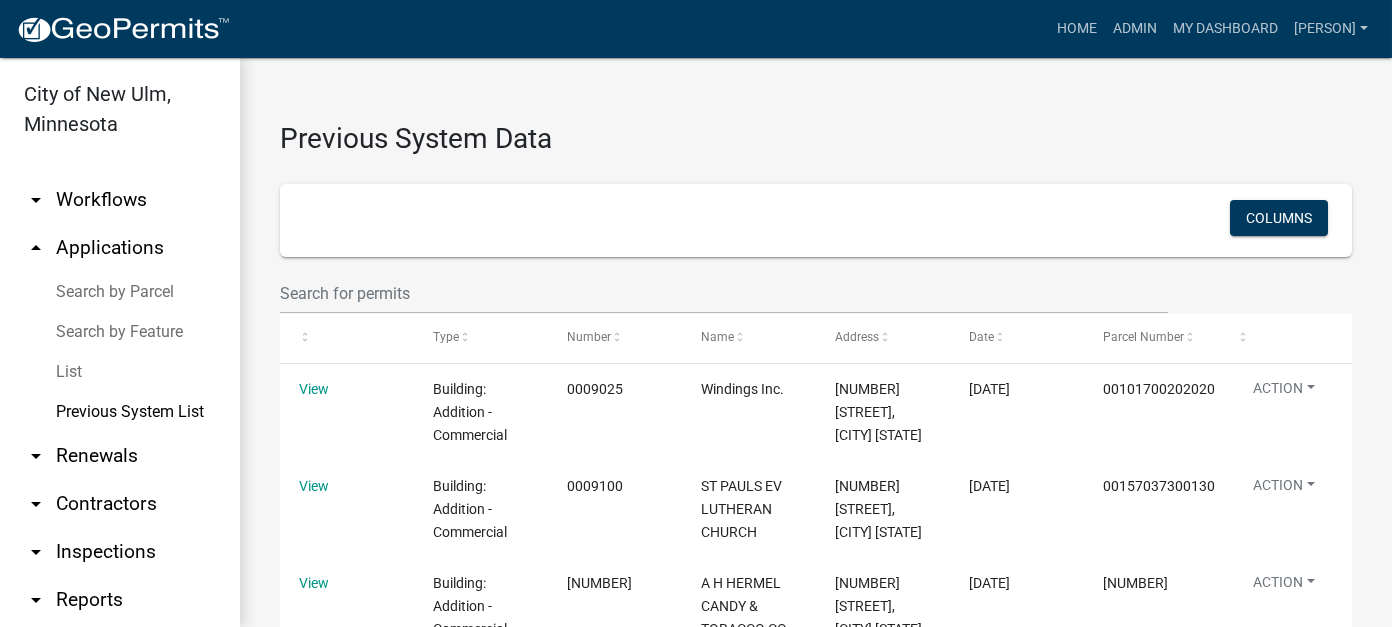 click on "arrow_drop_down   Contractors" at bounding box center [120, 504] 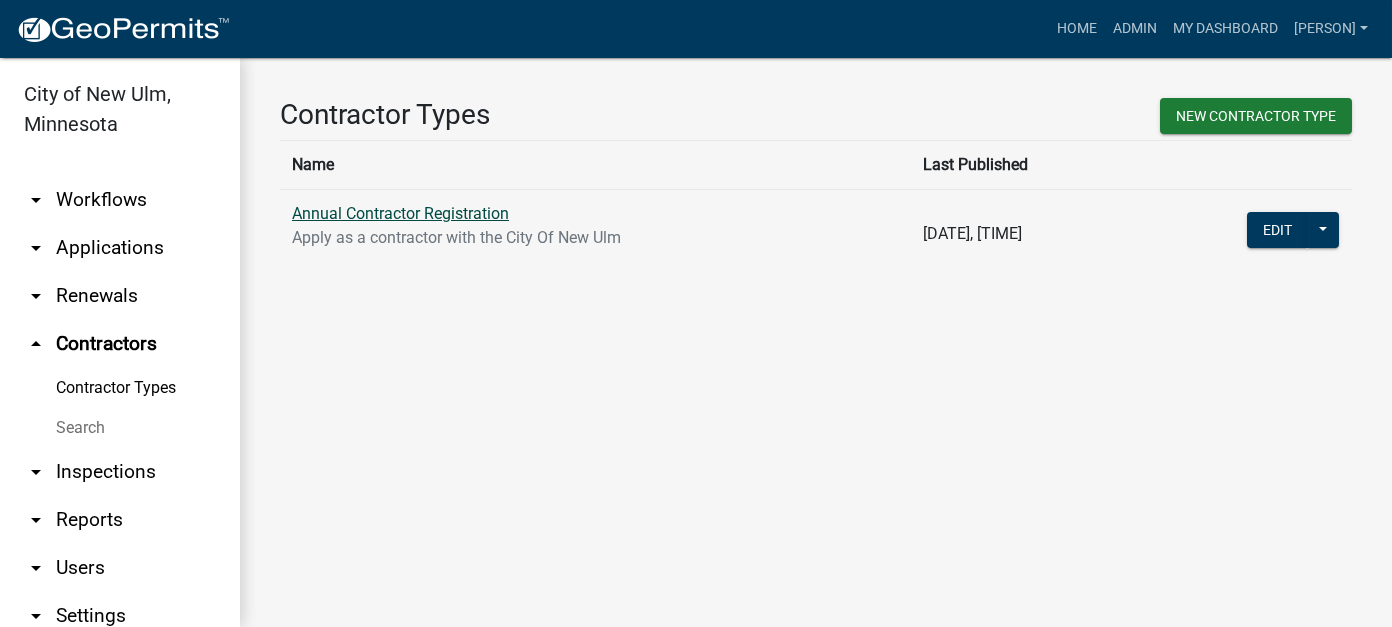 click on "[REGISTRATION_TYPE]" 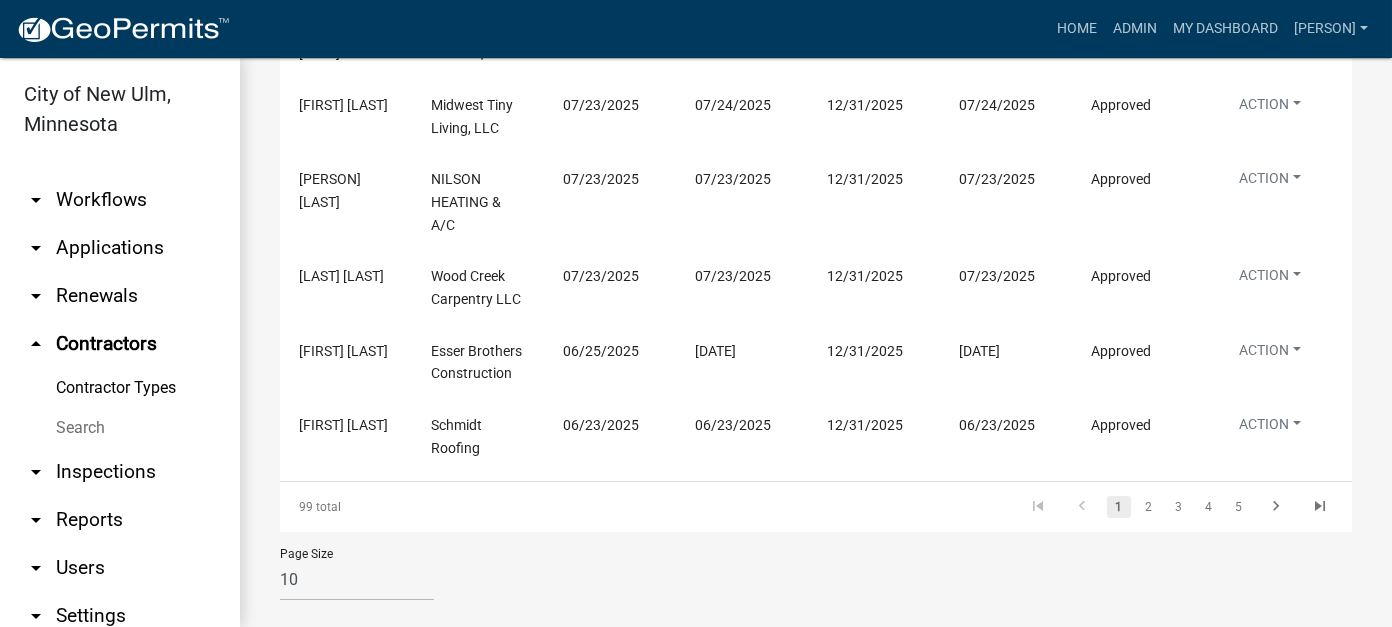 scroll, scrollTop: 966, scrollLeft: 0, axis: vertical 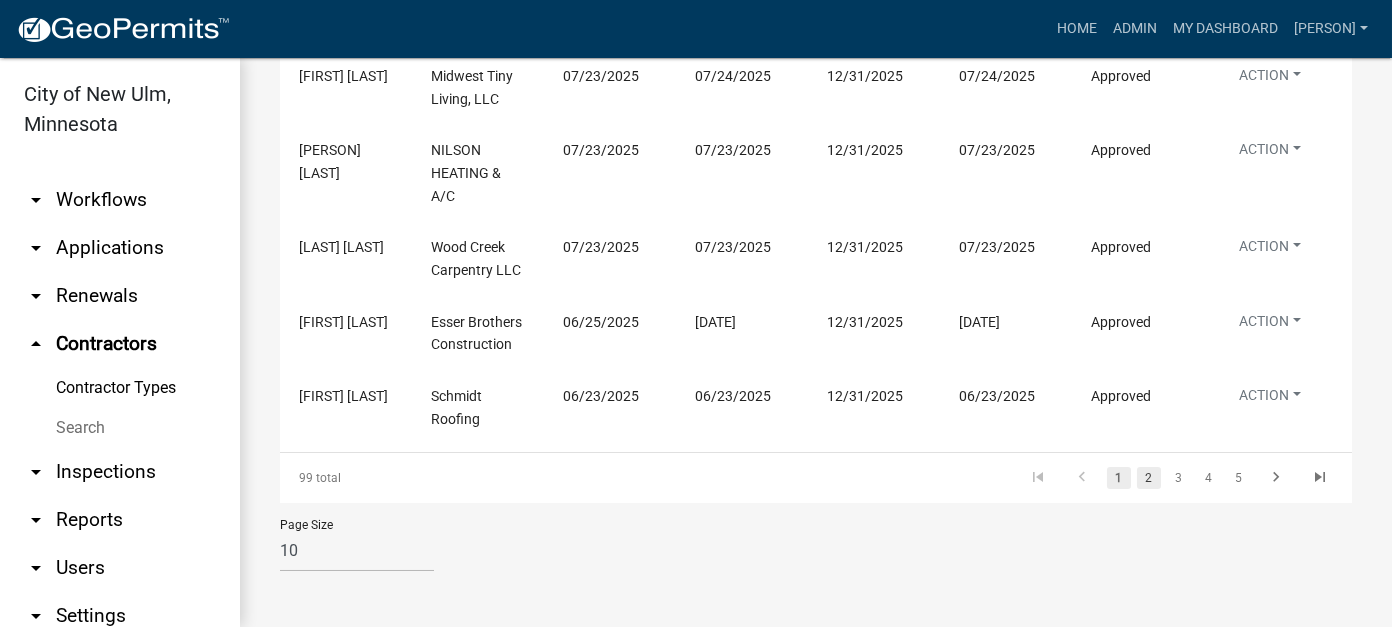 click on "2" 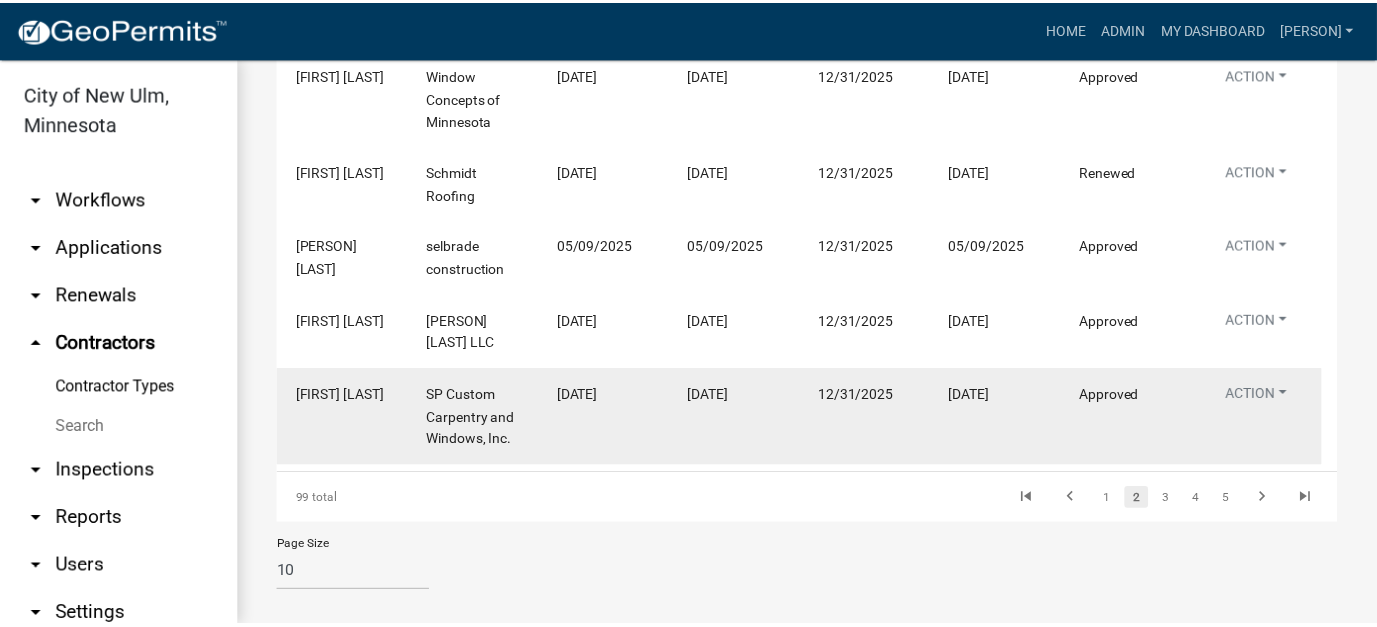 scroll, scrollTop: 666, scrollLeft: 0, axis: vertical 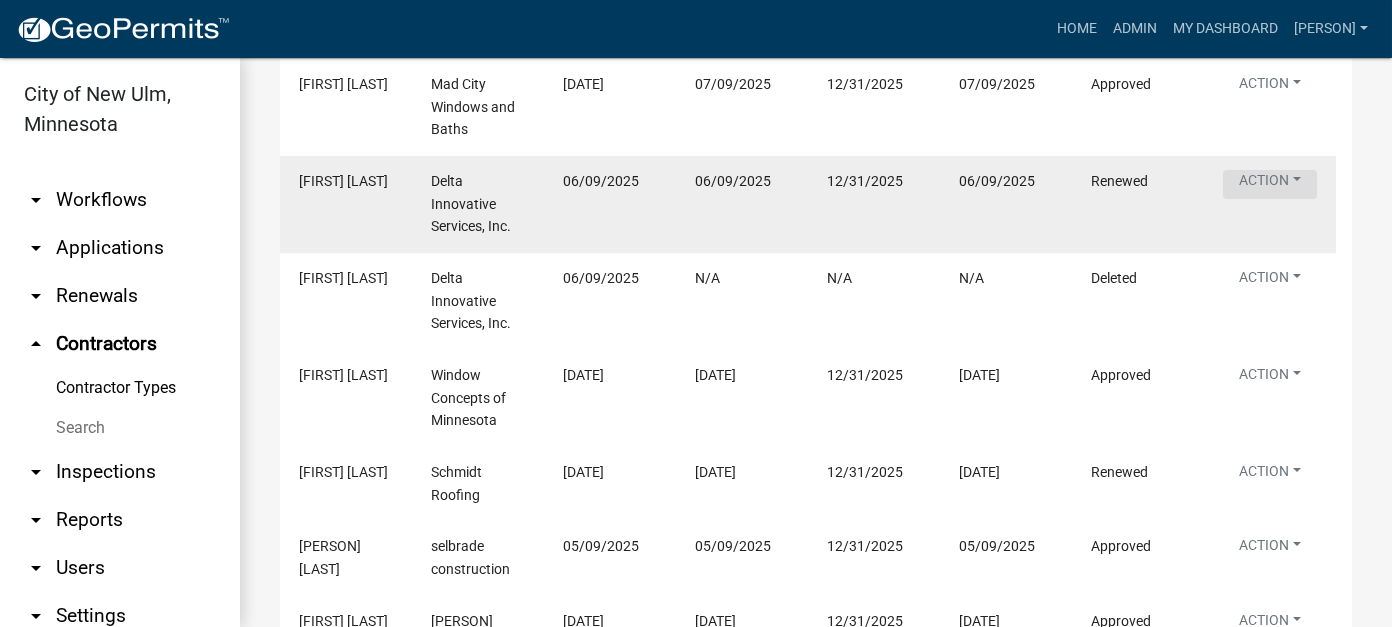 click on "Action" at bounding box center (1270, -10) 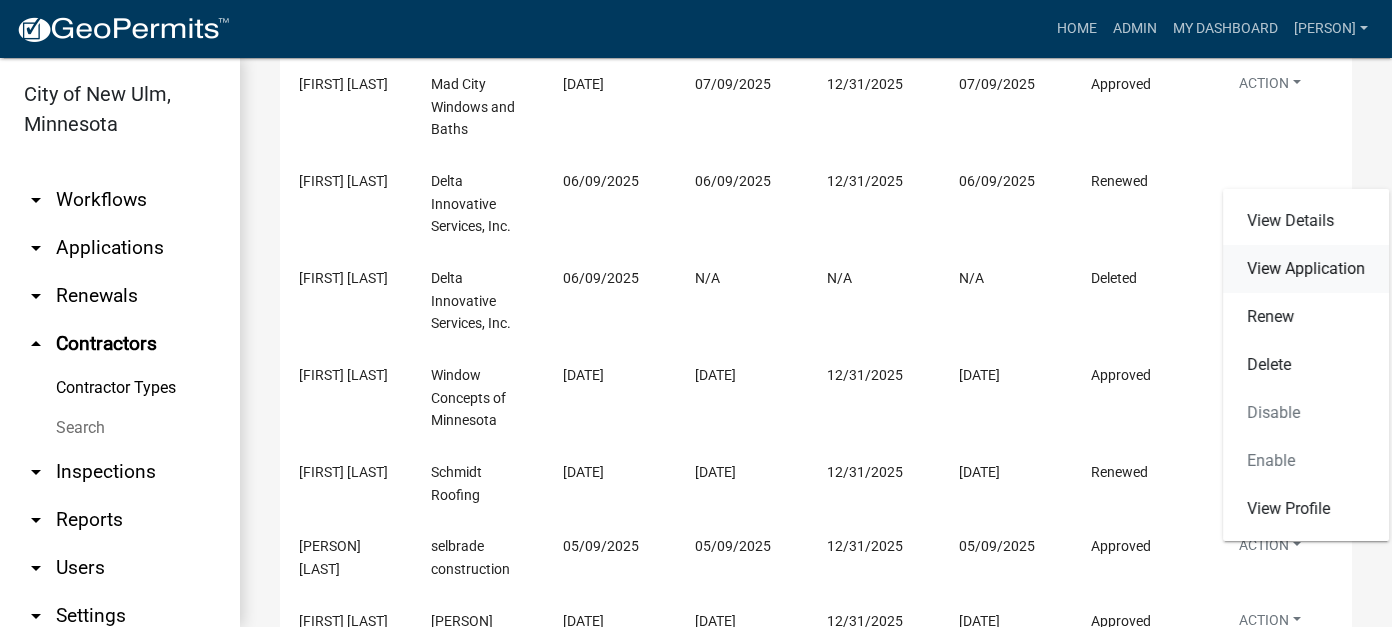 click on "View Application" at bounding box center [1306, 269] 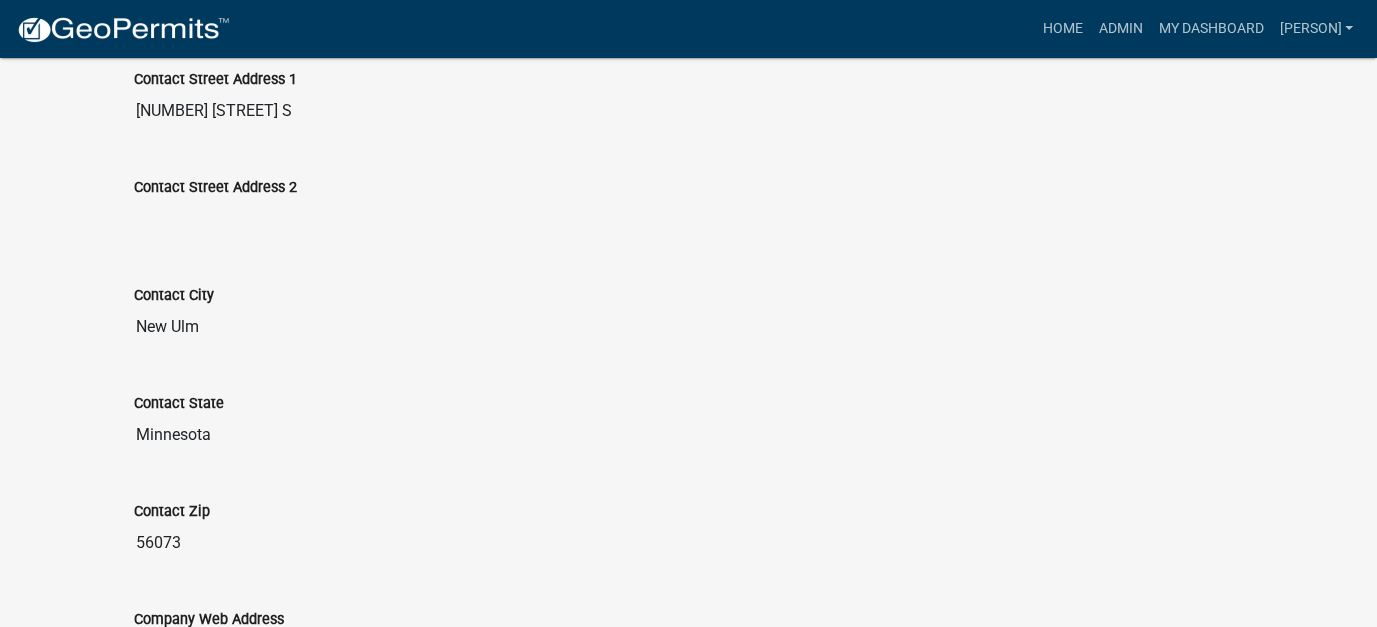 scroll, scrollTop: 0, scrollLeft: 0, axis: both 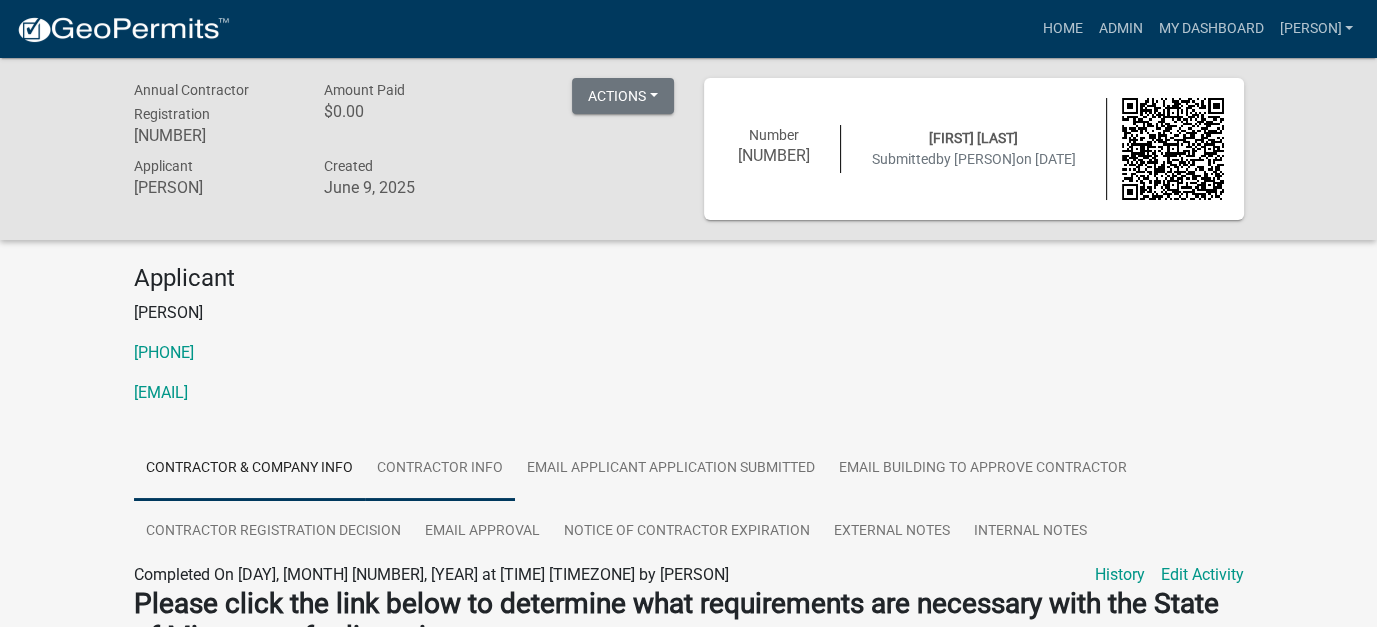 click on "Contractor Info" at bounding box center (440, 469) 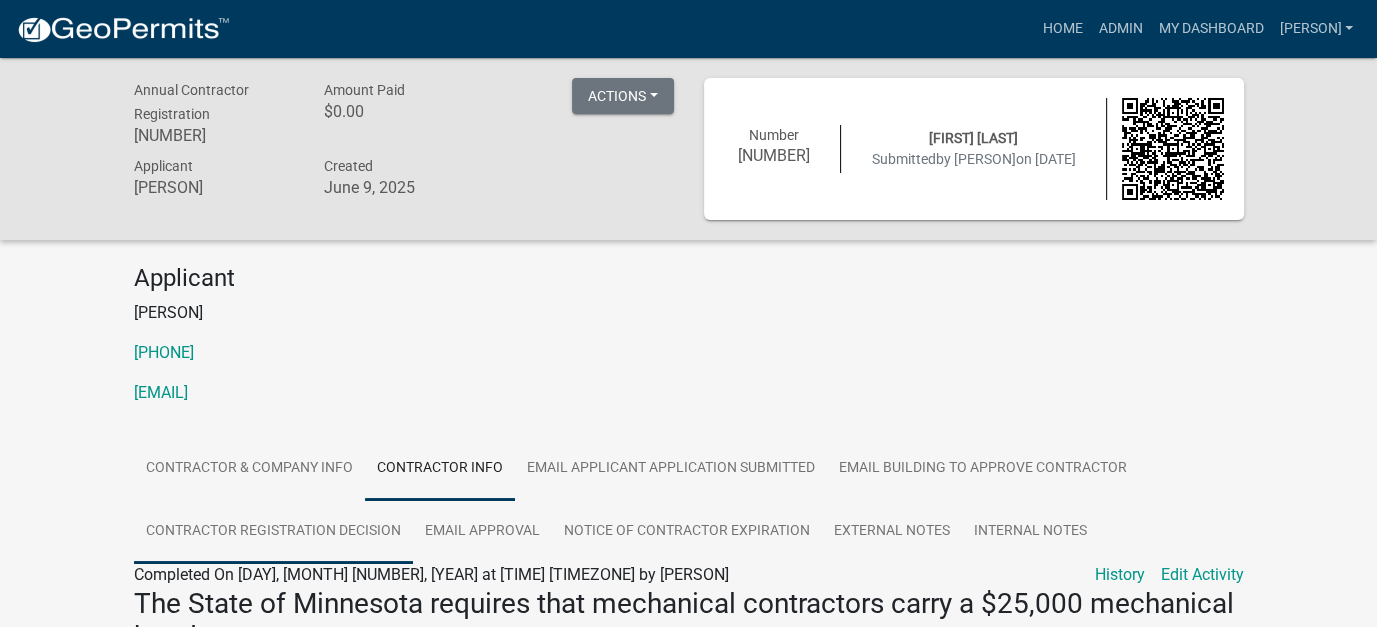 click on "Contractor Registration Decision" at bounding box center (273, 532) 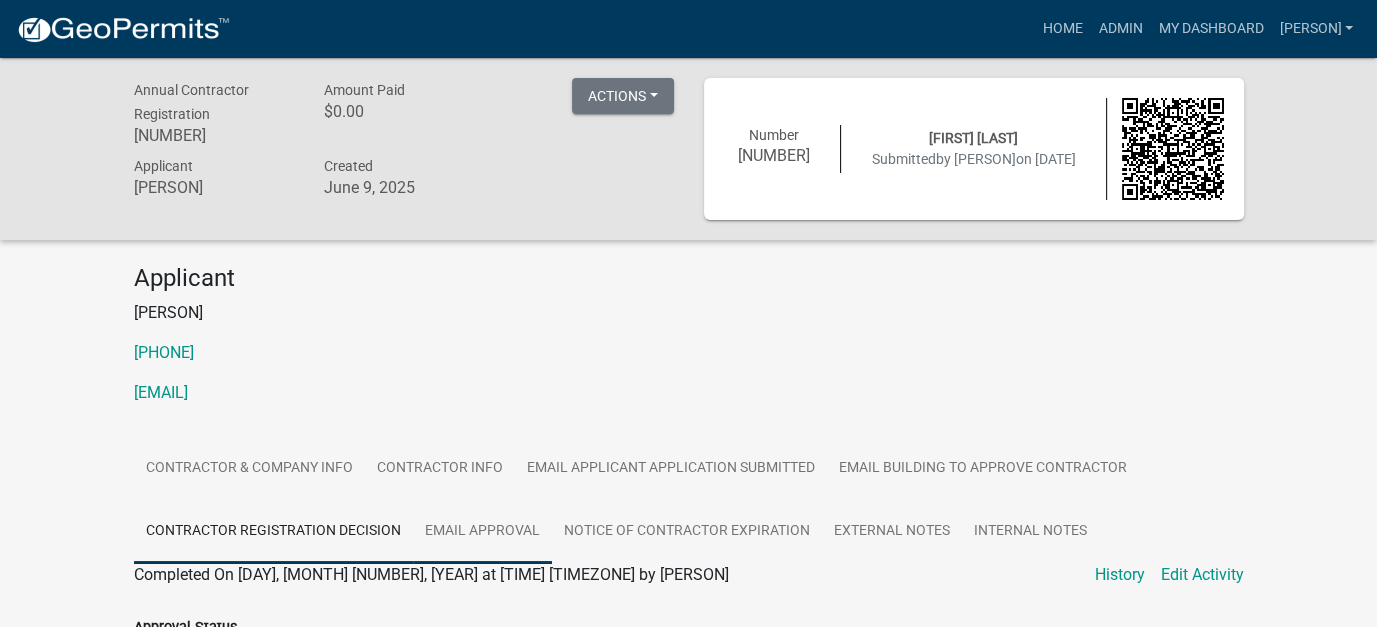 click on "Email Approval" at bounding box center (482, 532) 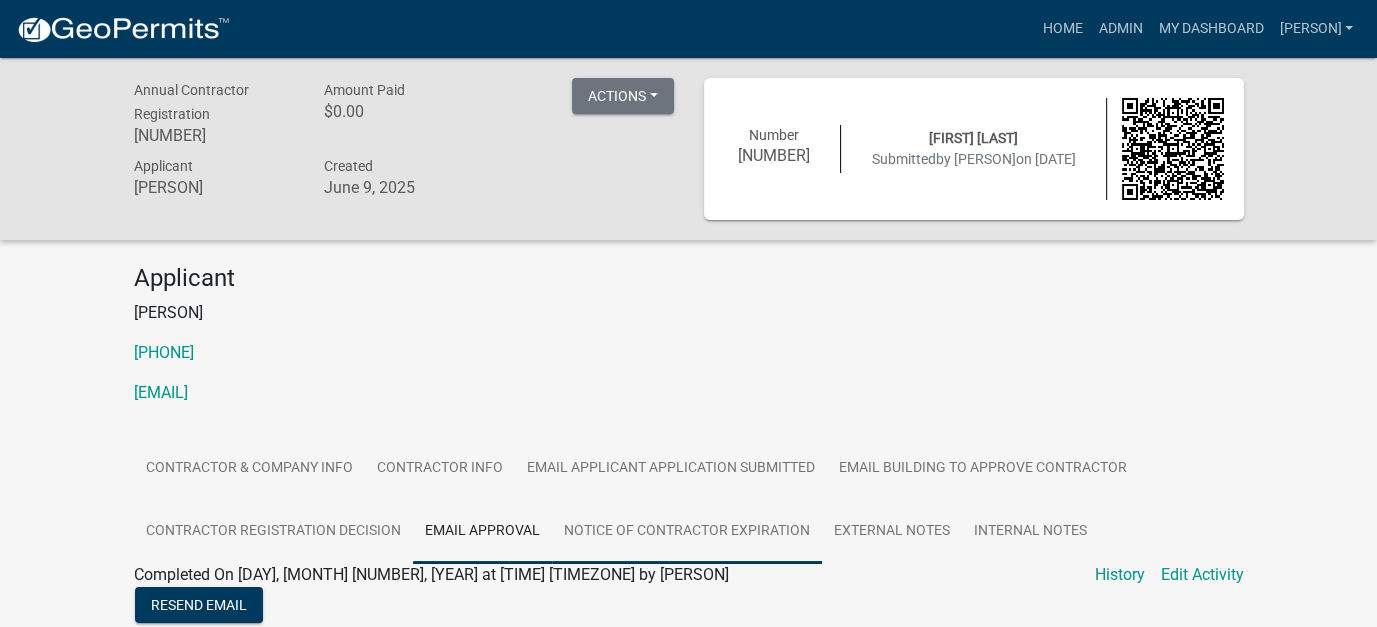 click on "Notice of Contractor Expiration" at bounding box center (687, 532) 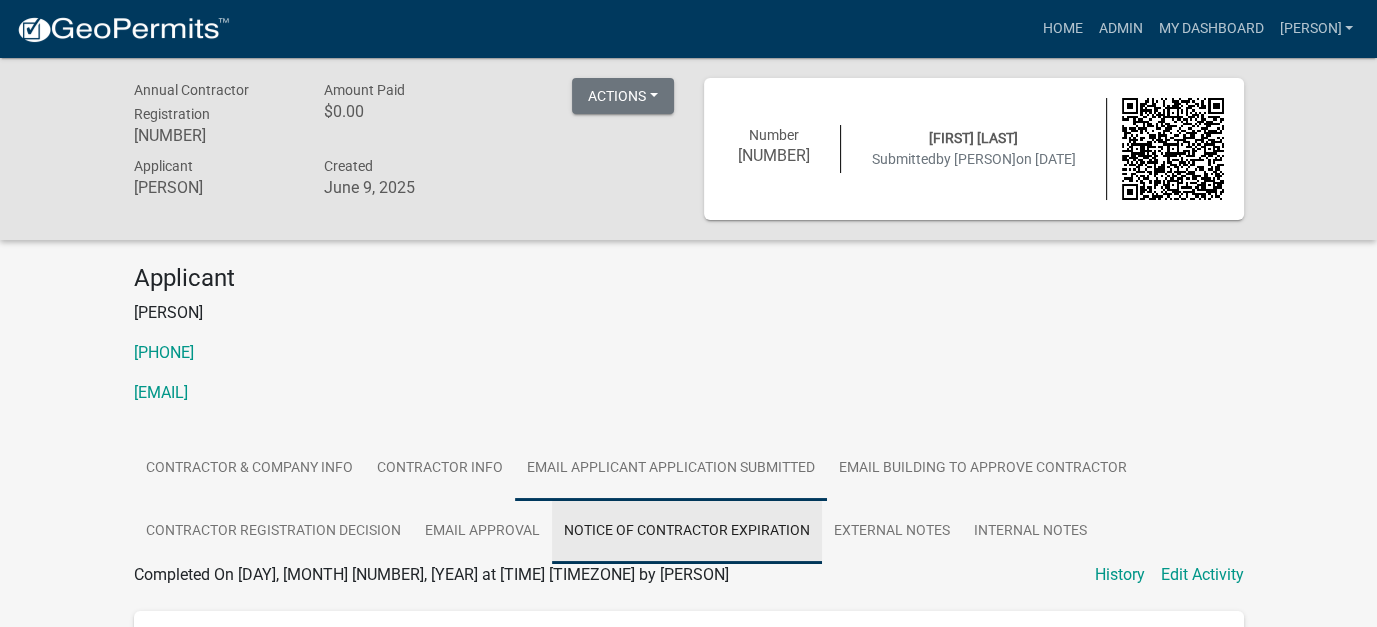 click on "Email Applicant Application Submitted" at bounding box center (671, 469) 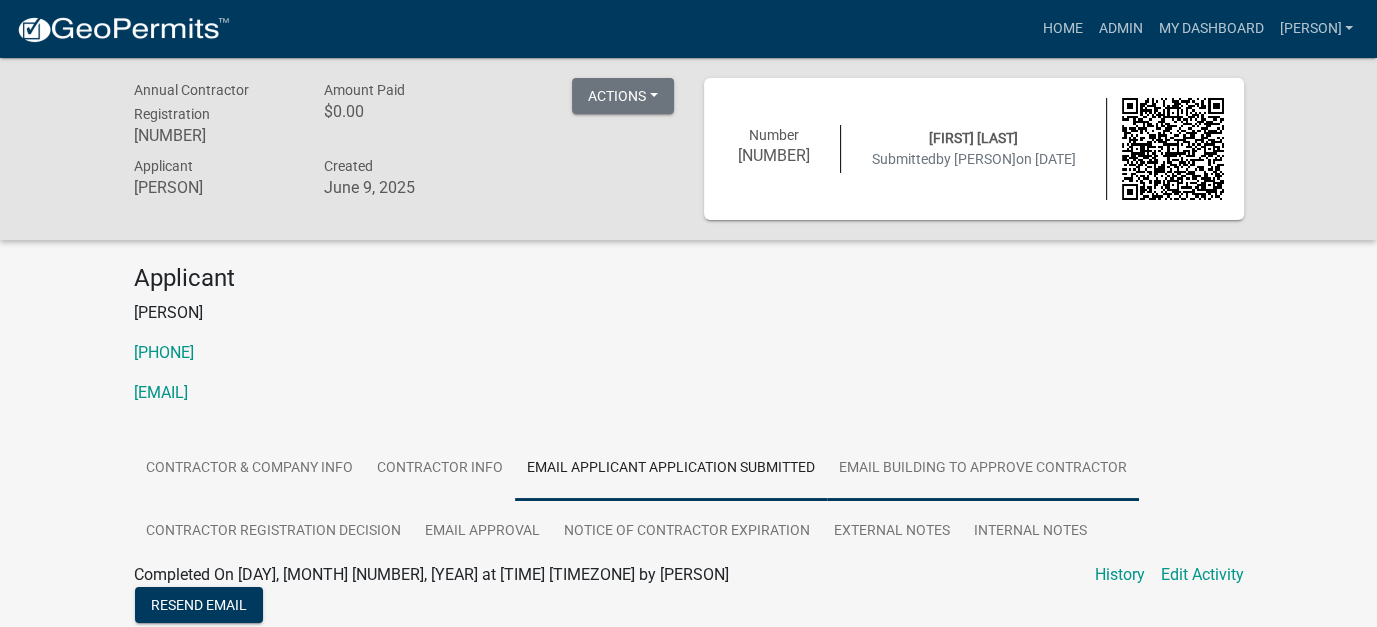 click on "Email Building to Approve Contractor" at bounding box center [983, 469] 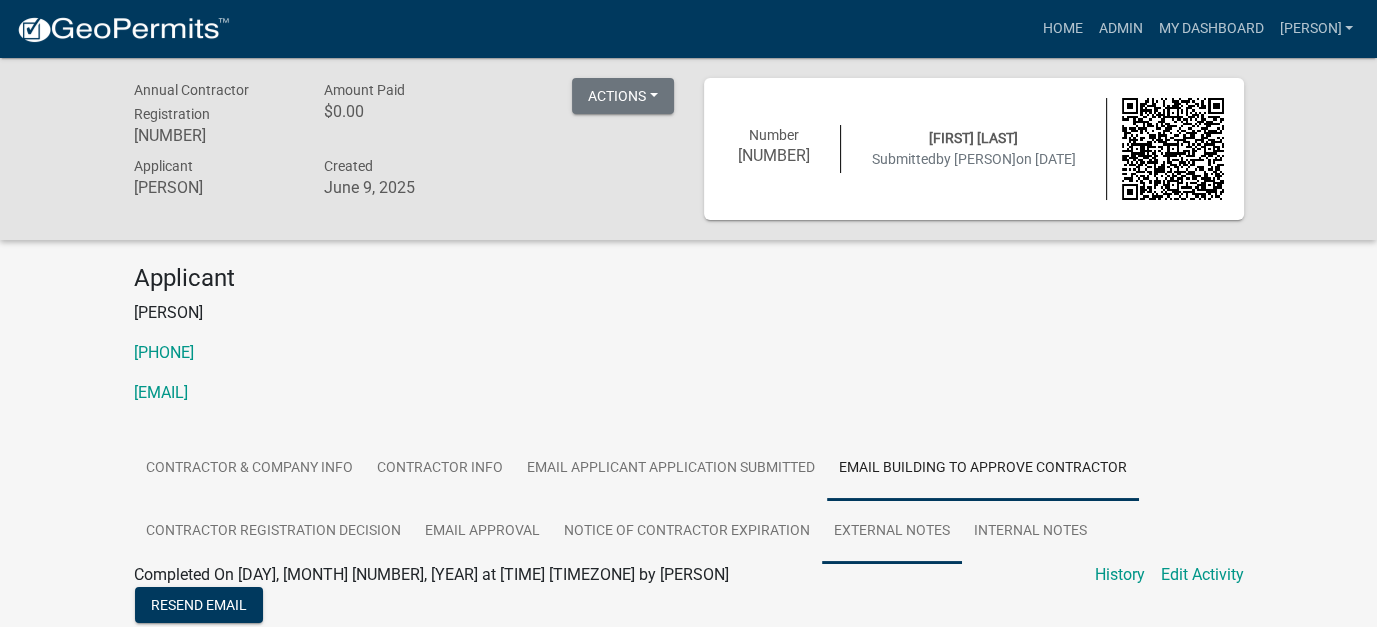 click on "External Notes" at bounding box center [892, 532] 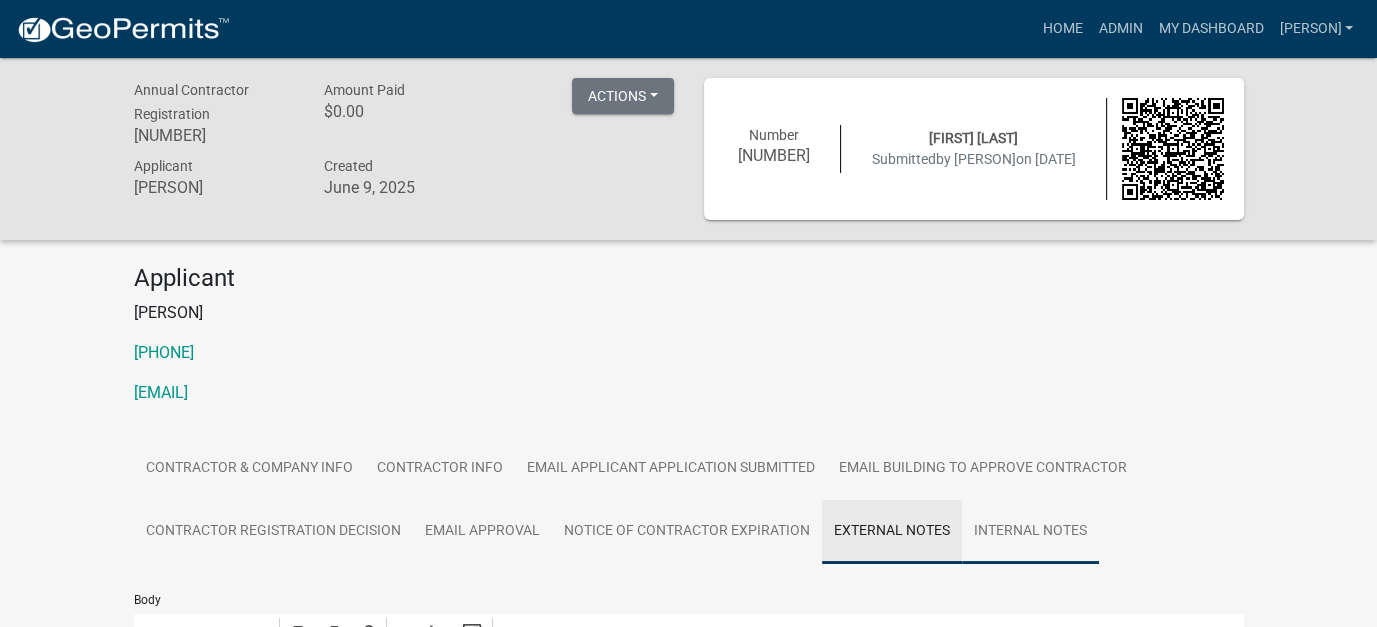 click on "Internal Notes" at bounding box center (1030, 532) 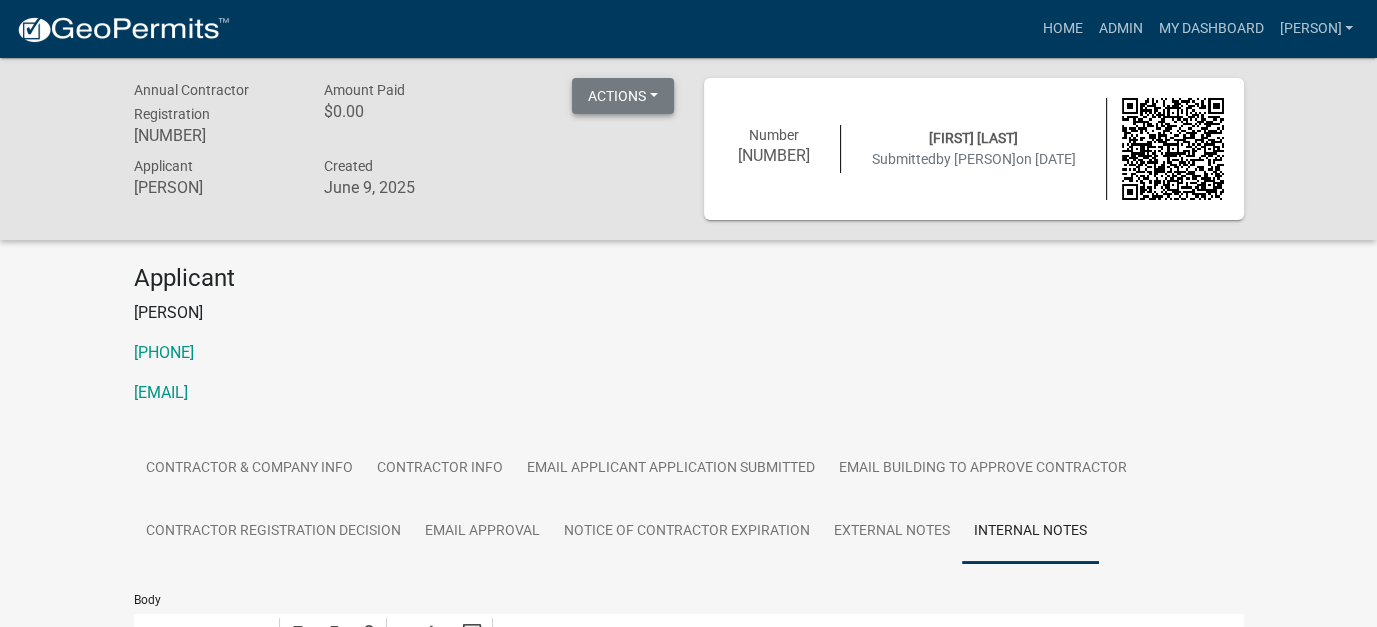 click on "Actions" at bounding box center (623, 96) 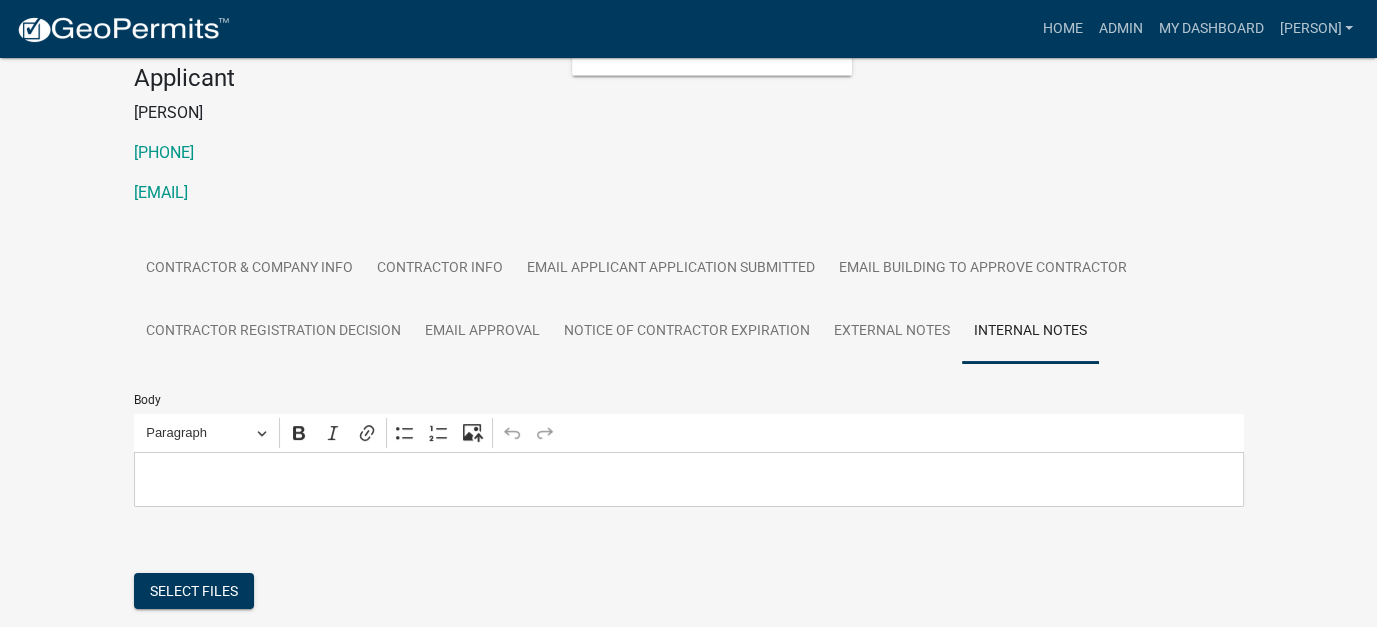 scroll, scrollTop: 300, scrollLeft: 0, axis: vertical 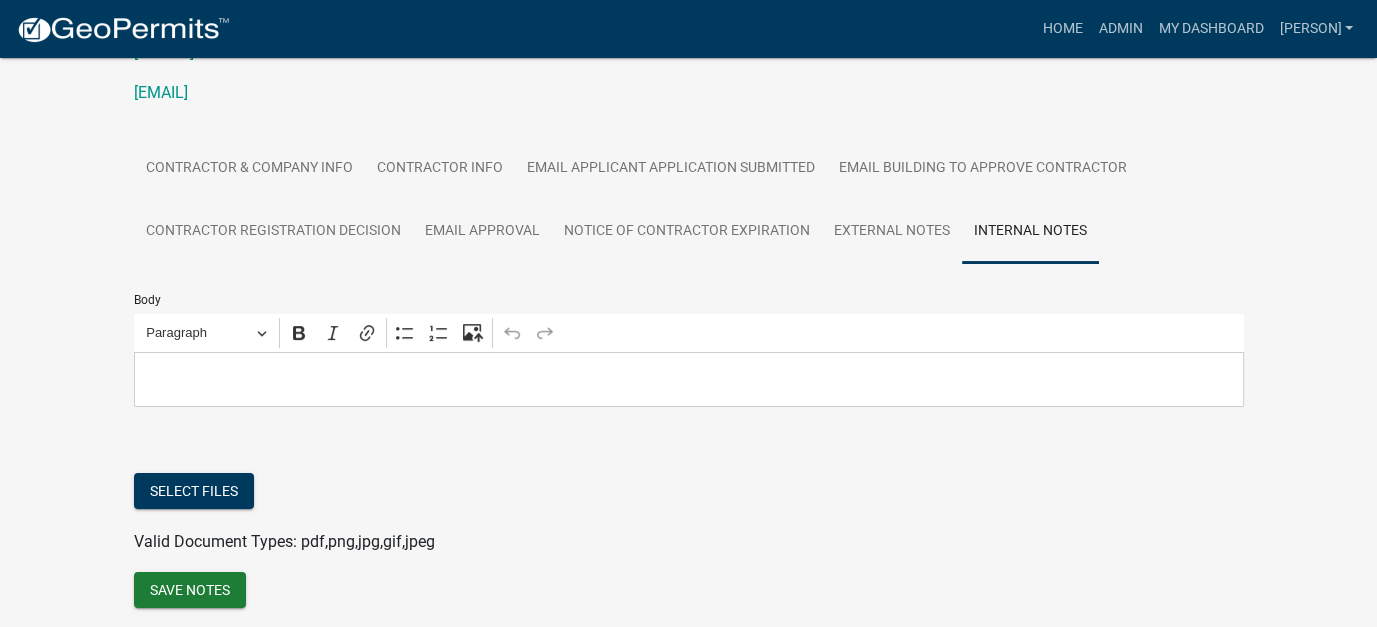 click at bounding box center [688, 379] 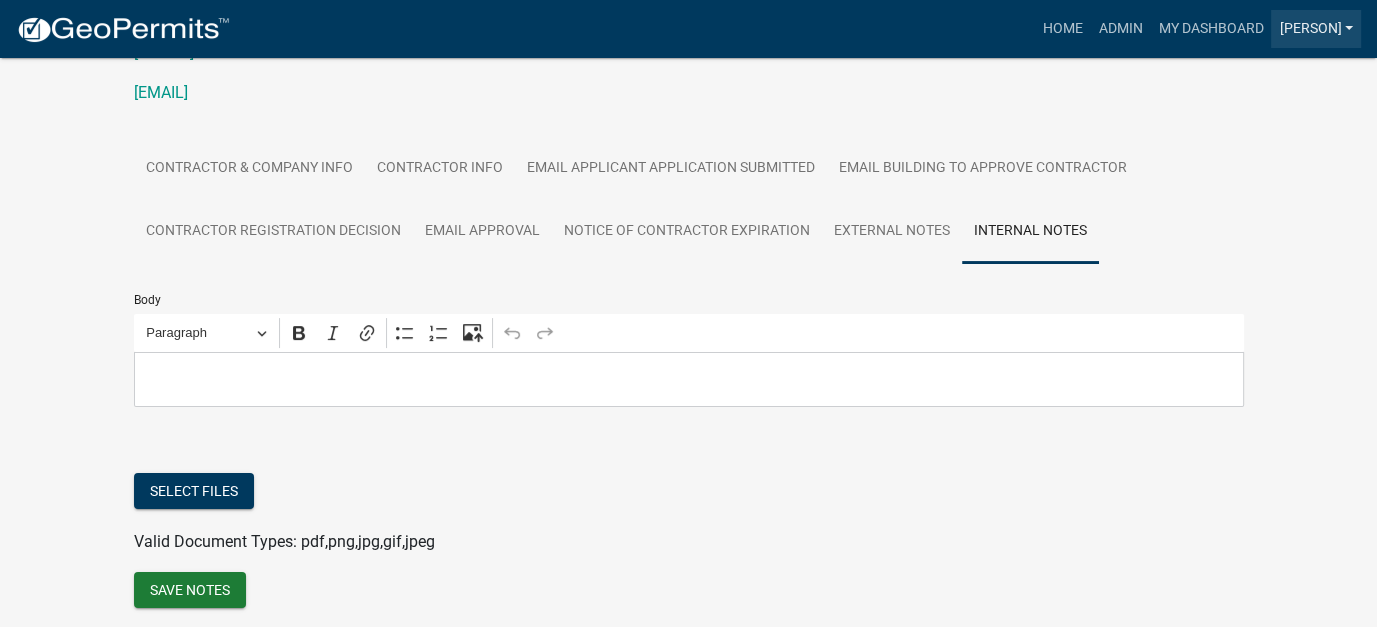 click on "[LAST]" at bounding box center [1316, 29] 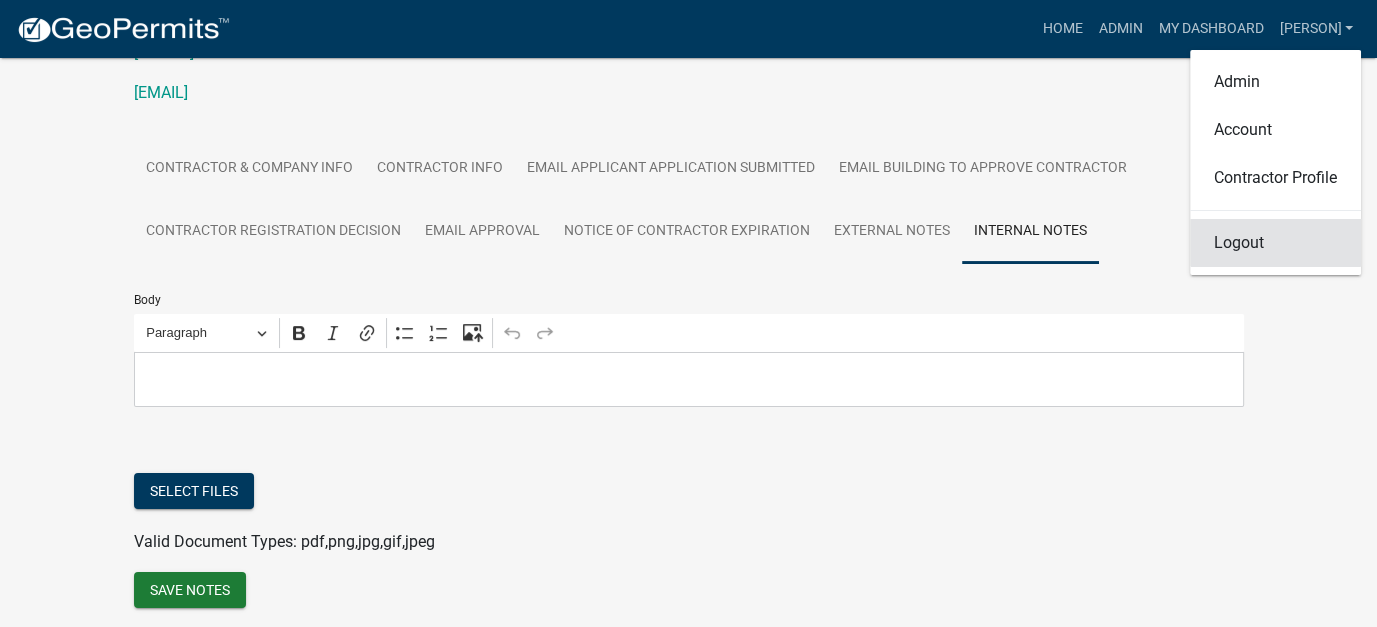 click on "Logout" at bounding box center (1275, 243) 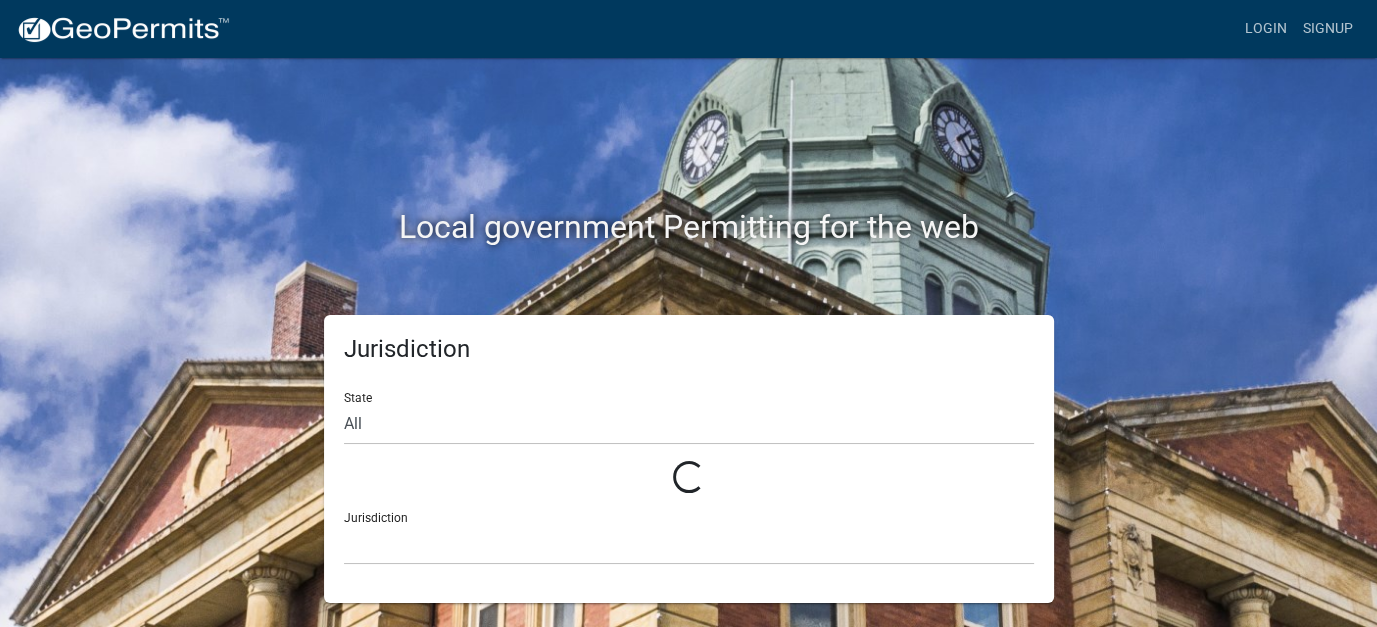 scroll, scrollTop: 0, scrollLeft: 0, axis: both 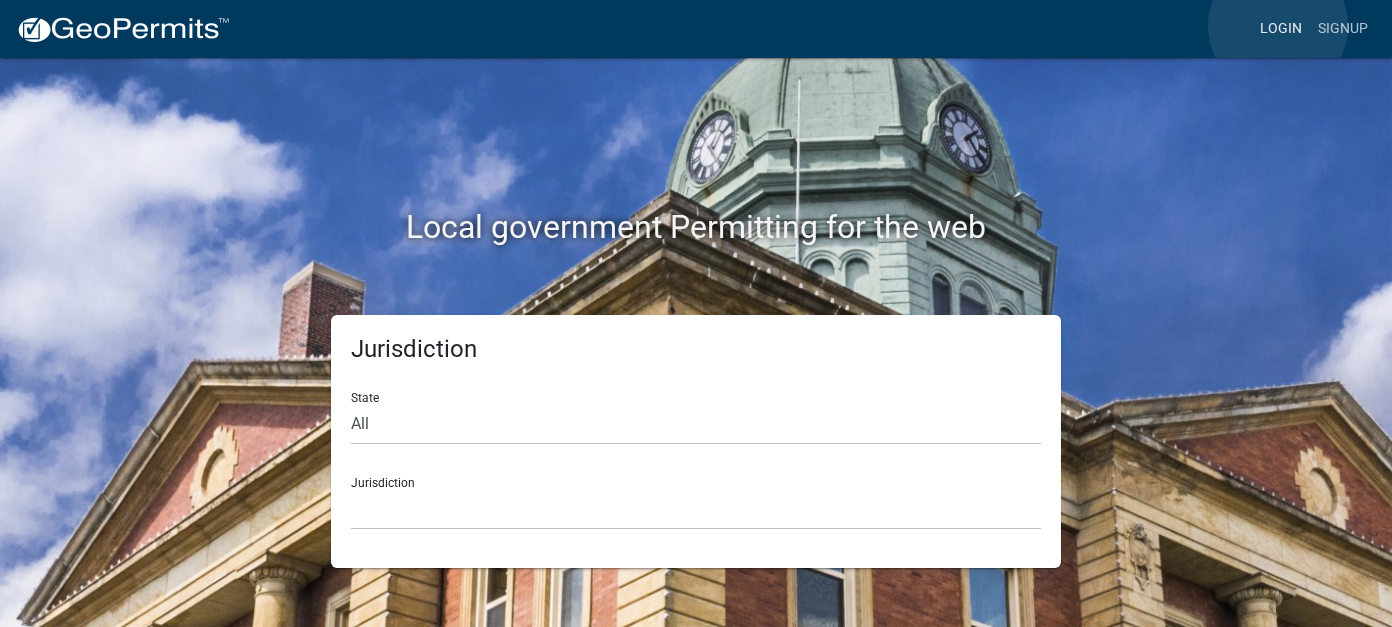 click on "Login" at bounding box center (1281, 29) 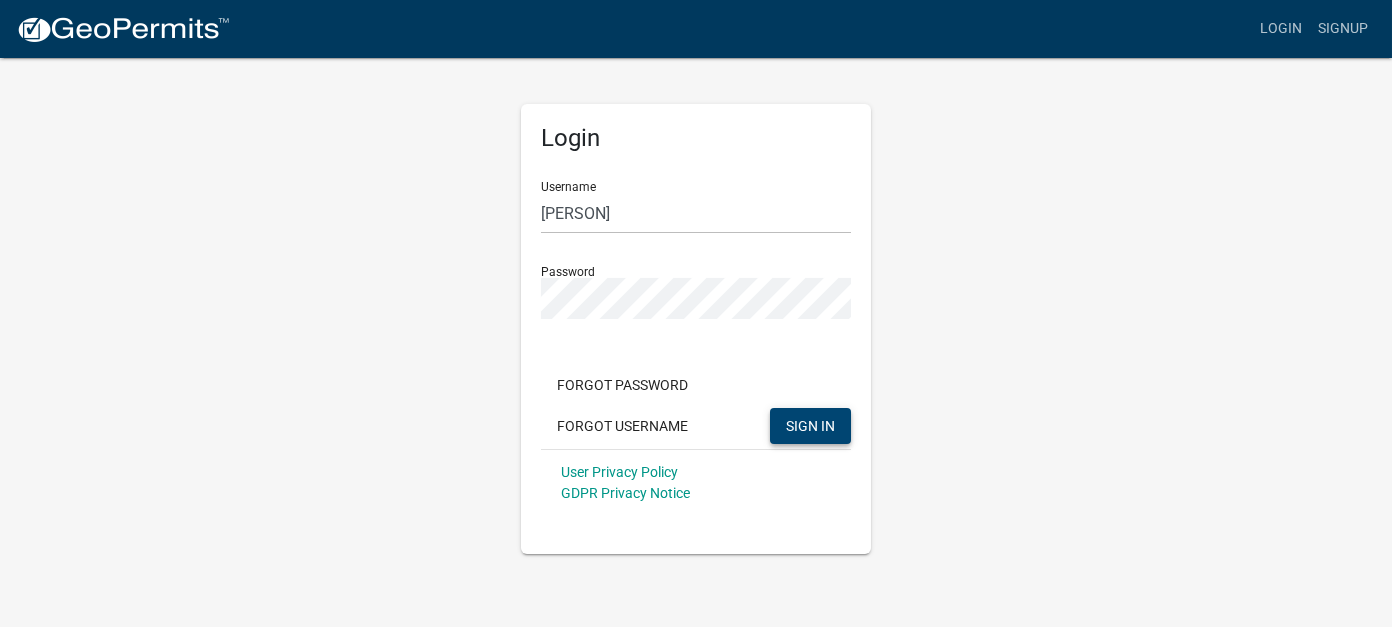 click on "SIGN IN" 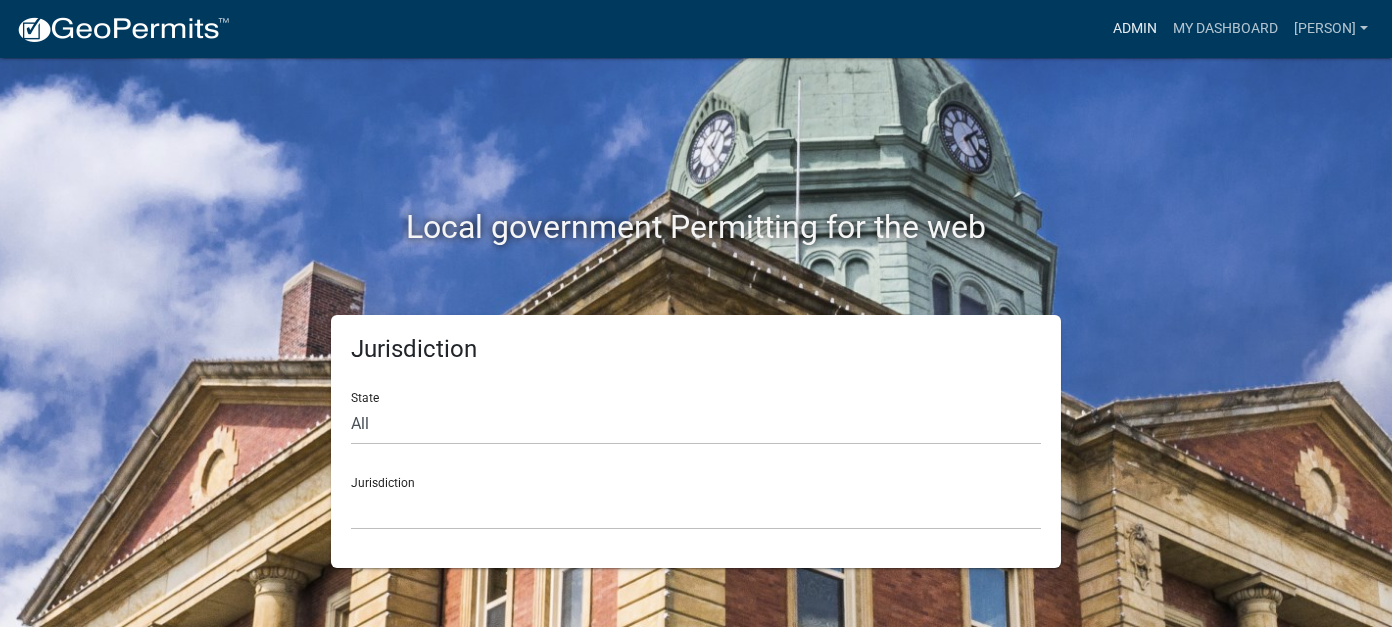 click on "Admin" at bounding box center [1135, 29] 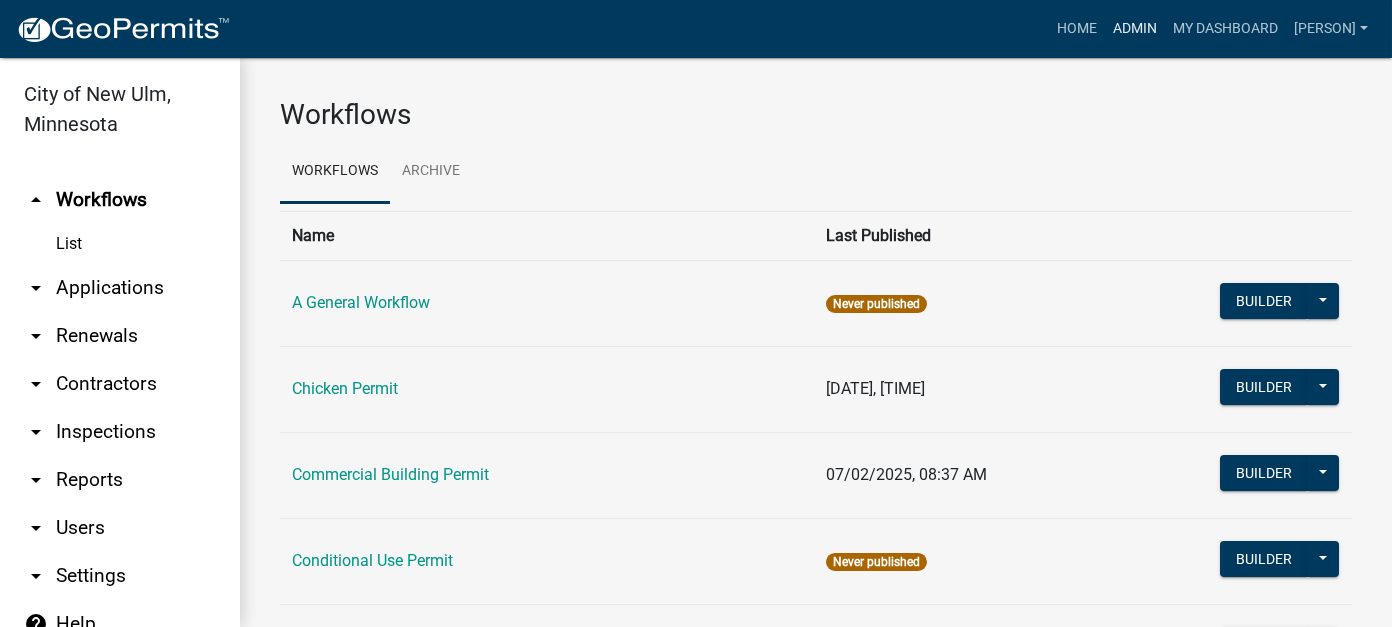 click on "Admin" at bounding box center [1135, 29] 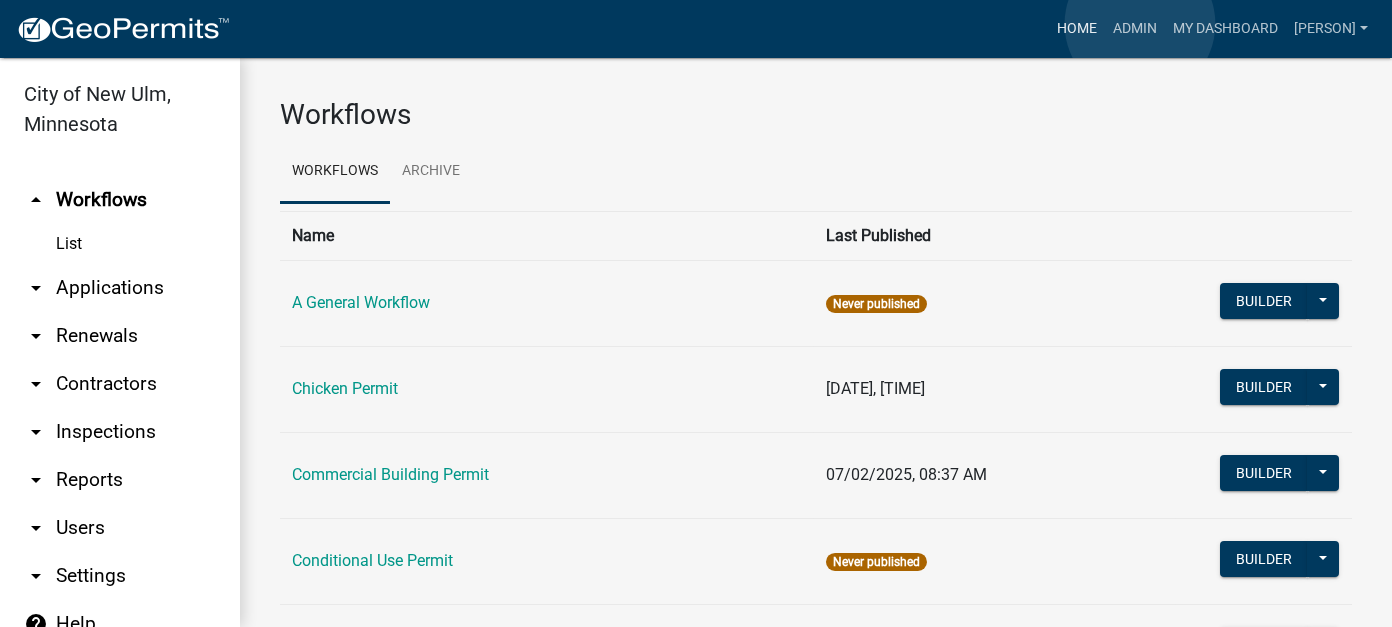 click on "Home" at bounding box center [1077, 29] 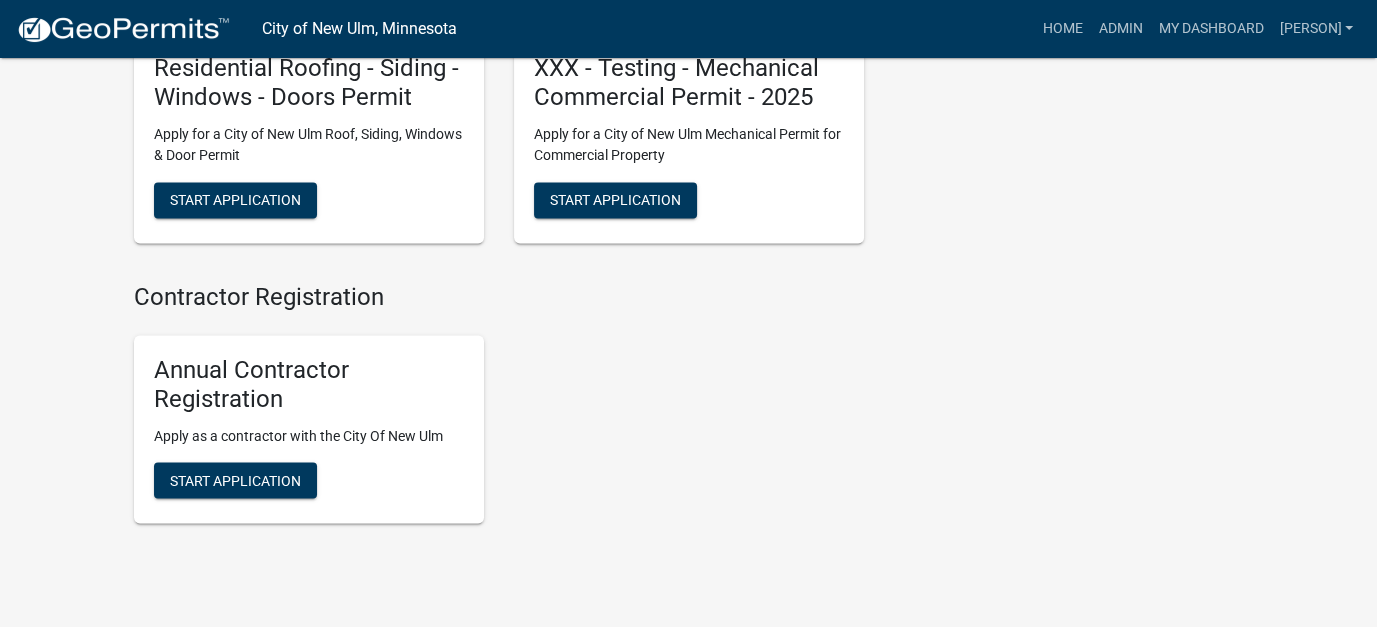 scroll, scrollTop: 3264, scrollLeft: 0, axis: vertical 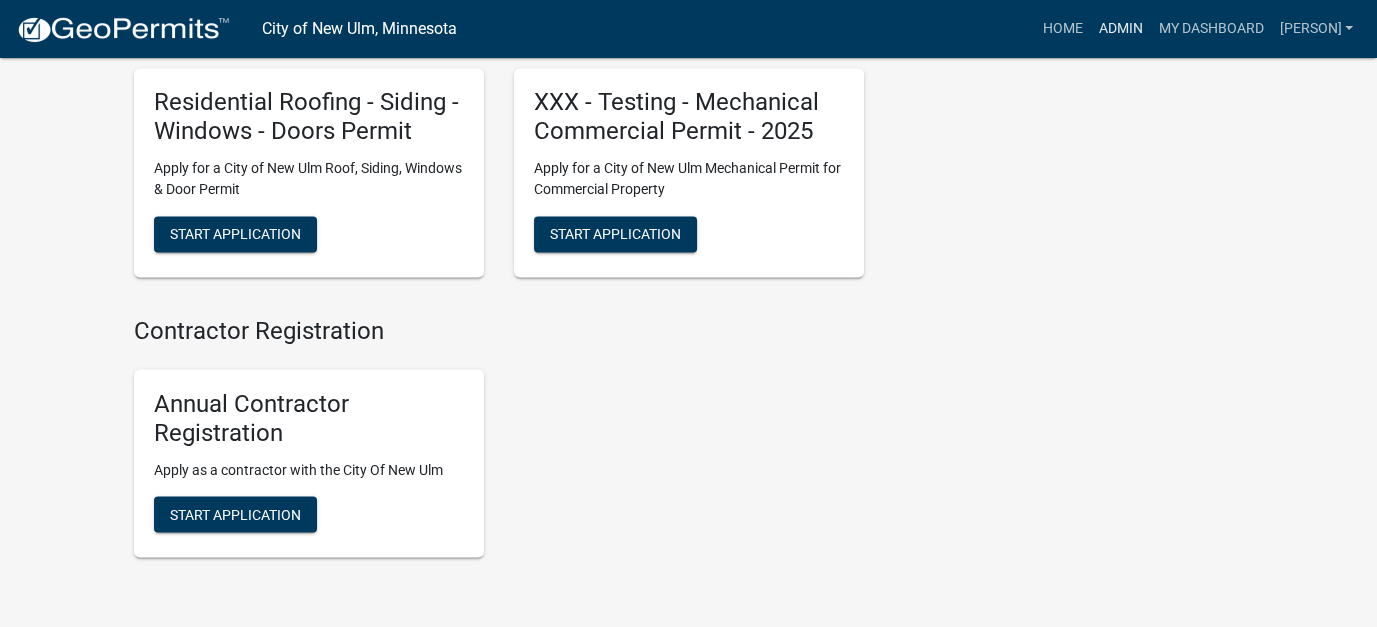 click on "Admin" at bounding box center (1120, 29) 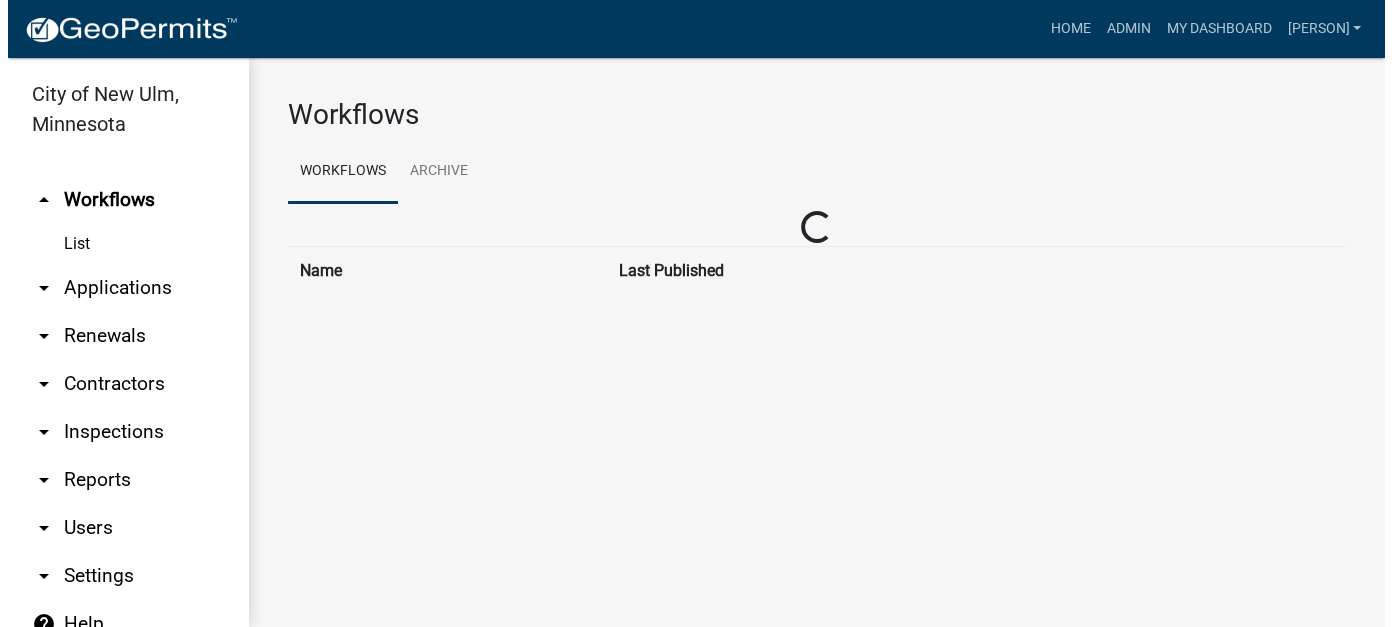 scroll, scrollTop: 0, scrollLeft: 0, axis: both 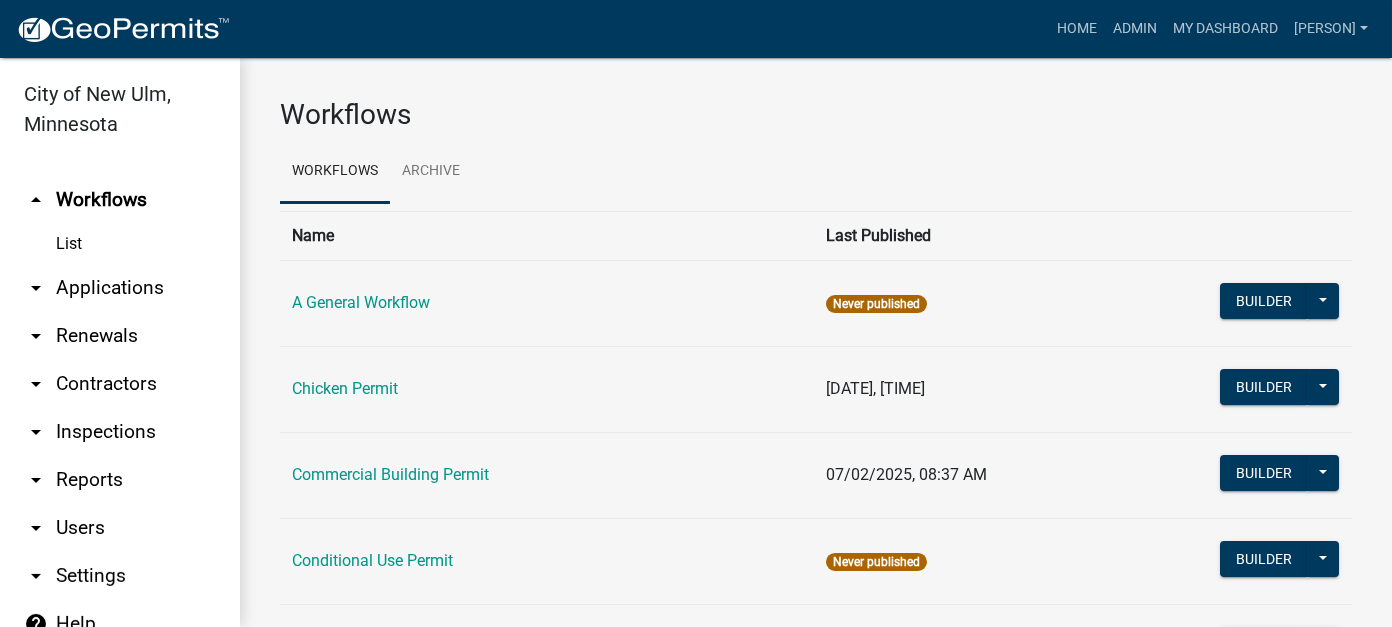 click on "arrow_drop_down   Contractors" at bounding box center [120, 384] 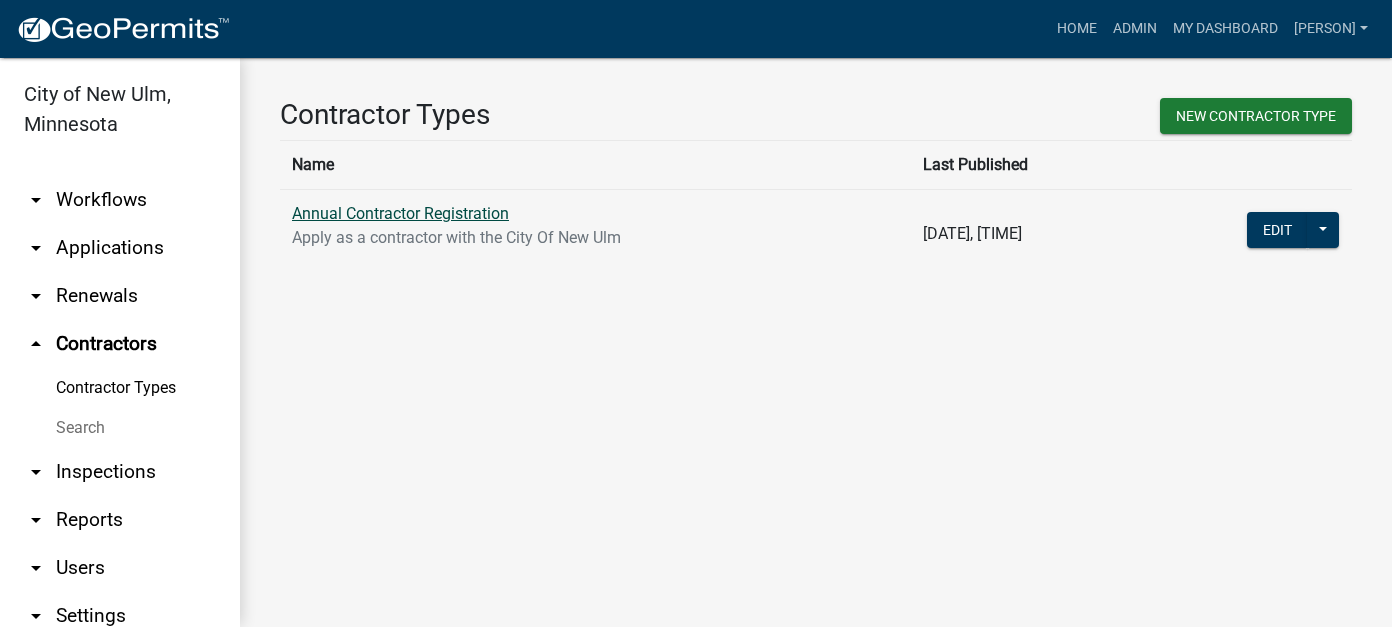 click on "[REGISTRATION_TYPE]" 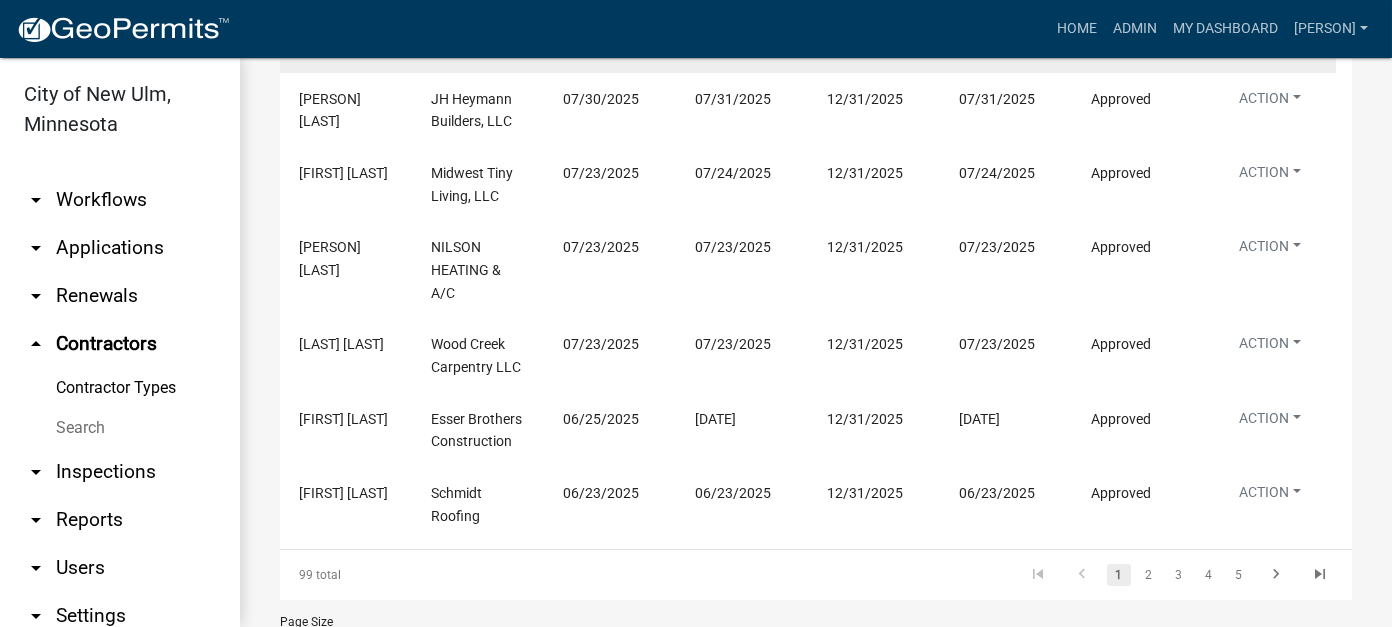 scroll, scrollTop: 900, scrollLeft: 0, axis: vertical 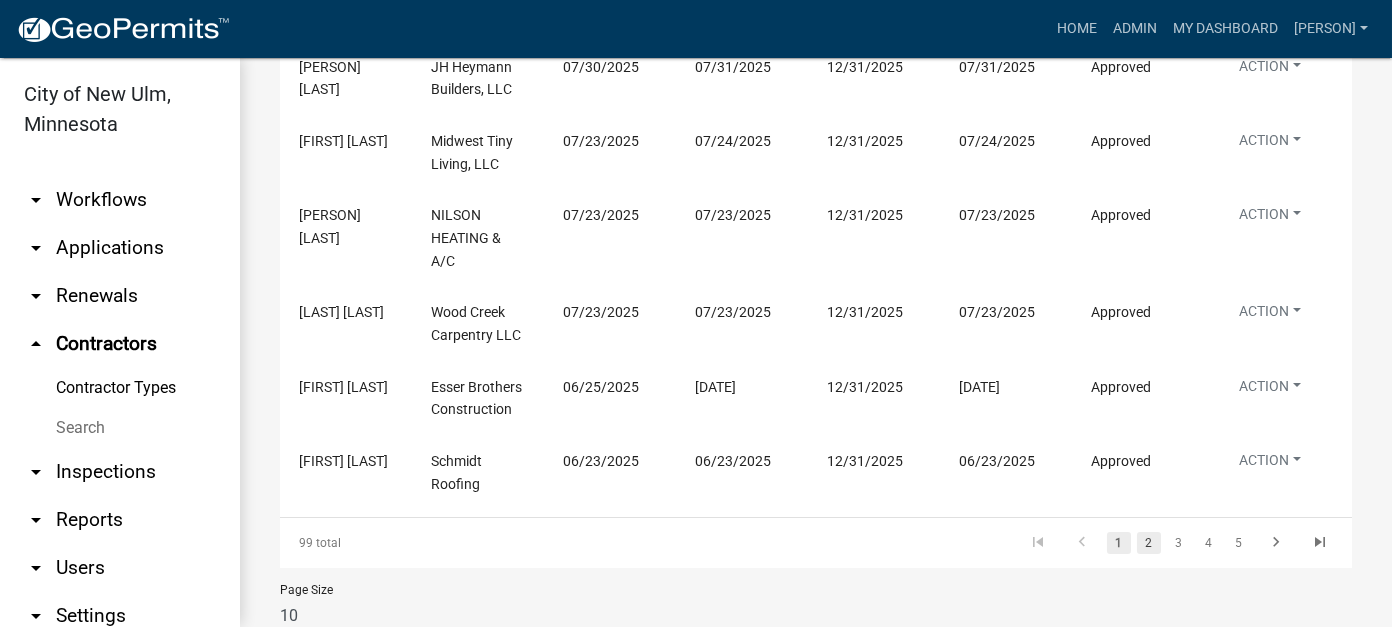 click on "2" 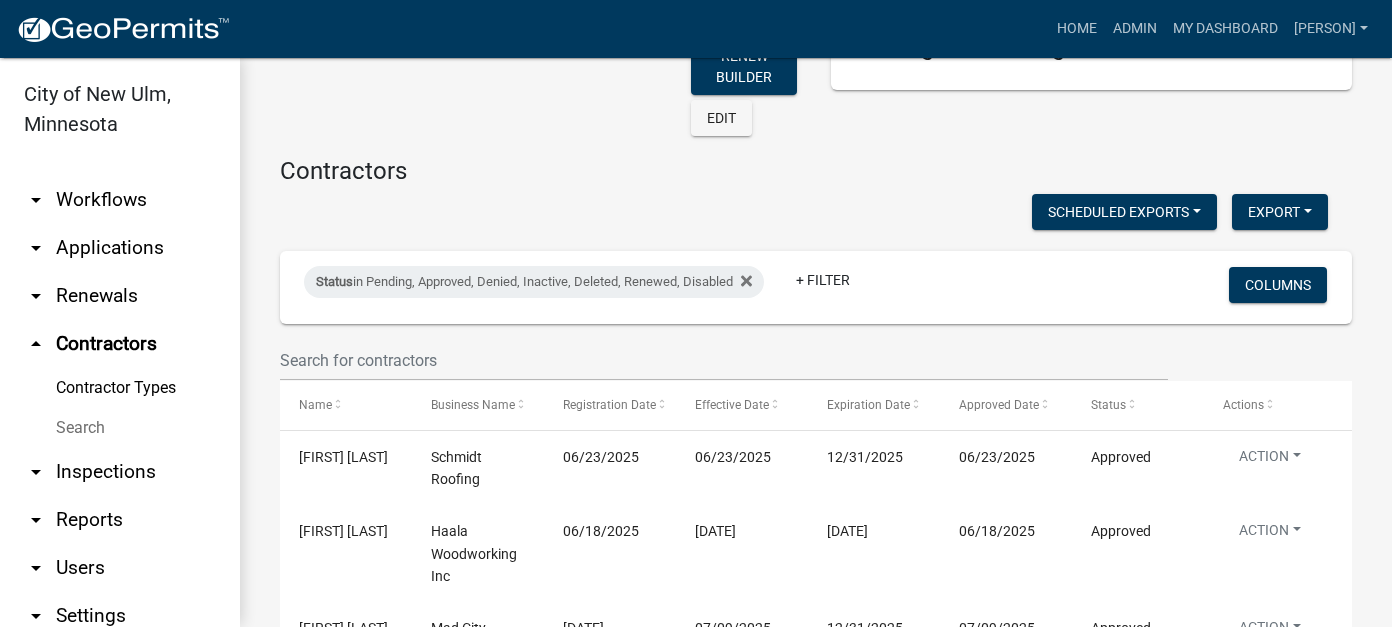 scroll, scrollTop: 0, scrollLeft: 0, axis: both 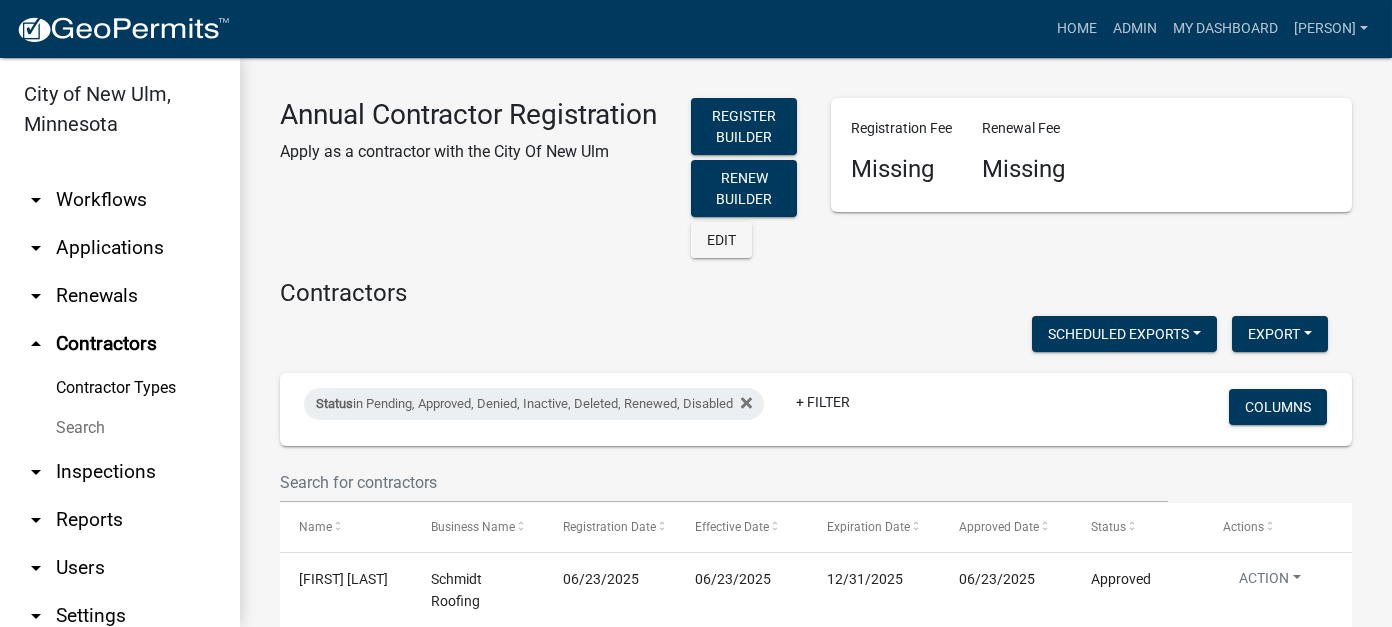 click on "arrow_drop_down   Workflows" at bounding box center (120, 200) 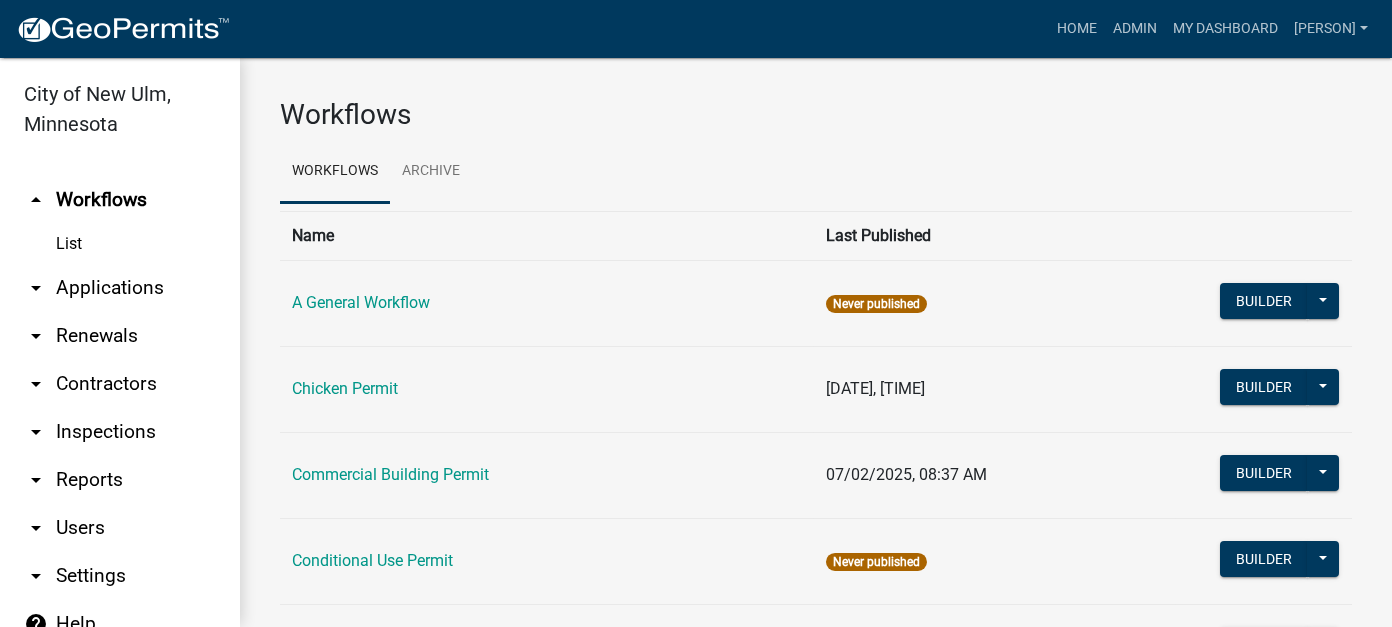 click on "arrow_drop_down   Contractors" at bounding box center [120, 384] 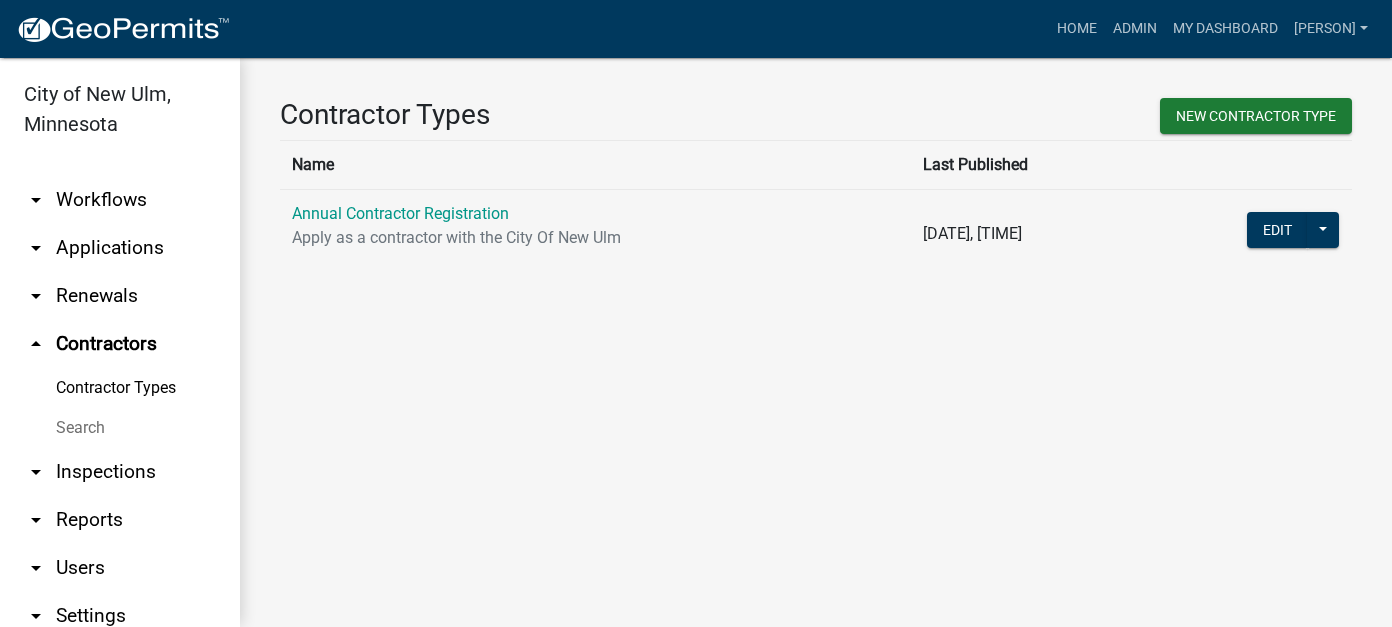 click on "arrow_drop_down   Workflows" at bounding box center [120, 200] 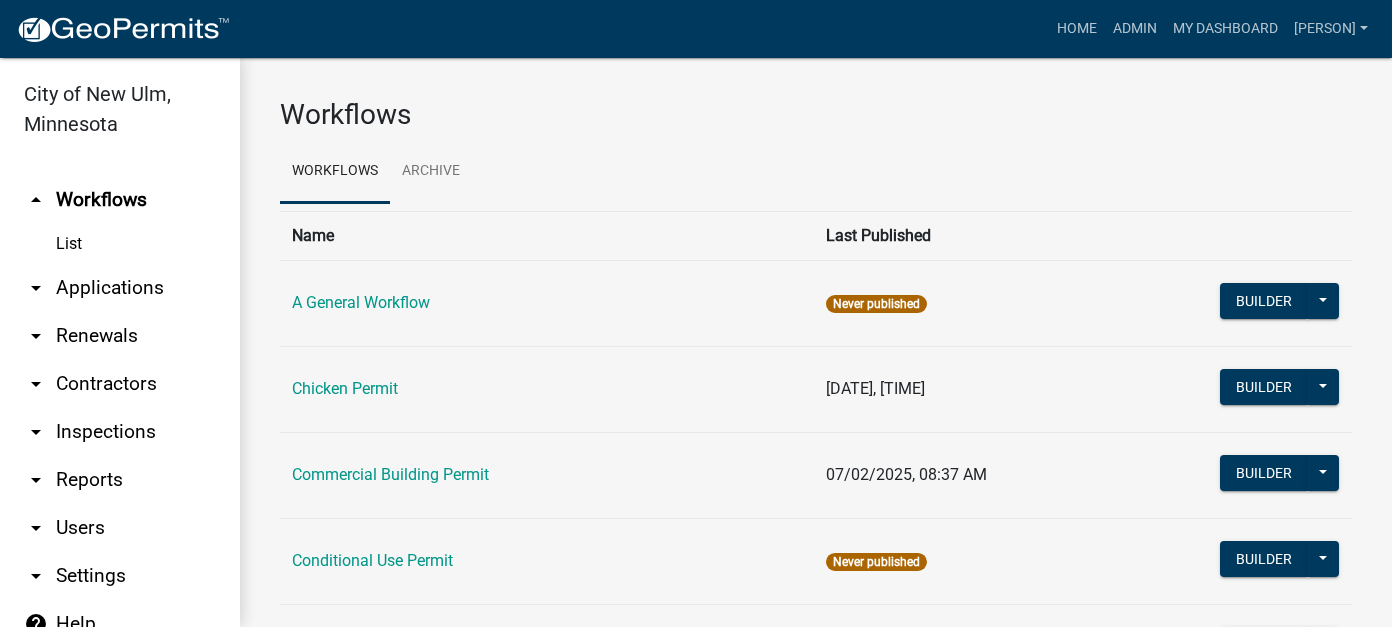 click on "arrow_drop_down   Applications" at bounding box center (120, 288) 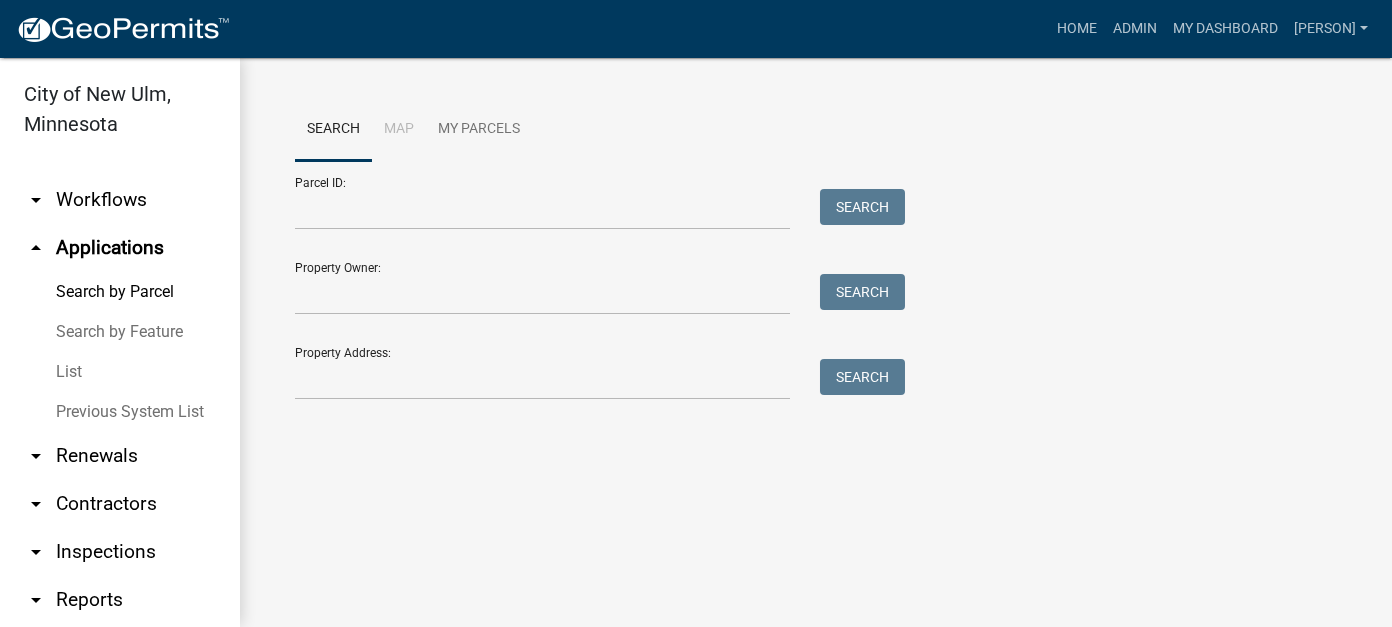click on "arrow_drop_down   Workflows" at bounding box center (120, 200) 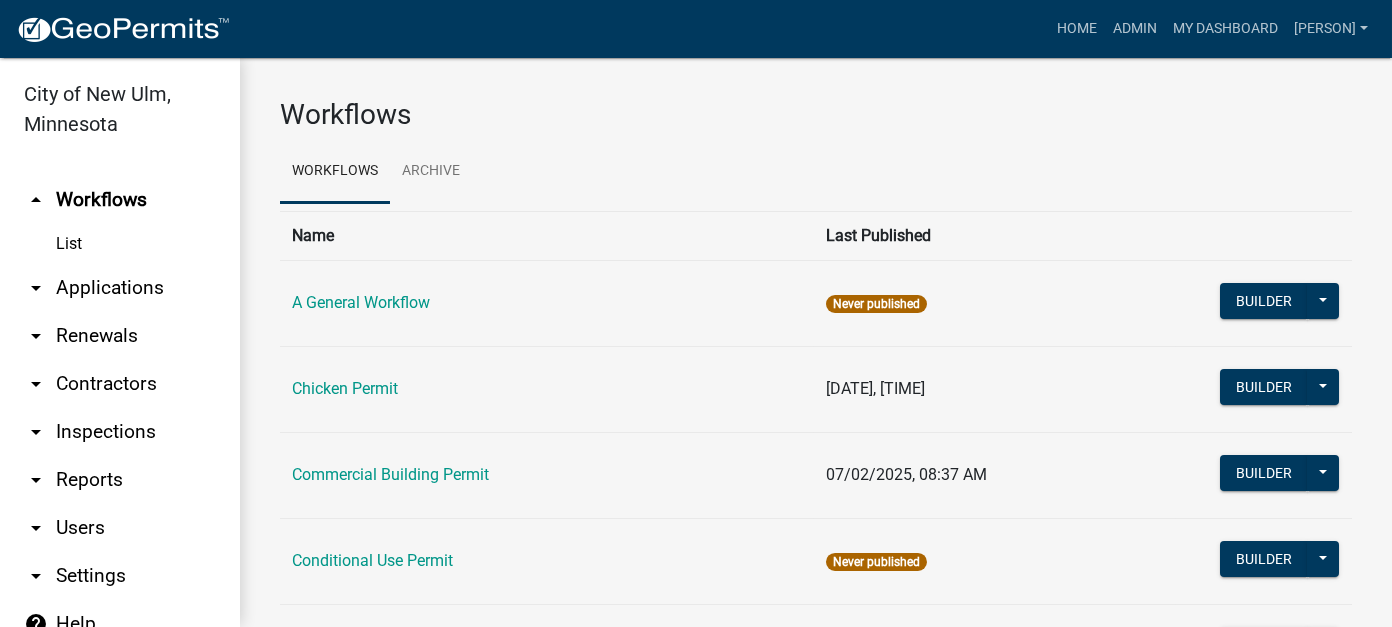 click on "arrow_drop_down   Applications" at bounding box center [120, 288] 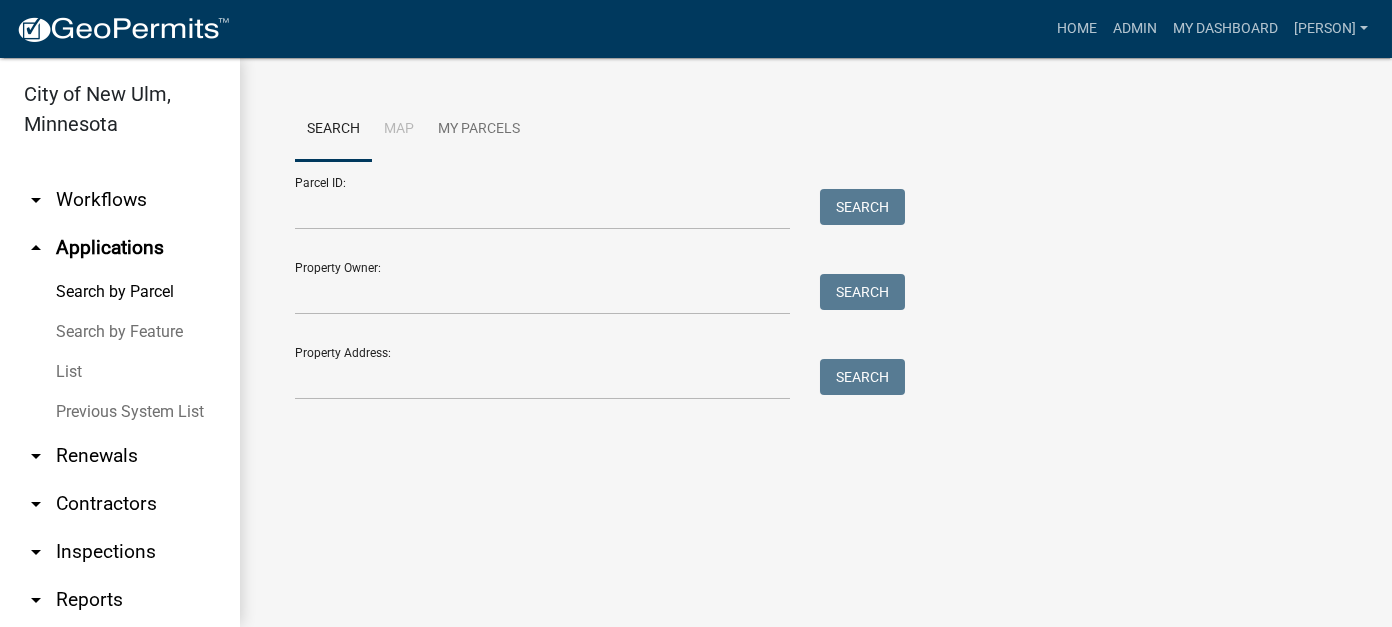 click on "arrow_drop_down   Workflows" at bounding box center [120, 200] 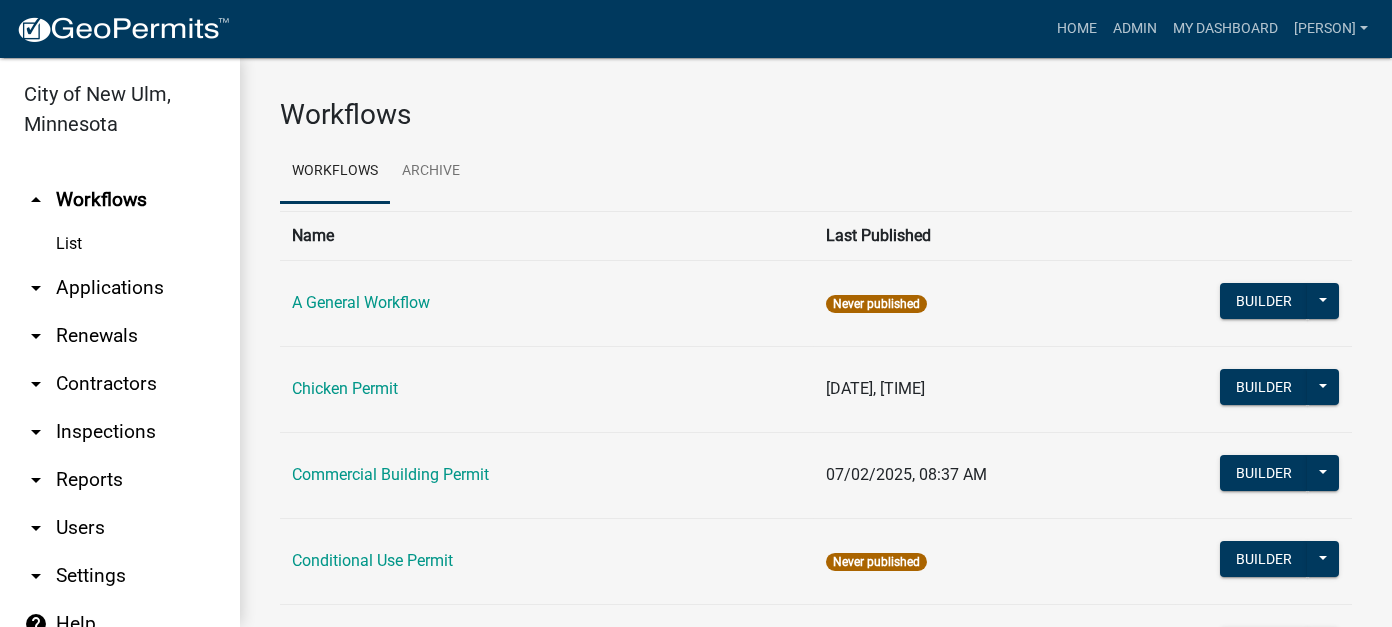 click on "List" at bounding box center (120, 244) 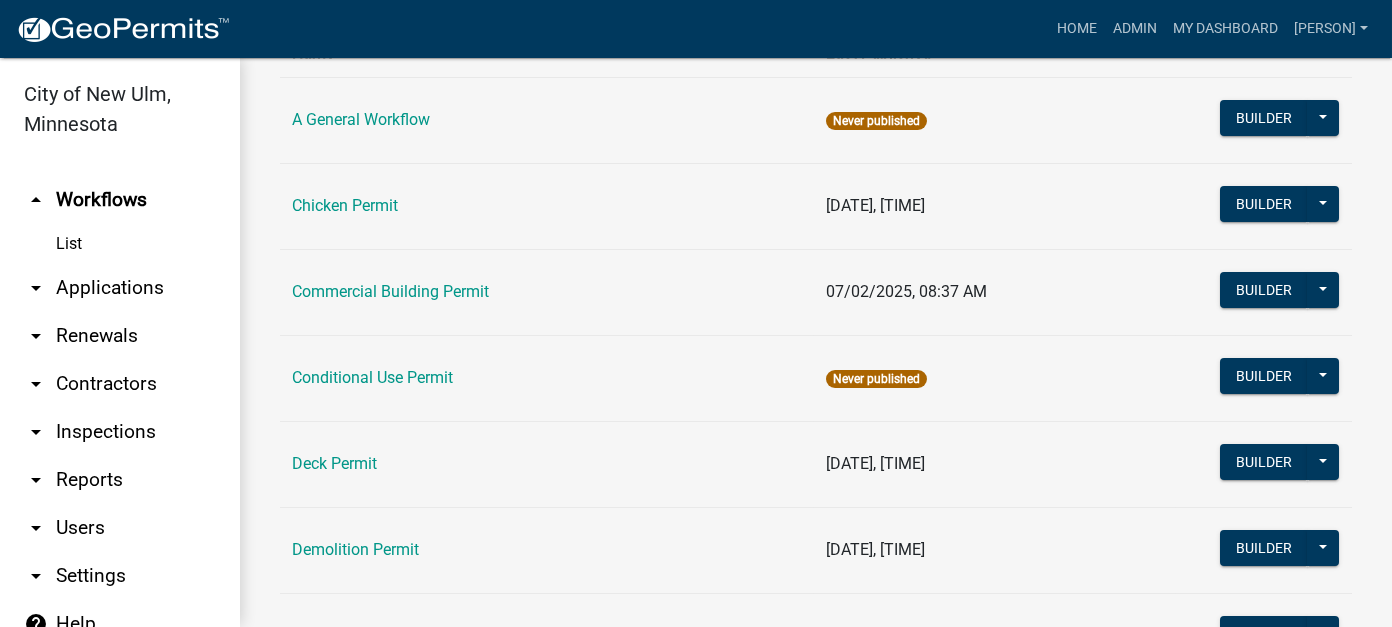 scroll, scrollTop: 200, scrollLeft: 0, axis: vertical 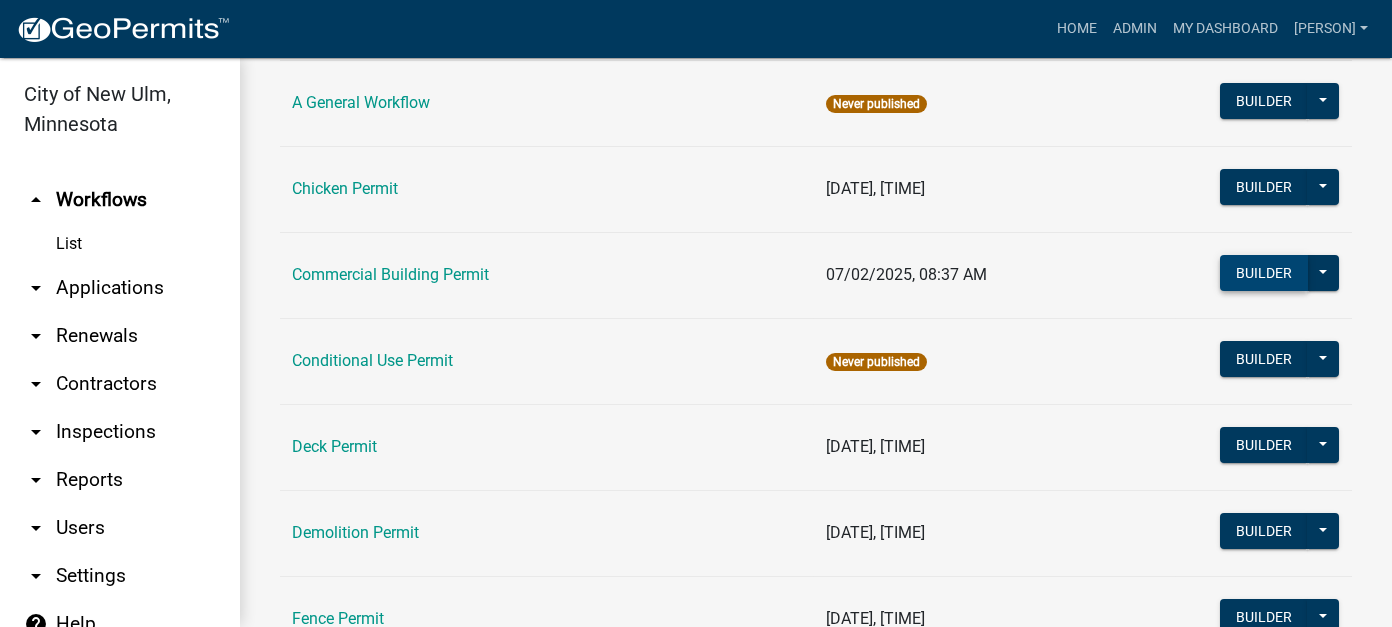 click on "Builder" at bounding box center (1264, 273) 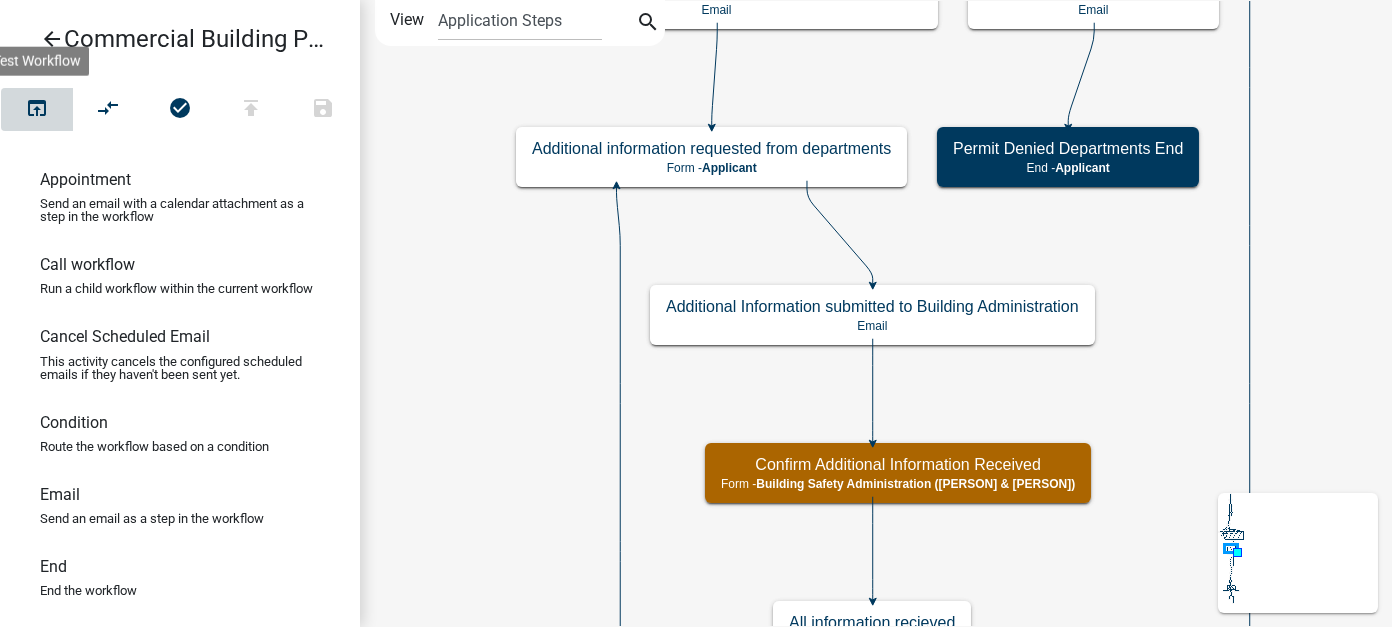 click on "open_in_browser" at bounding box center [37, 110] 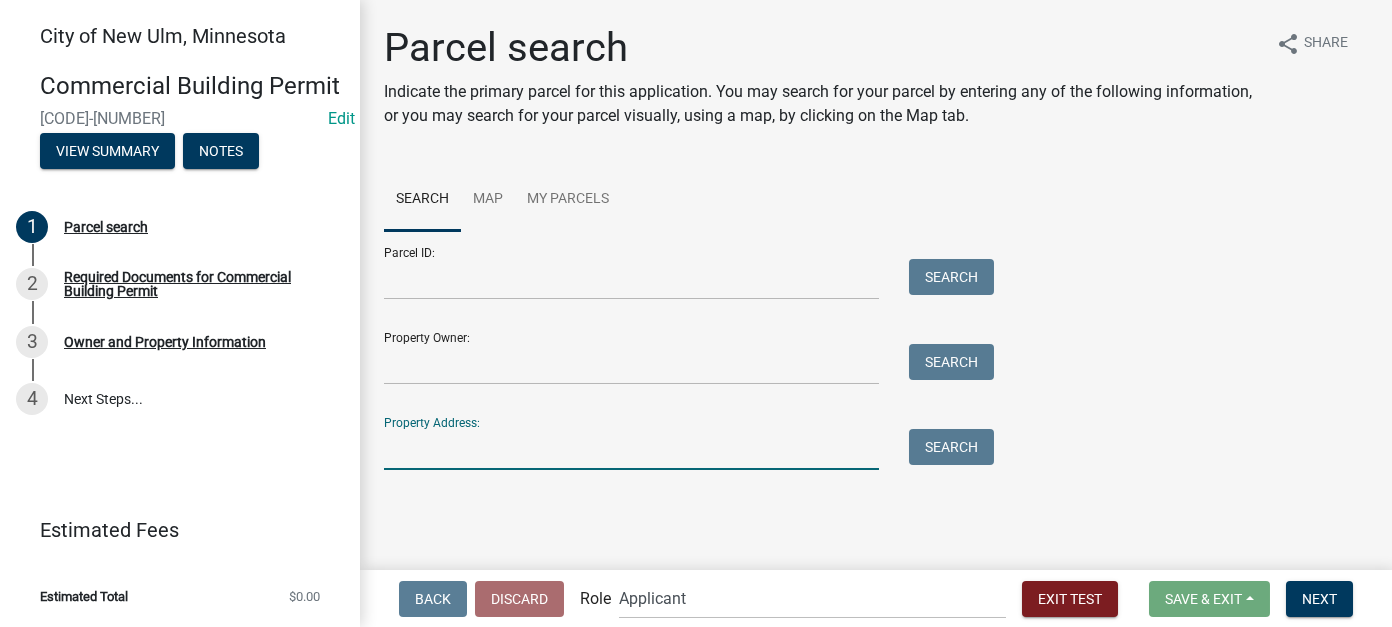 click on "Property Address:" at bounding box center (631, 449) 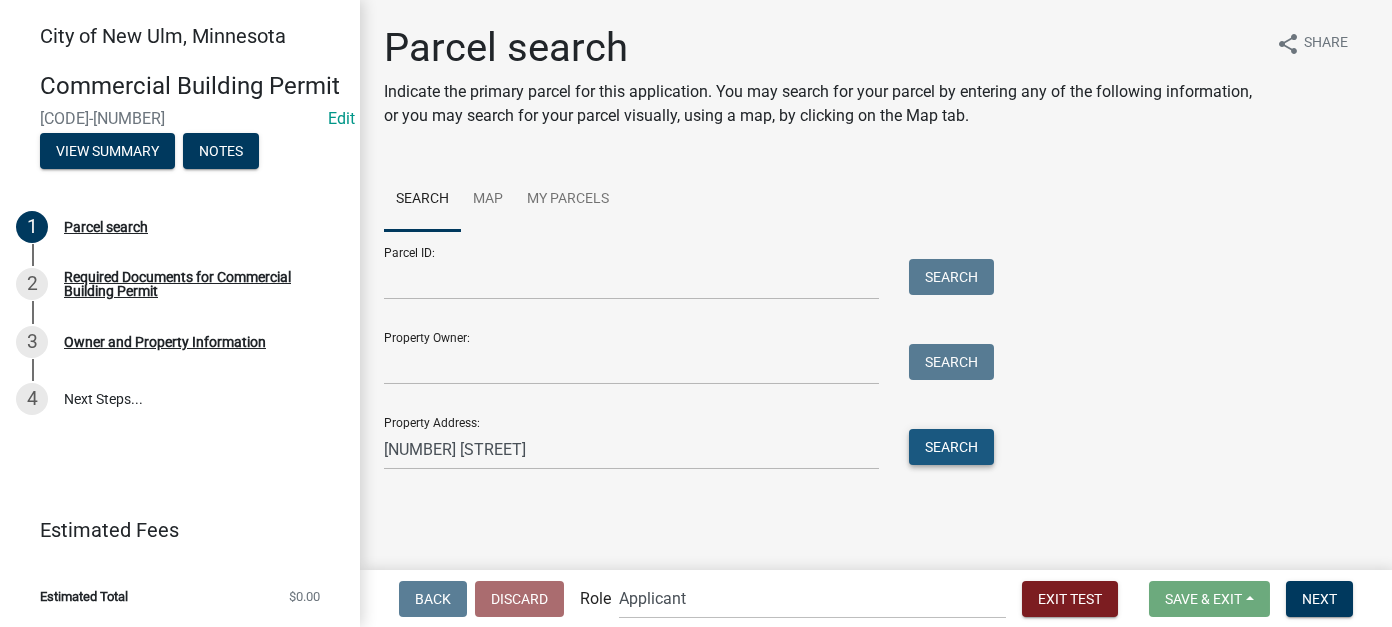 click on "Search" at bounding box center (951, 447) 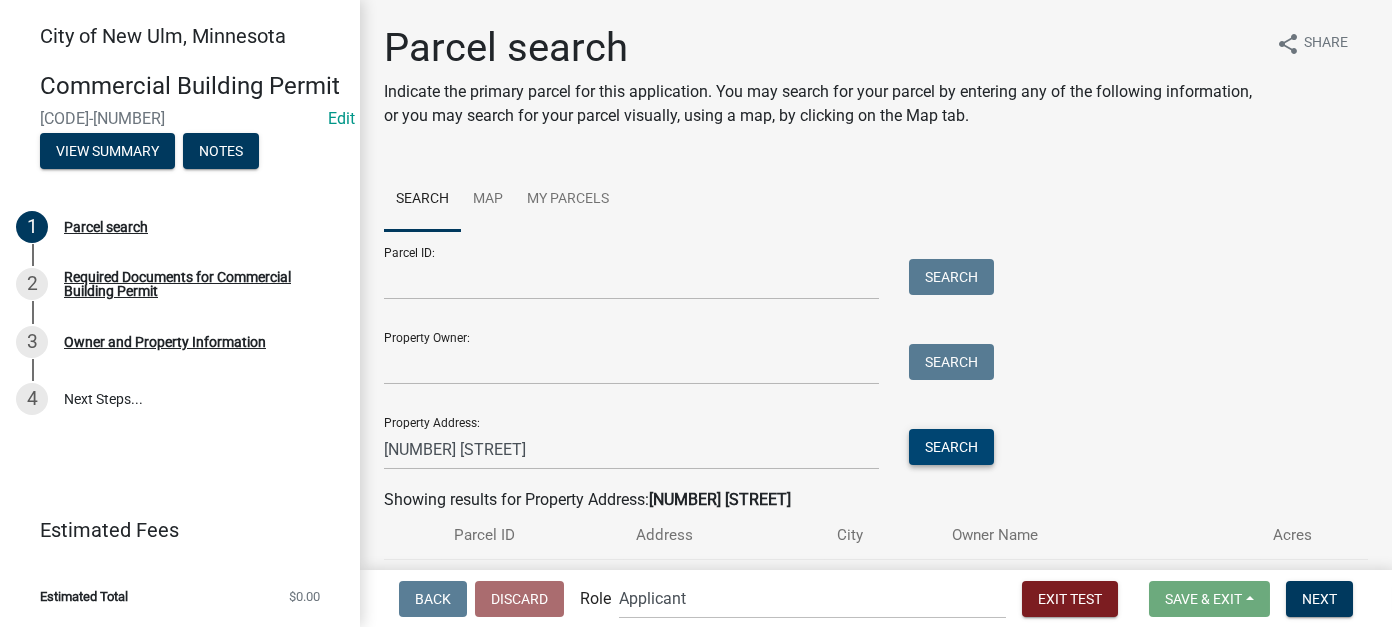 scroll, scrollTop: 118, scrollLeft: 0, axis: vertical 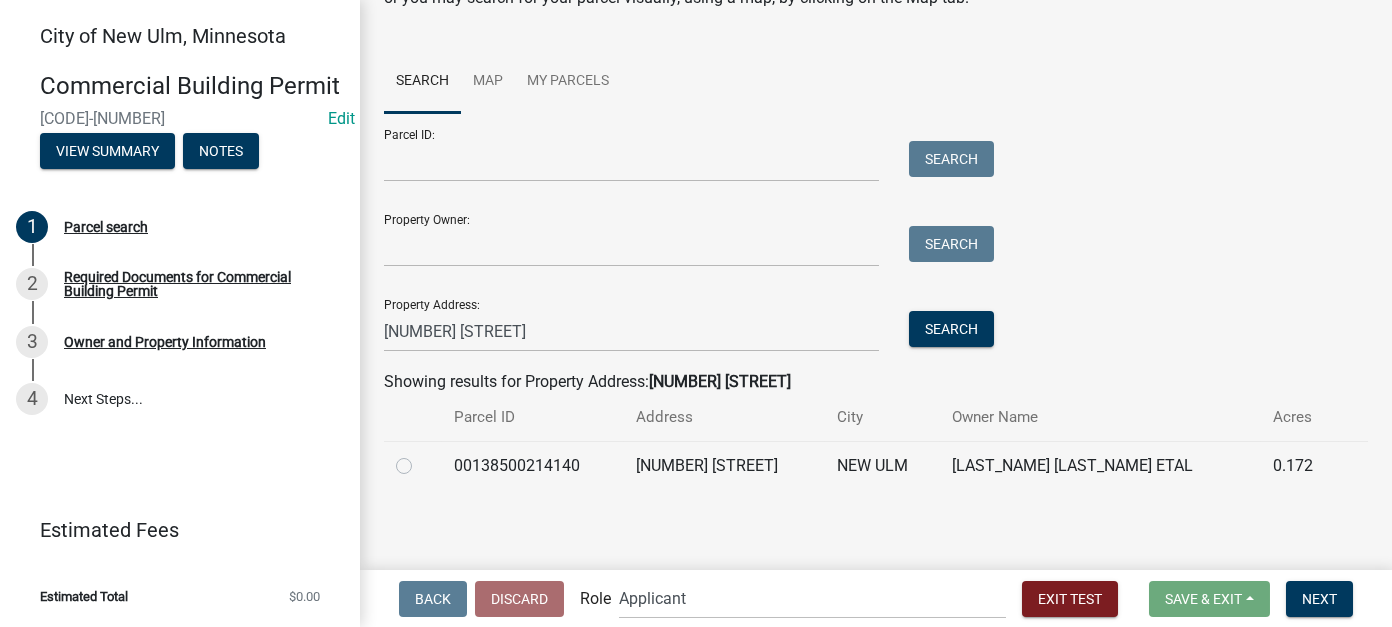 click 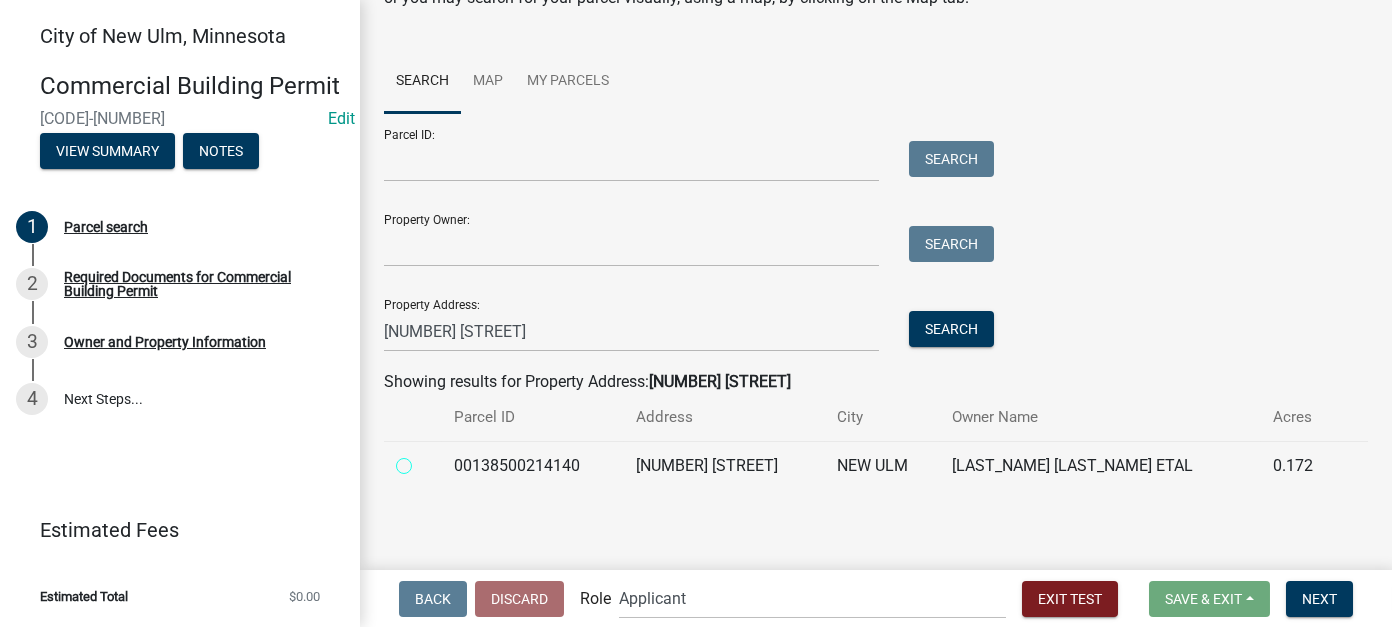 click at bounding box center [426, 460] 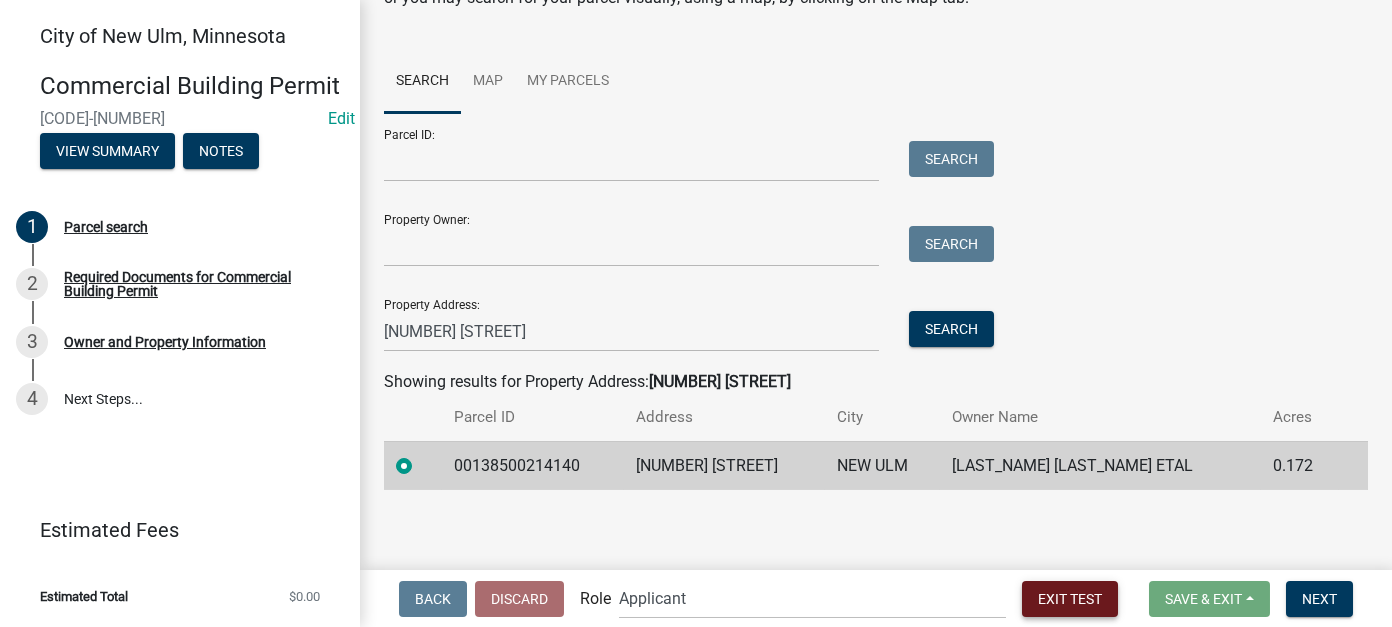 drag, startPoint x: 1047, startPoint y: 599, endPoint x: 968, endPoint y: 518, distance: 113.14592 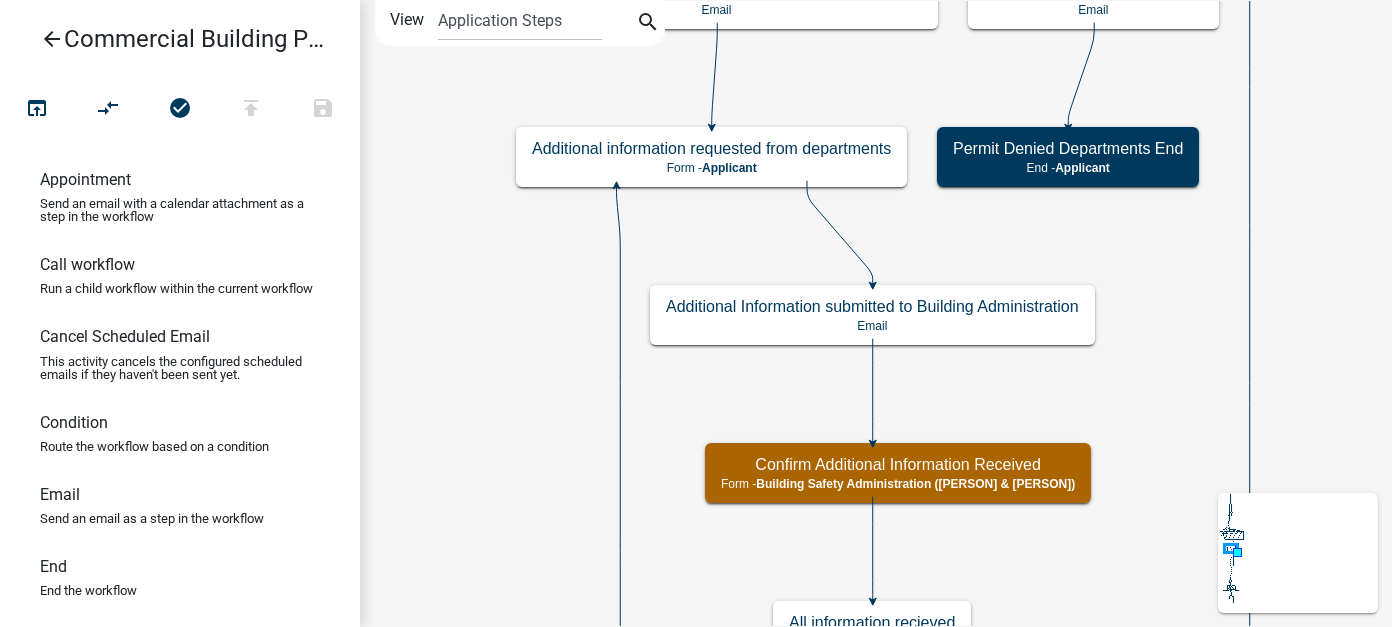 click on "arrow_back" at bounding box center (52, 41) 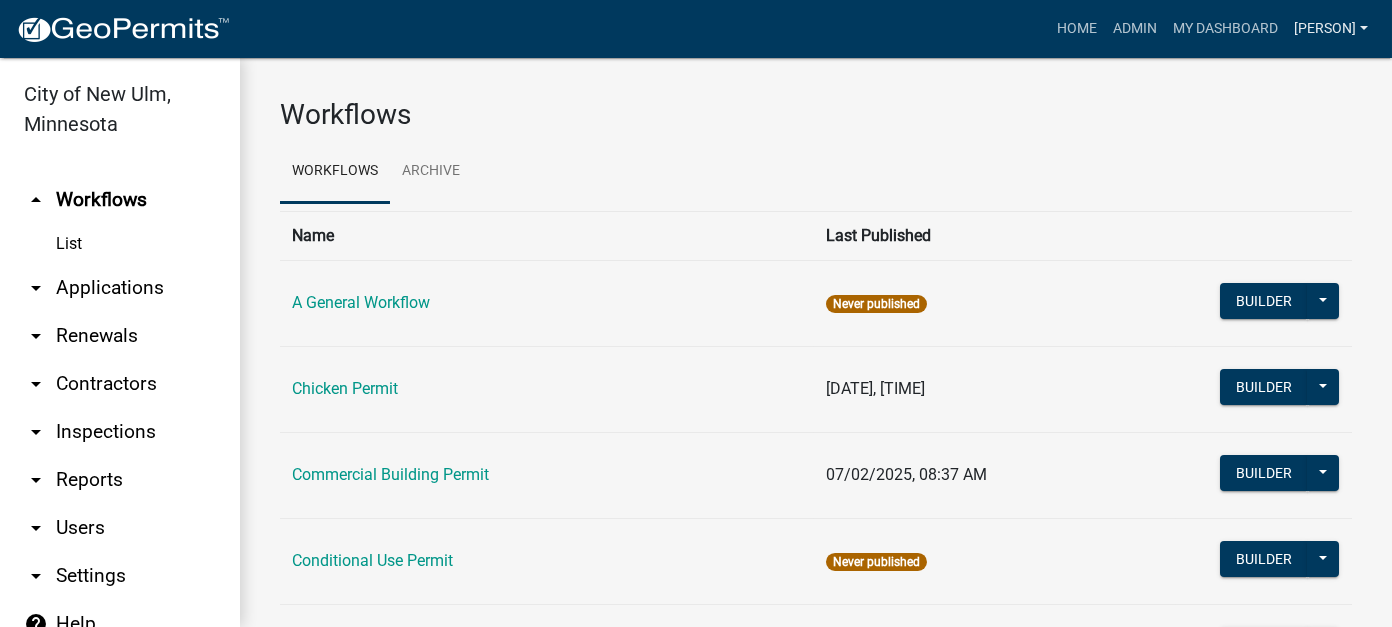 click on "[LAST]" at bounding box center [1331, 29] 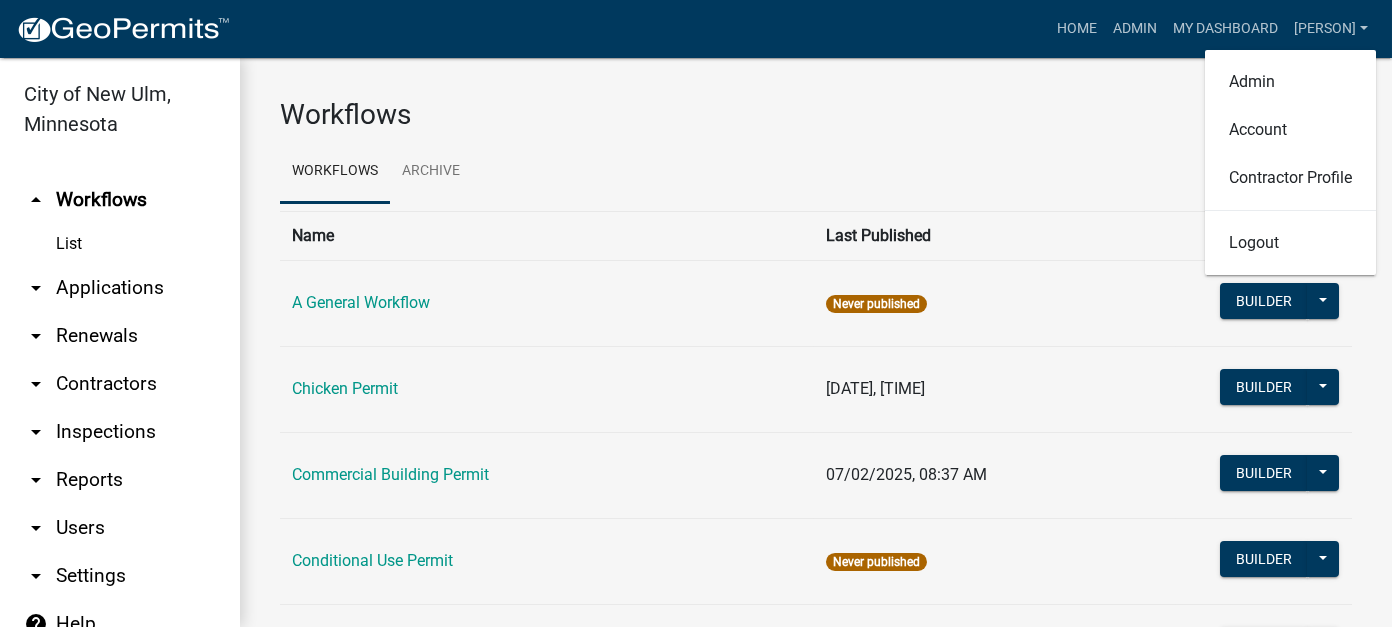 click on "Workflows" 